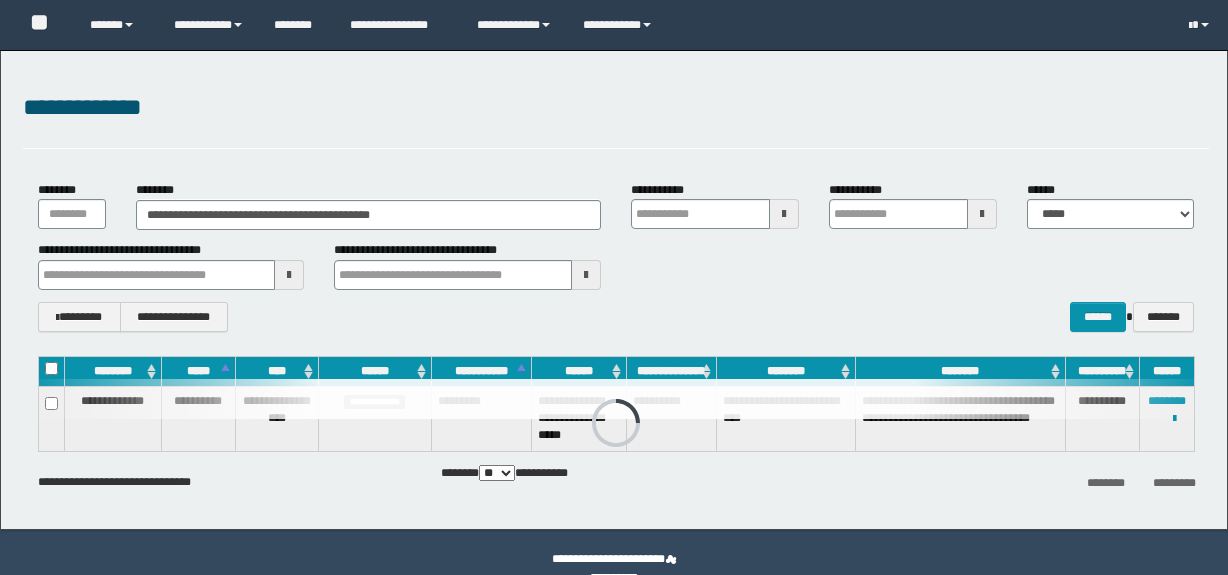 scroll, scrollTop: 0, scrollLeft: 0, axis: both 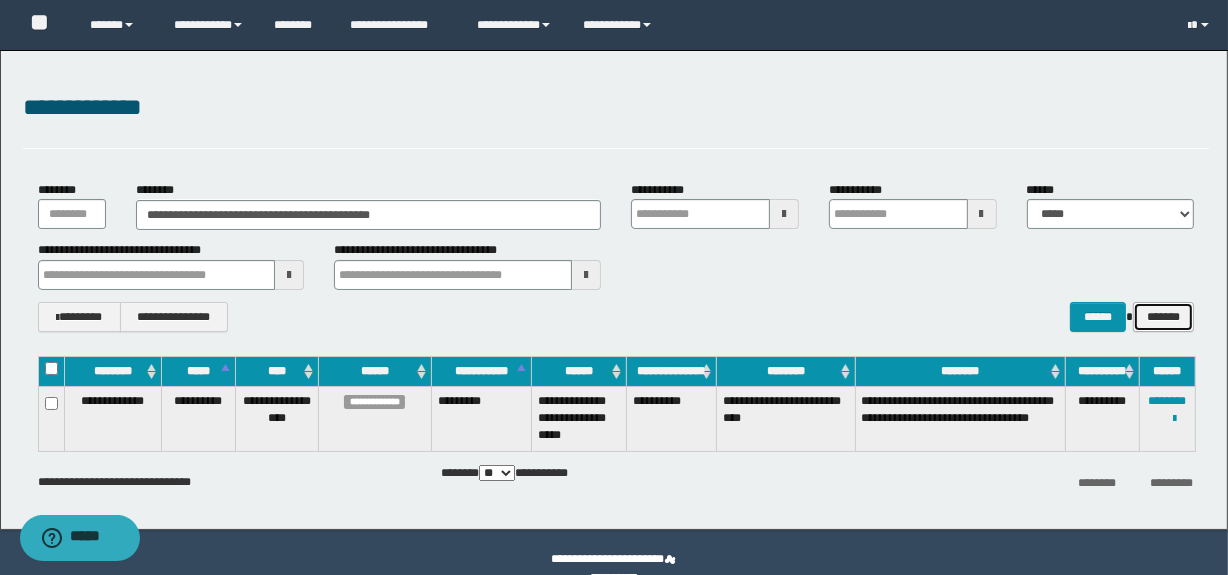 click on "*******" at bounding box center (1163, 317) 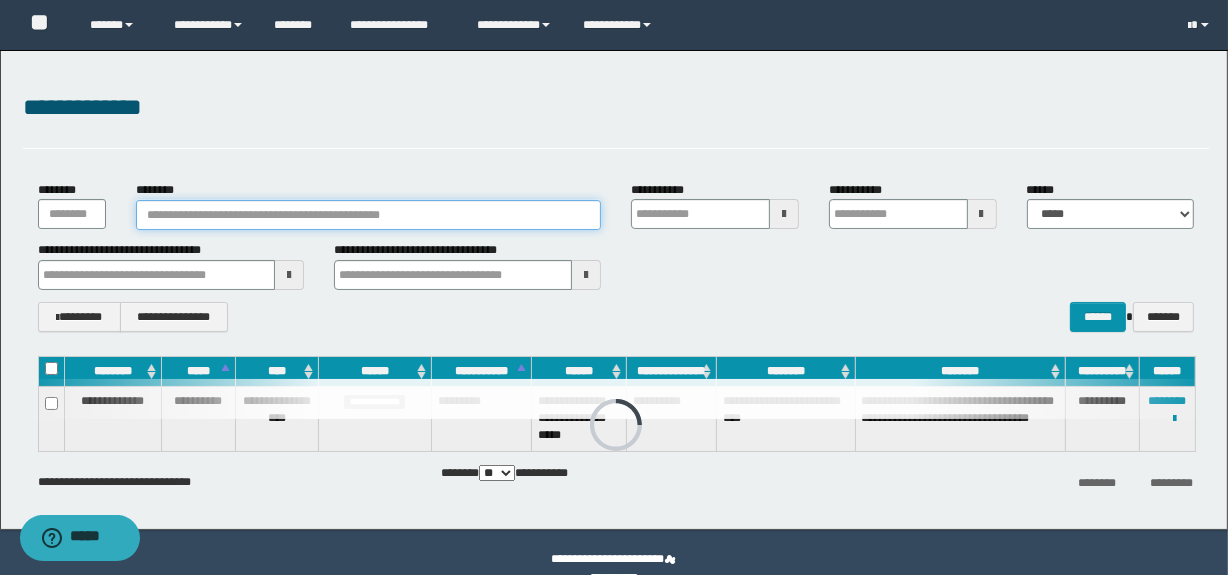 click on "********" at bounding box center [368, 215] 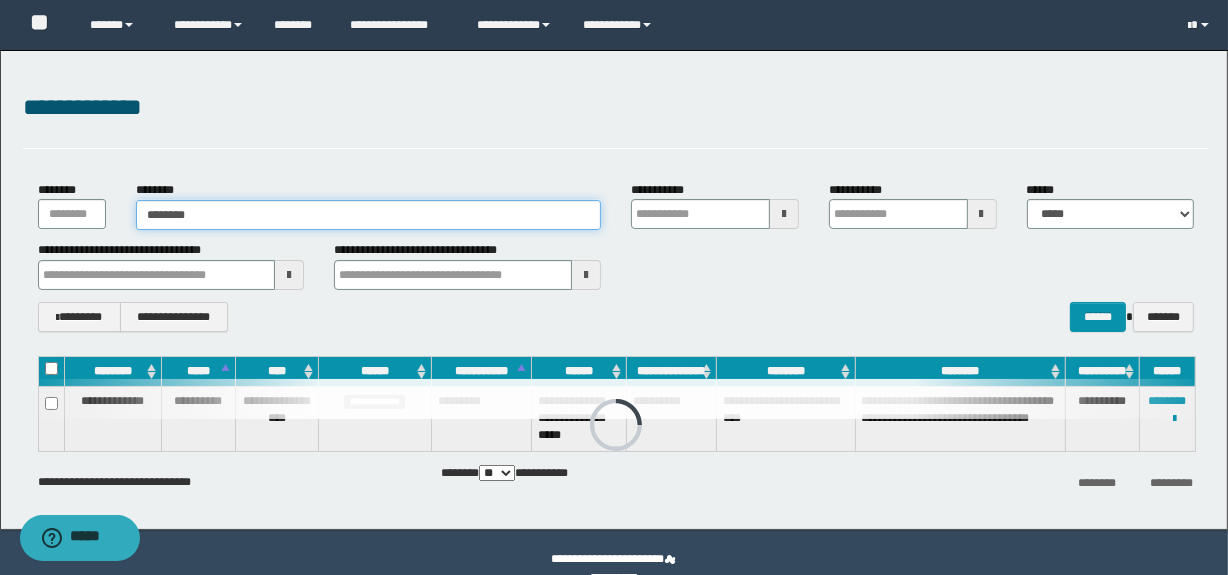 type on "********" 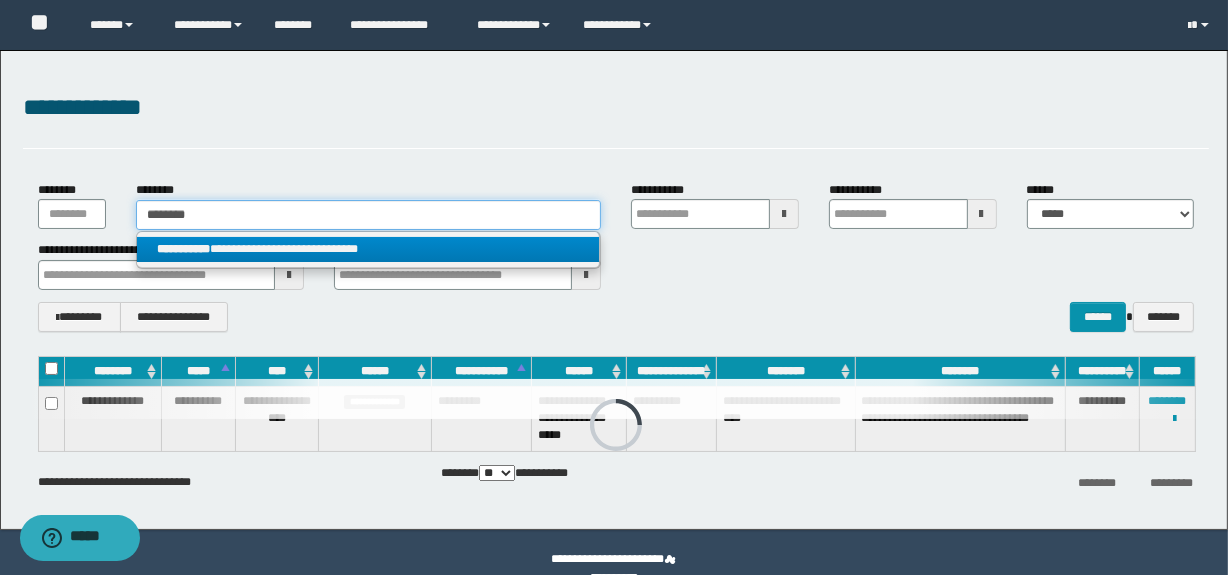 type on "********" 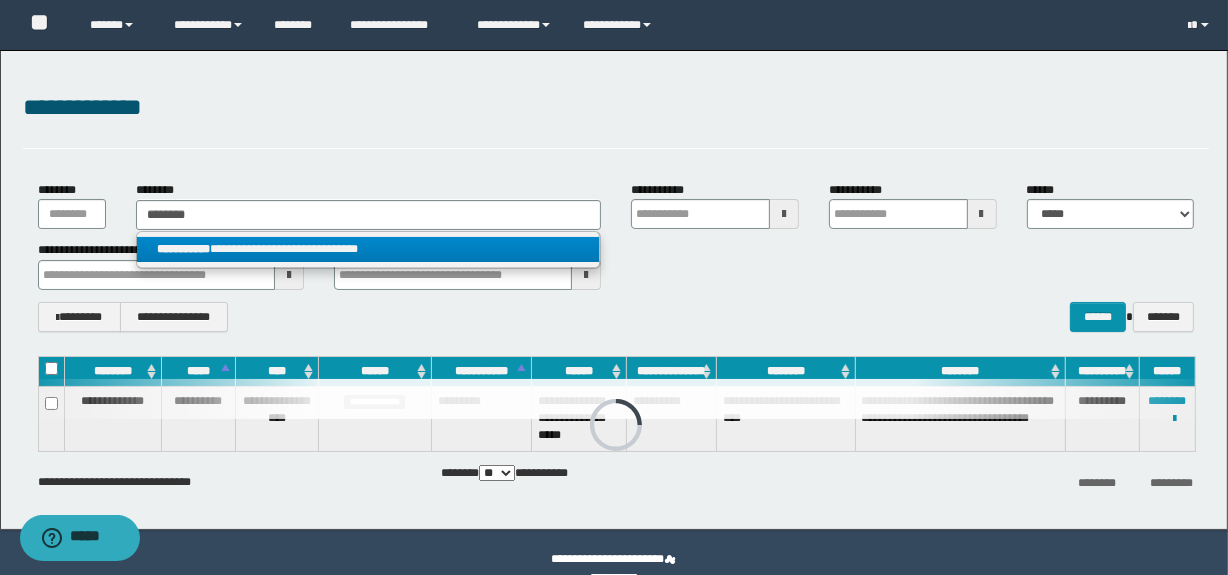 click on "**********" at bounding box center (368, 249) 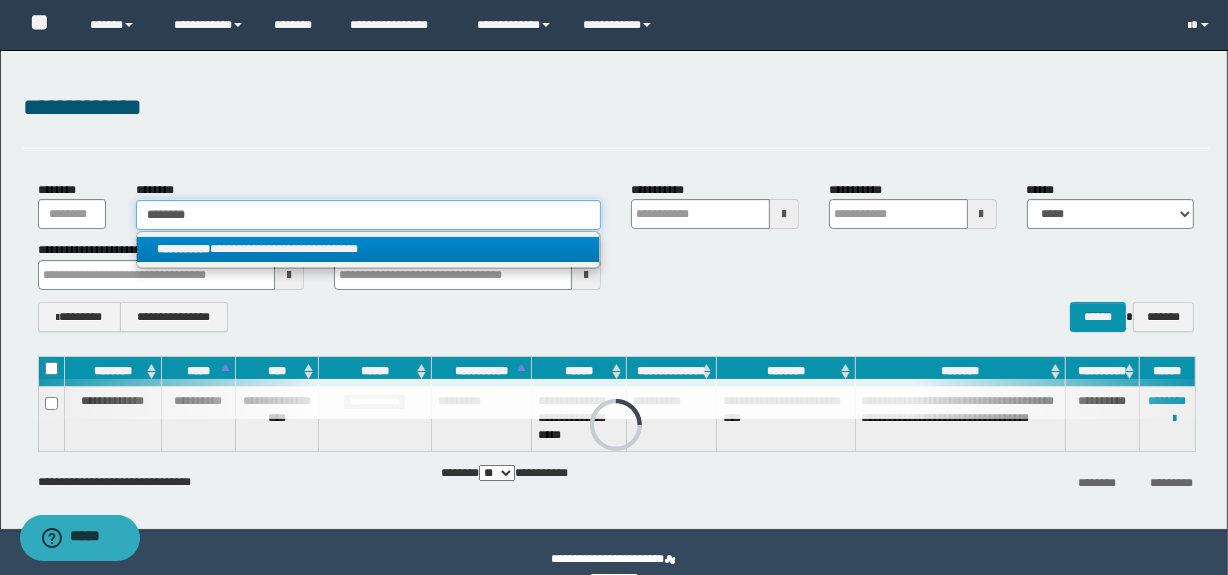type 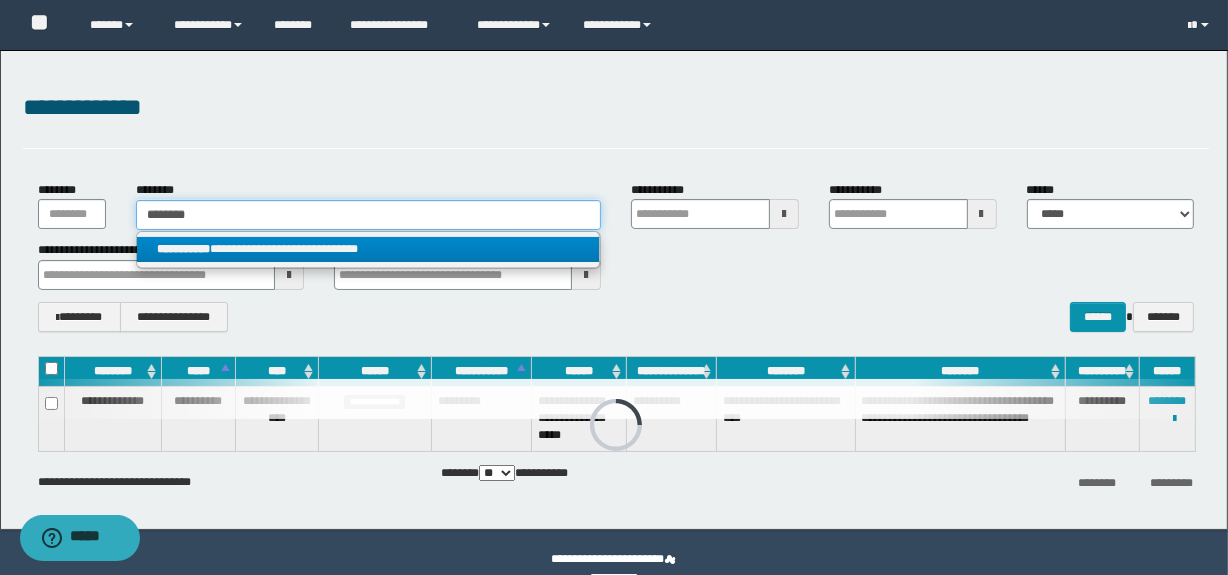 type on "**********" 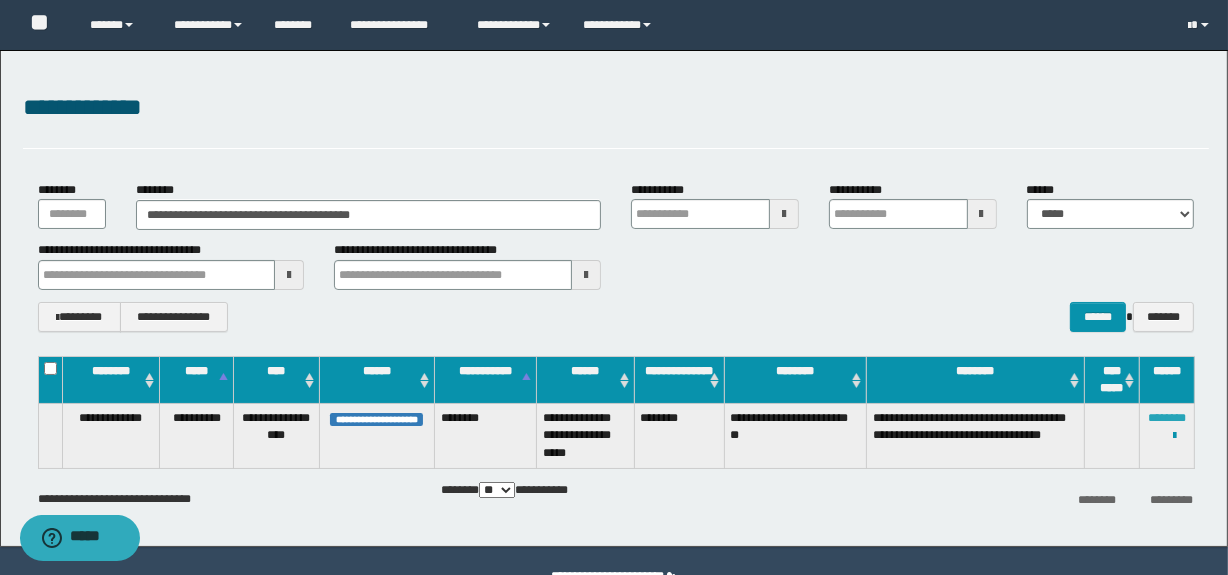 click on "********" at bounding box center (1167, 418) 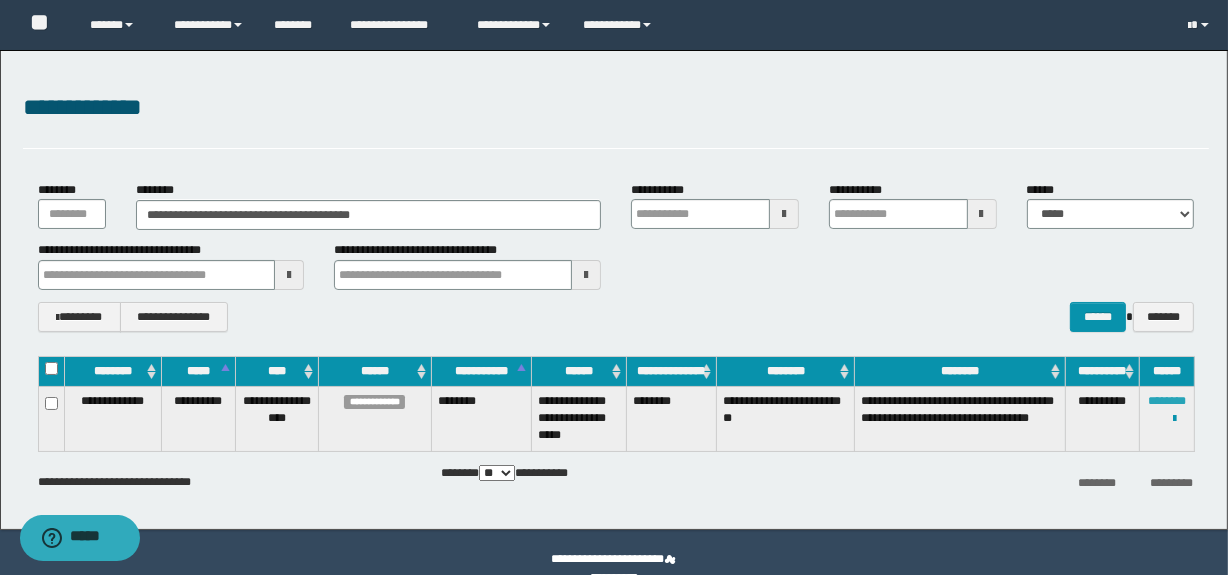 click on "********" at bounding box center (1167, 401) 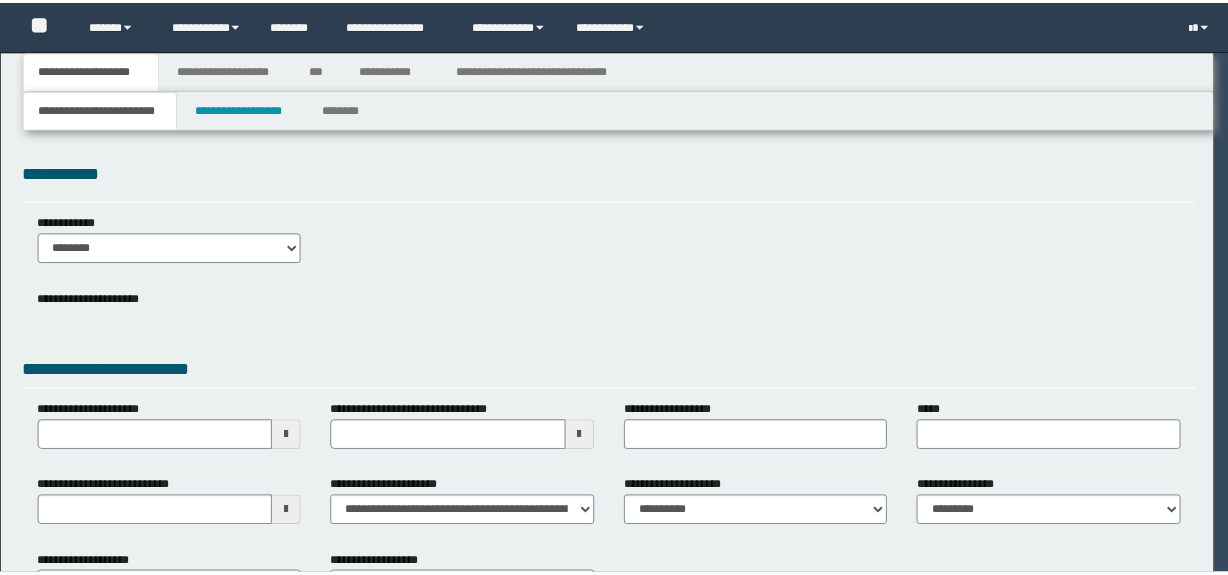 scroll, scrollTop: 0, scrollLeft: 0, axis: both 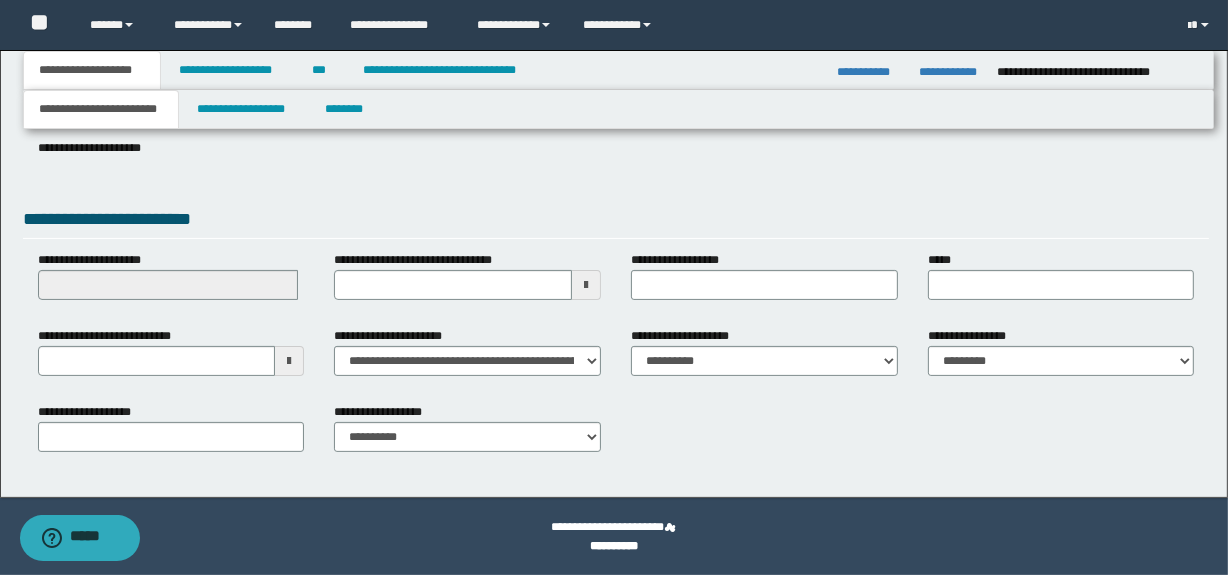 click at bounding box center [289, 361] 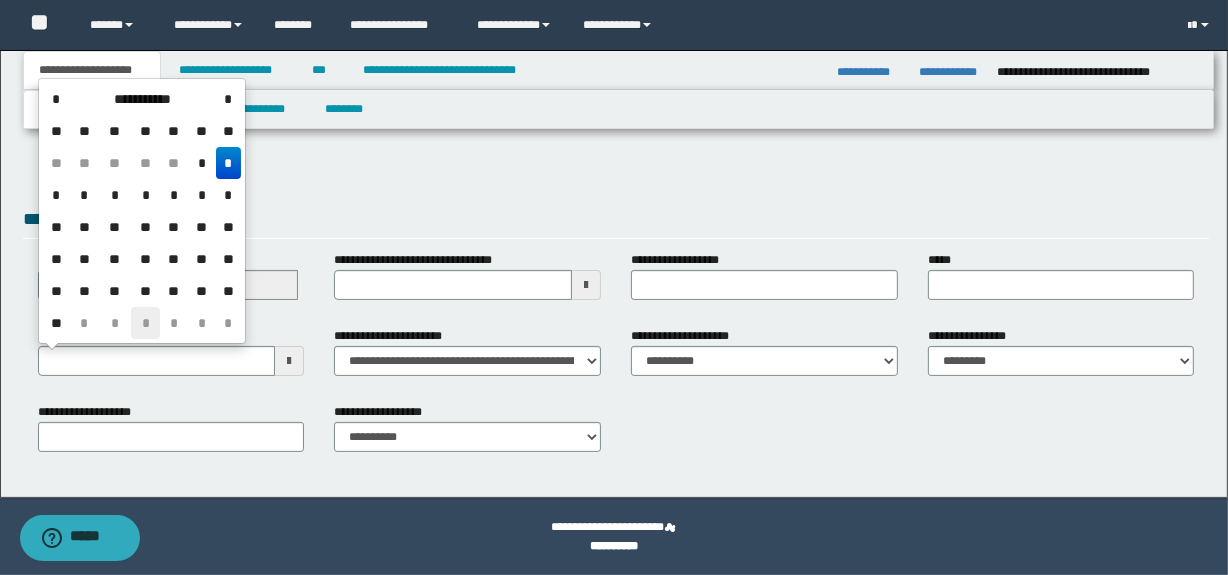 click on "*" at bounding box center [145, 323] 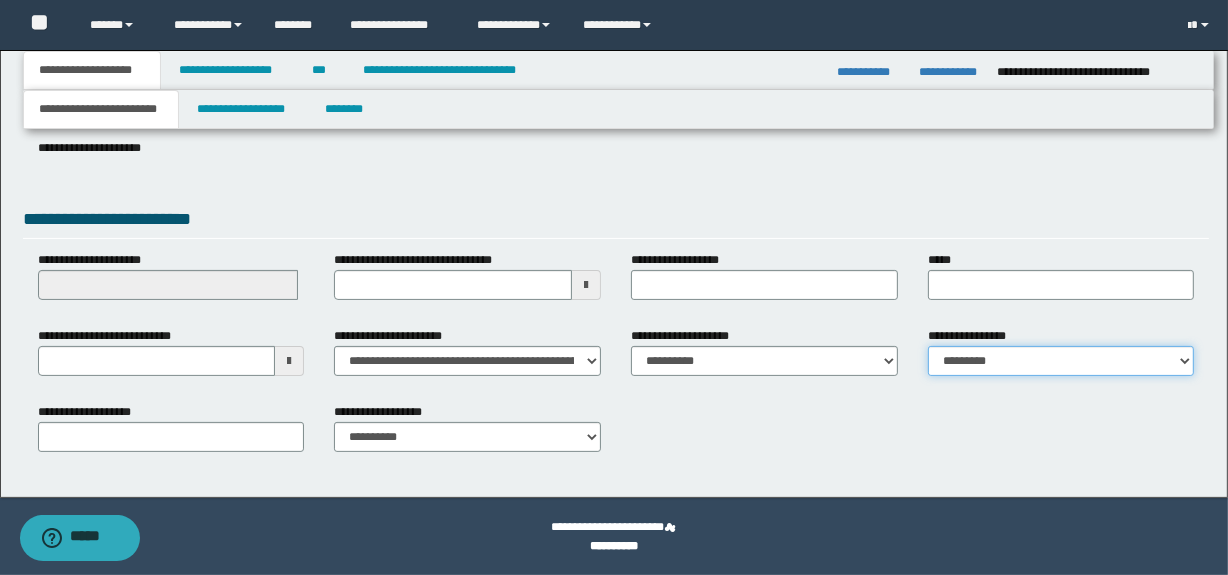 click on "**********" at bounding box center [1061, 361] 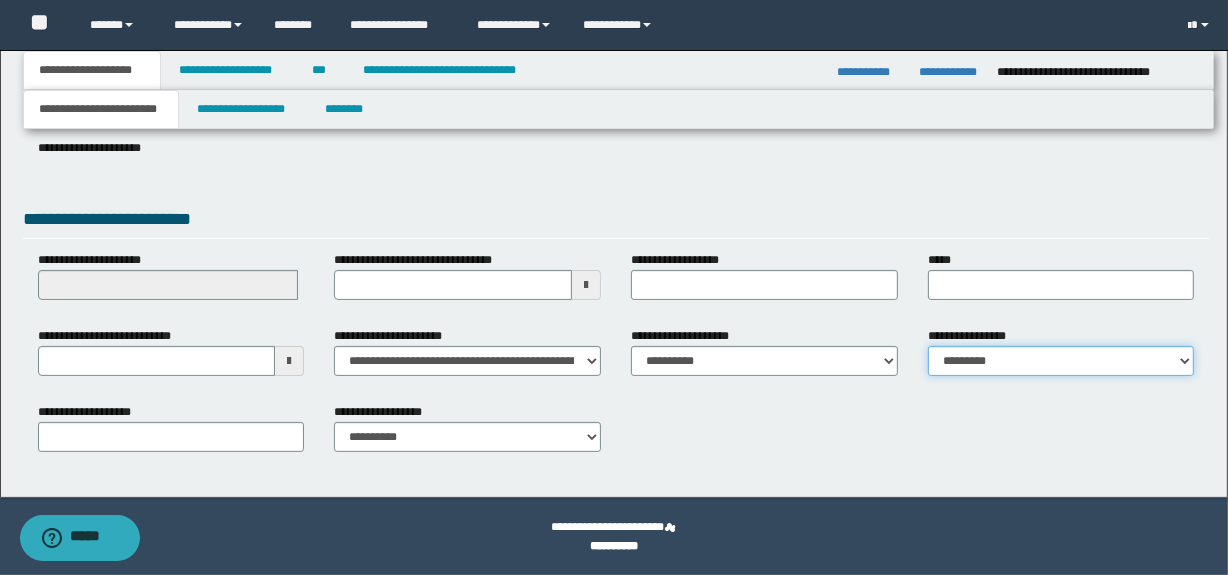 select on "*" 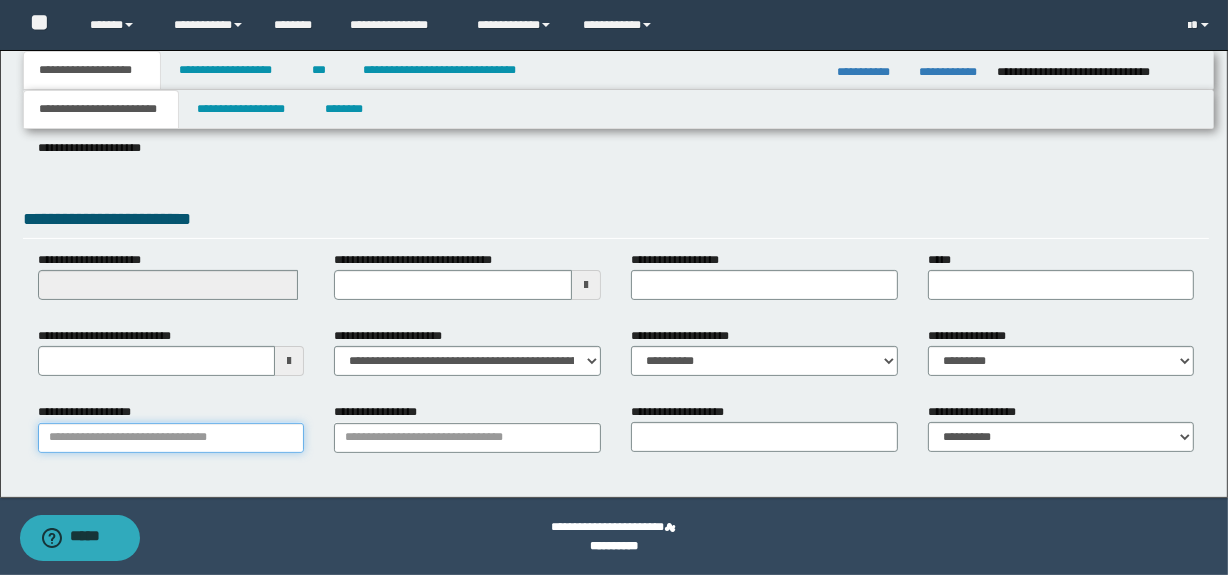click on "**********" at bounding box center (171, 438) 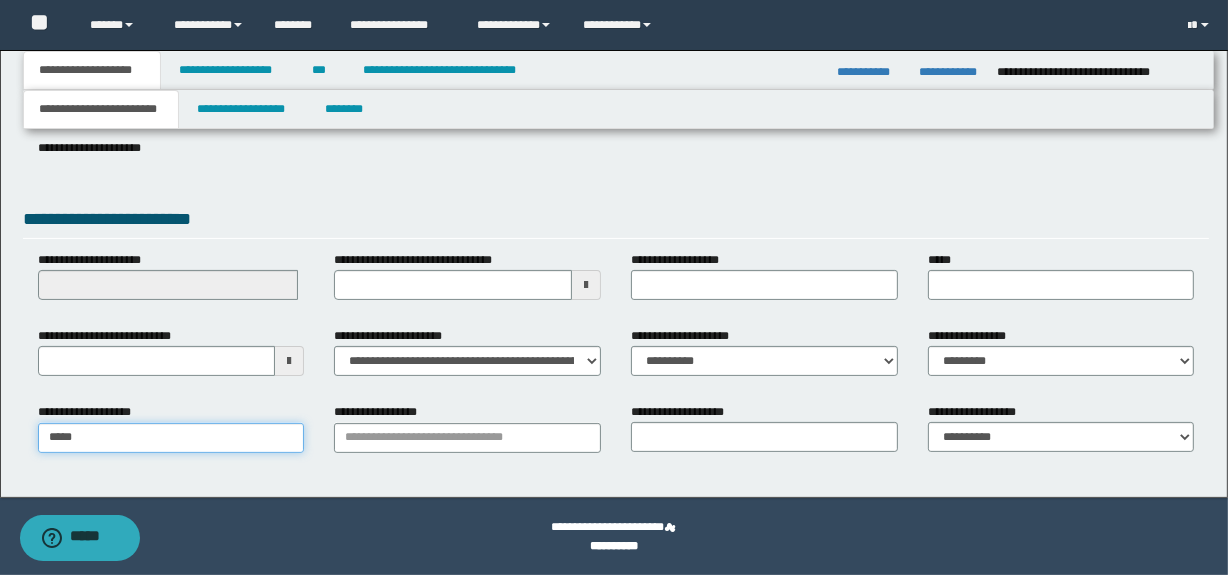 type on "******" 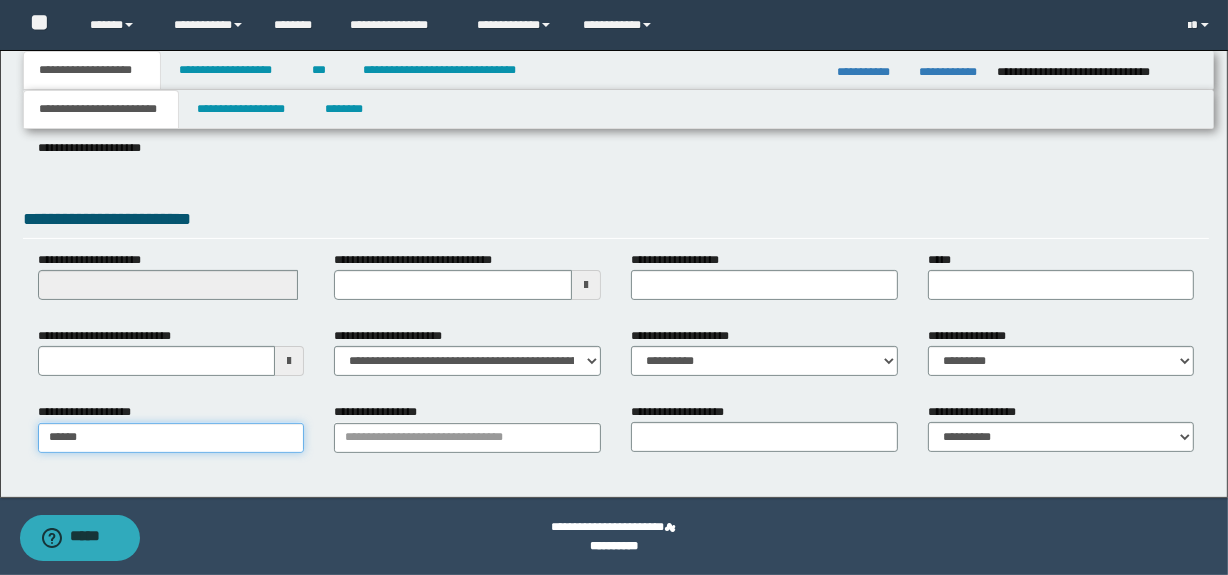 type on "********" 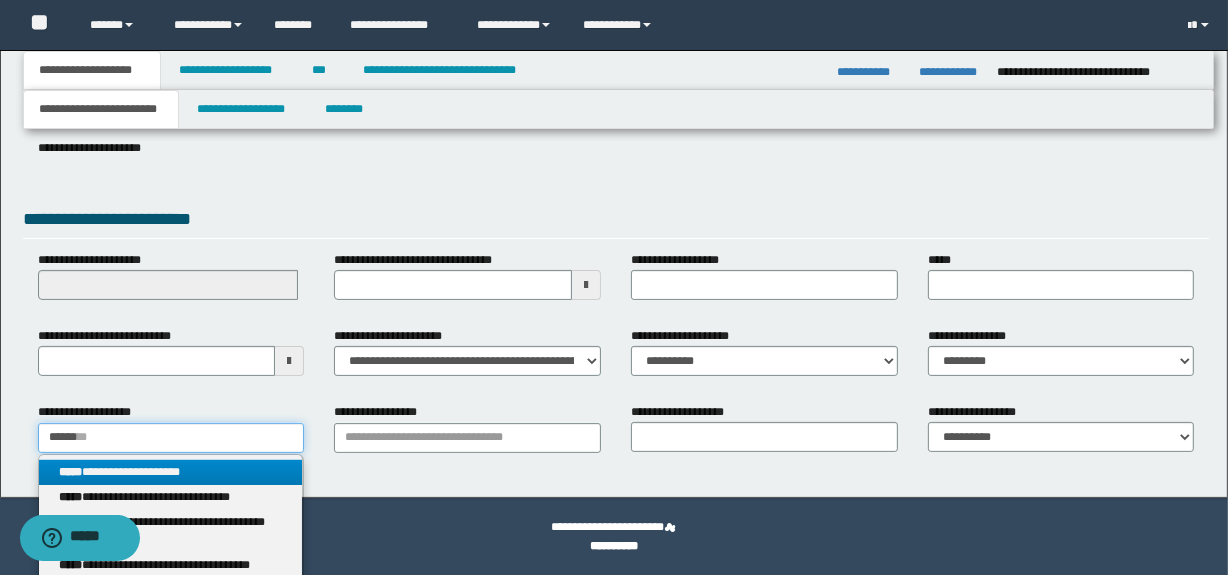type on "******" 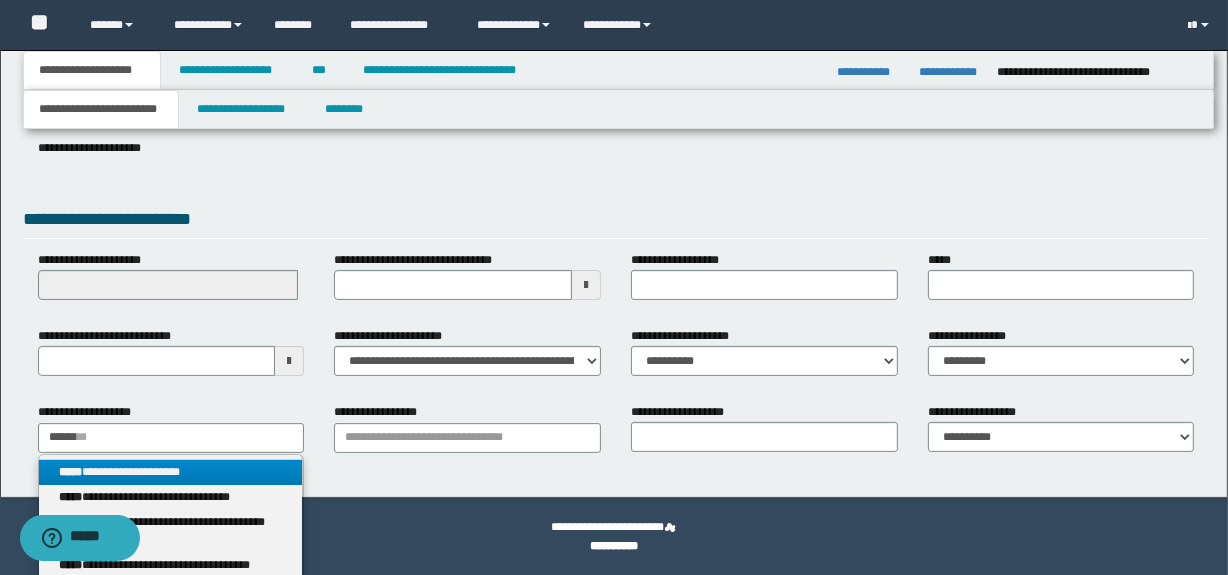 click on "**********" at bounding box center (171, 472) 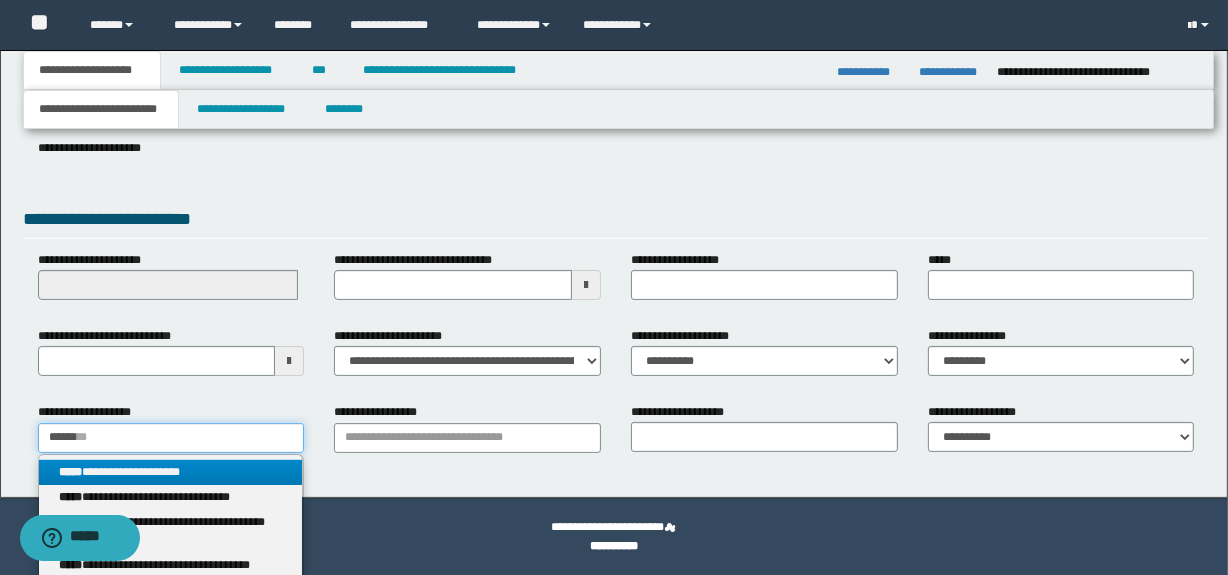 type 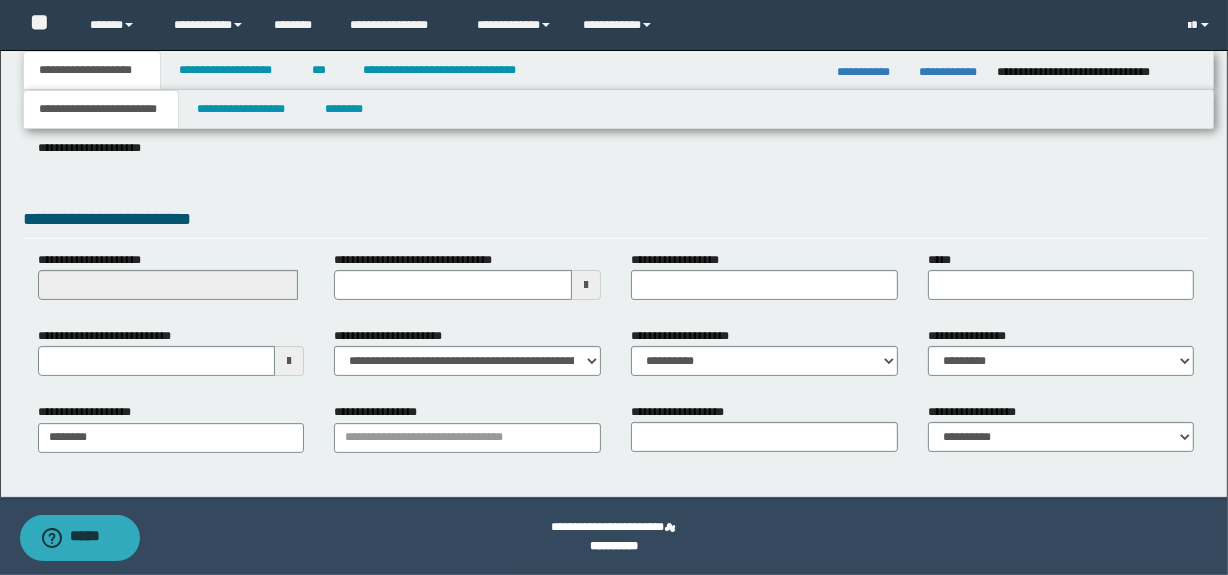 click on "**********" at bounding box center (764, 435) 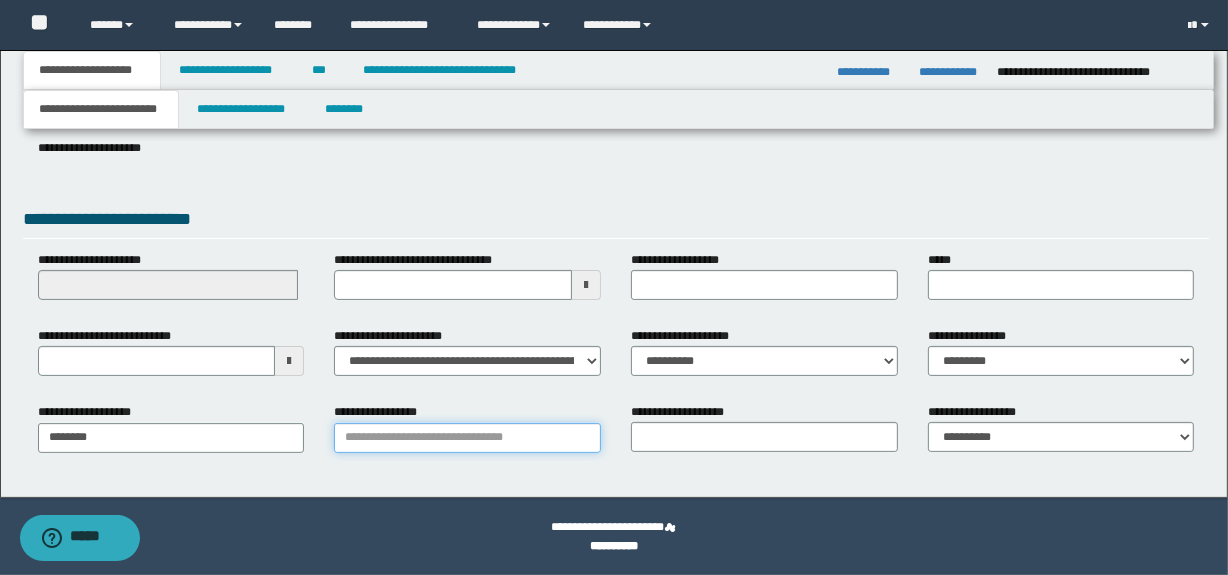 click on "**********" at bounding box center (467, 438) 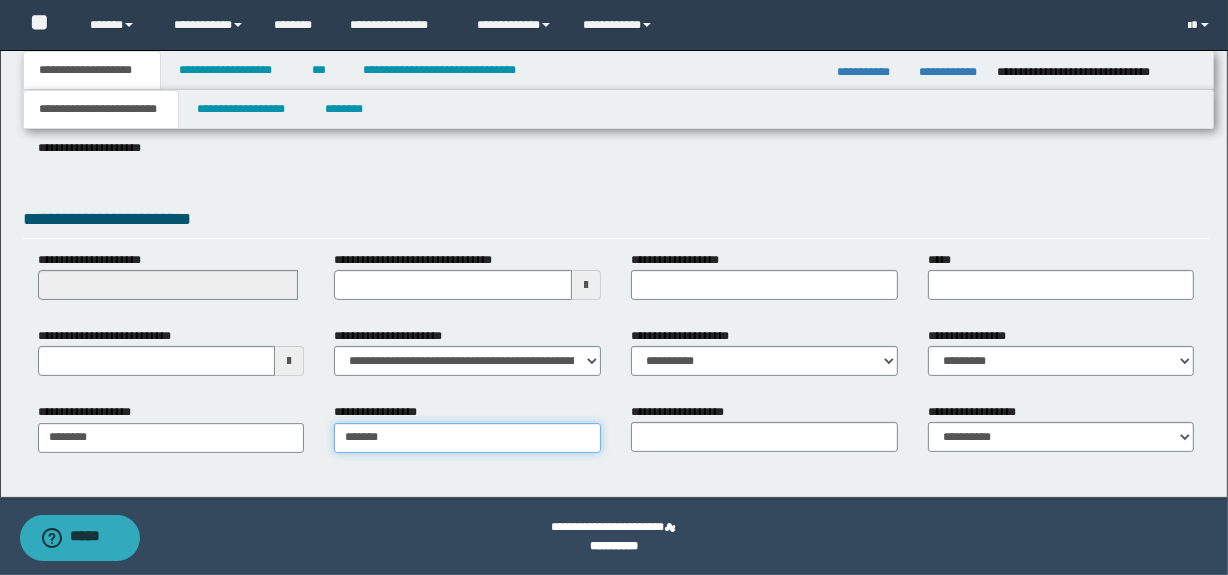 type on "********" 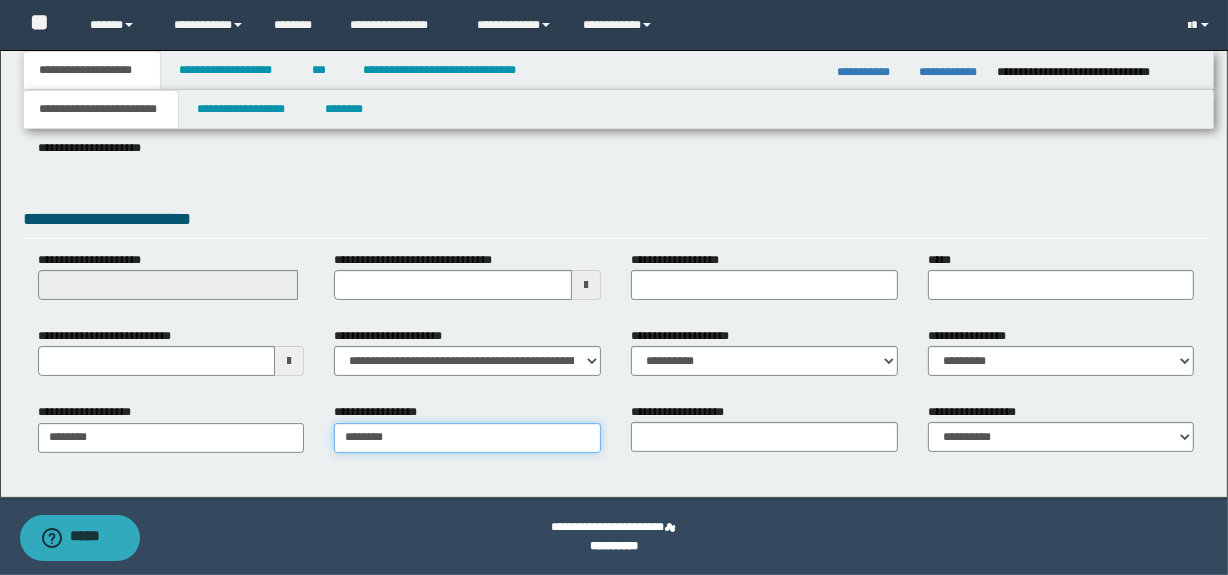 type on "********" 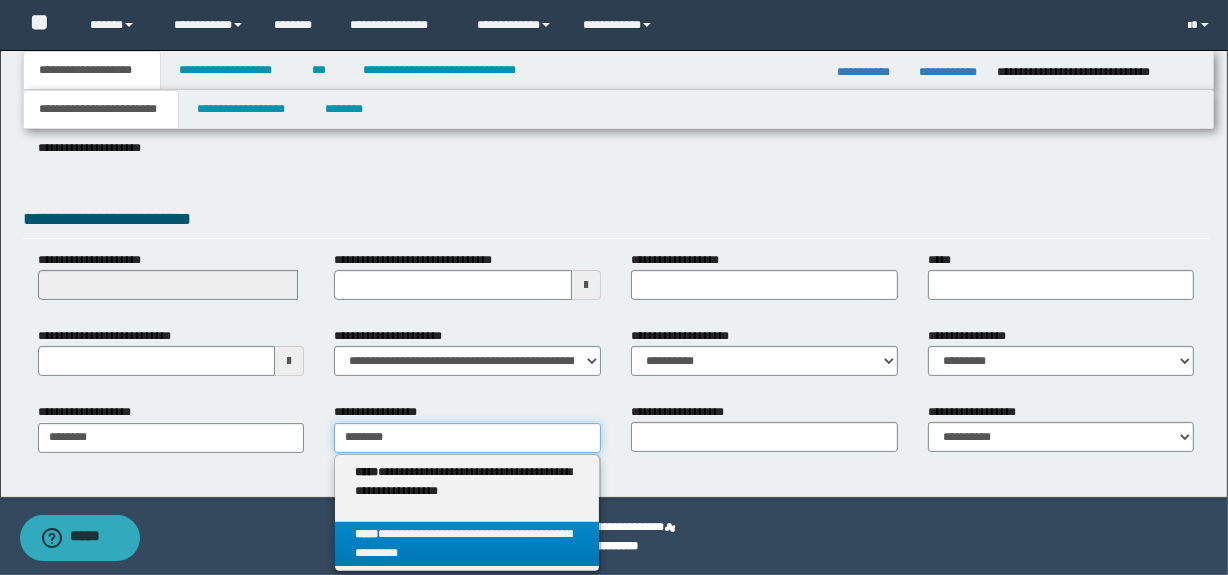 type on "********" 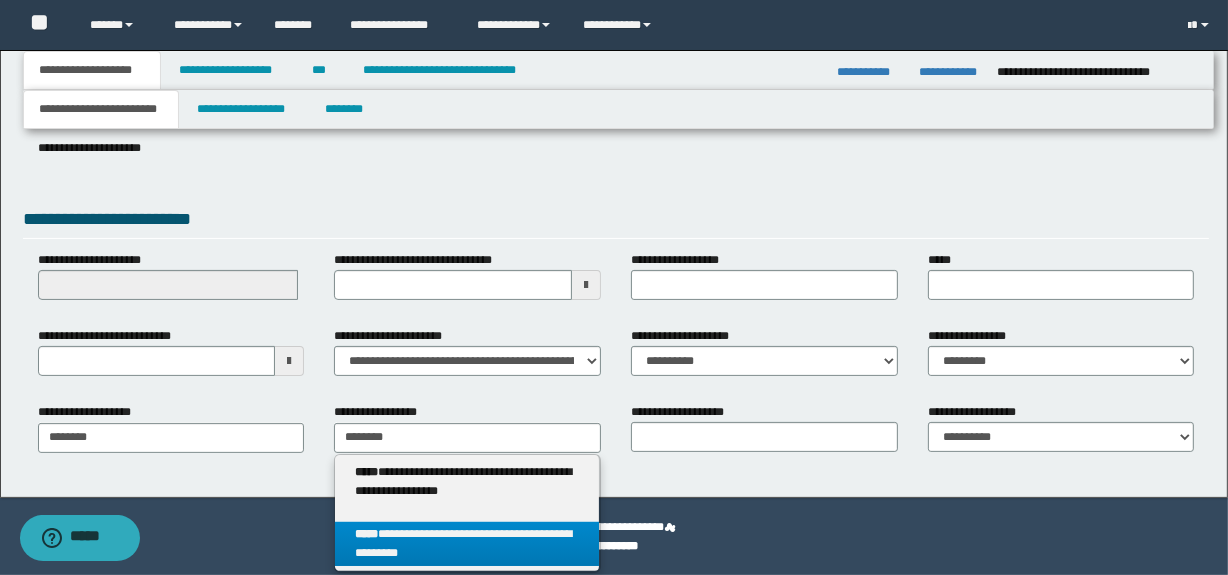 click on "**********" at bounding box center [467, 544] 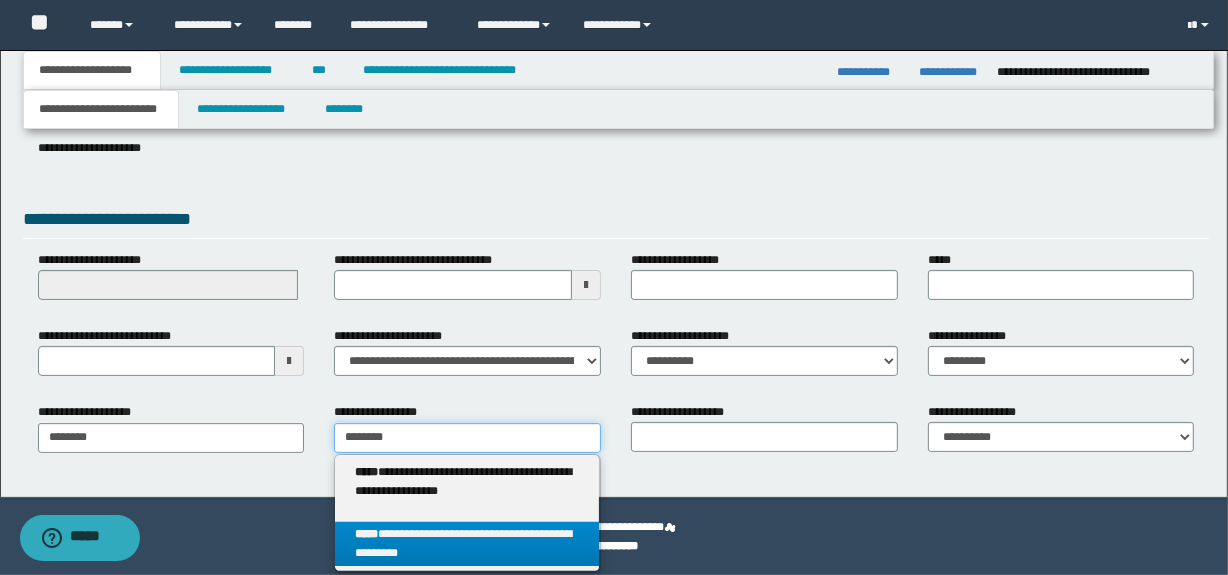 type 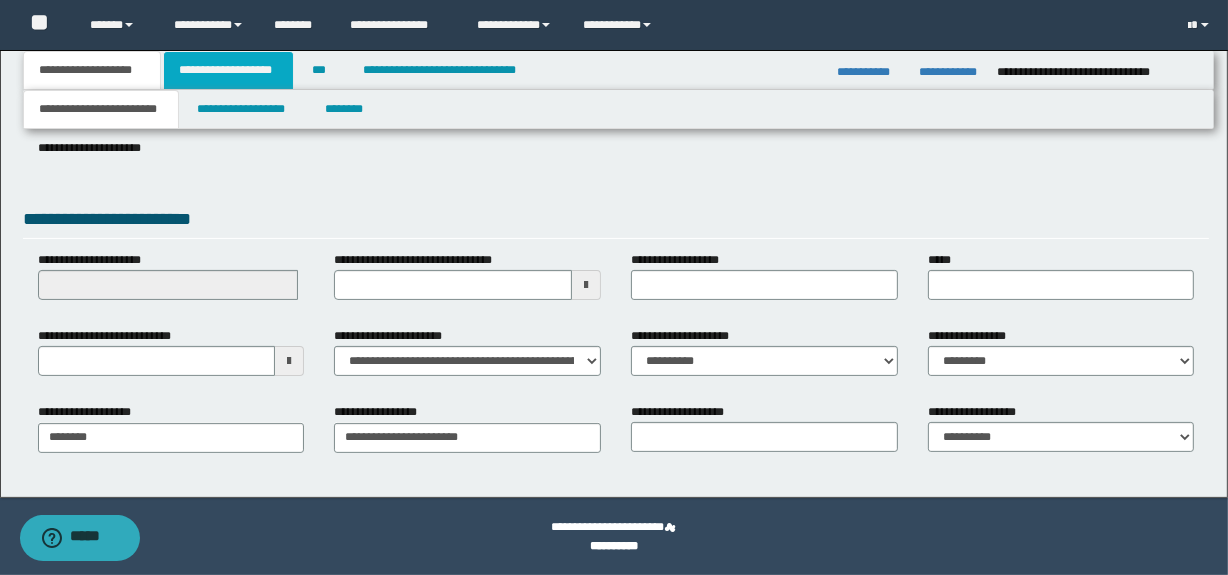 click on "**********" at bounding box center [228, 70] 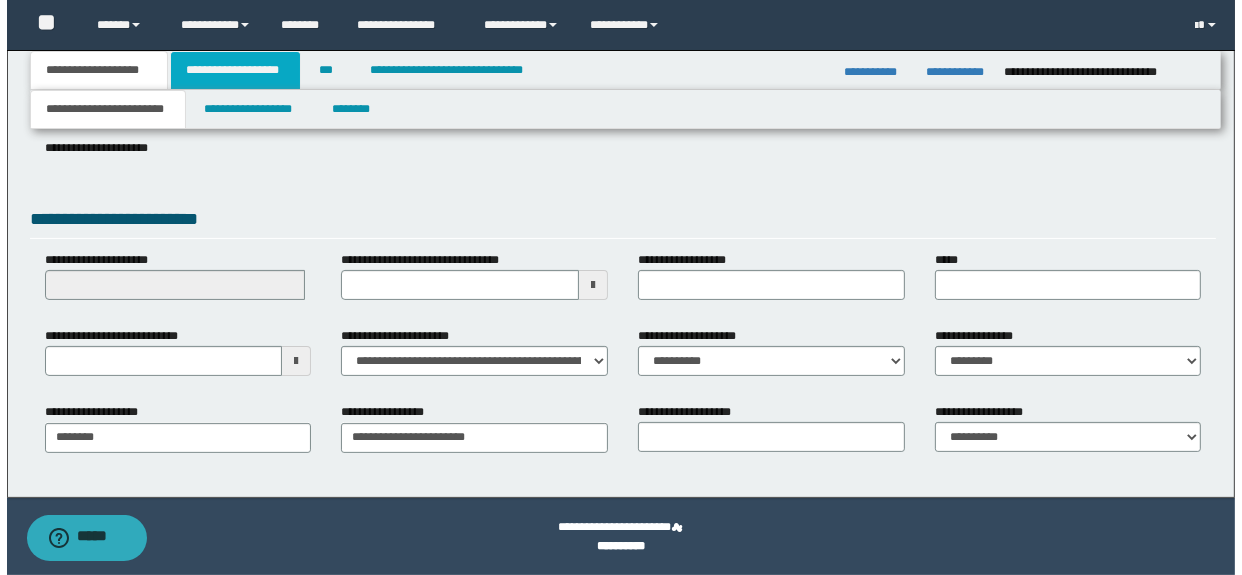 scroll, scrollTop: 0, scrollLeft: 0, axis: both 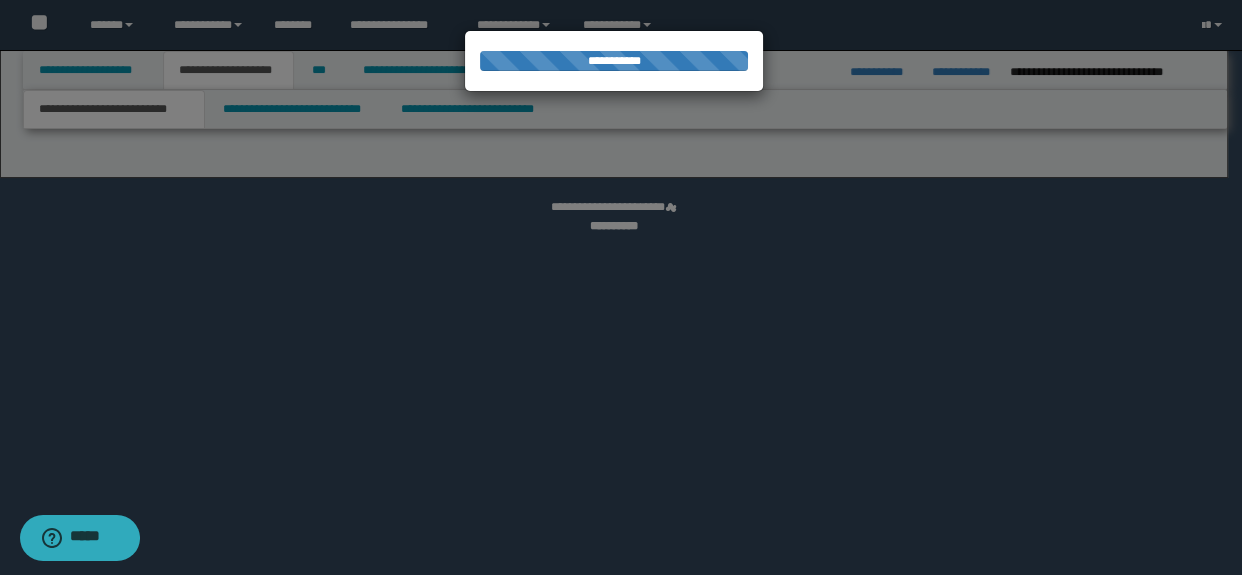 click at bounding box center [621, 287] 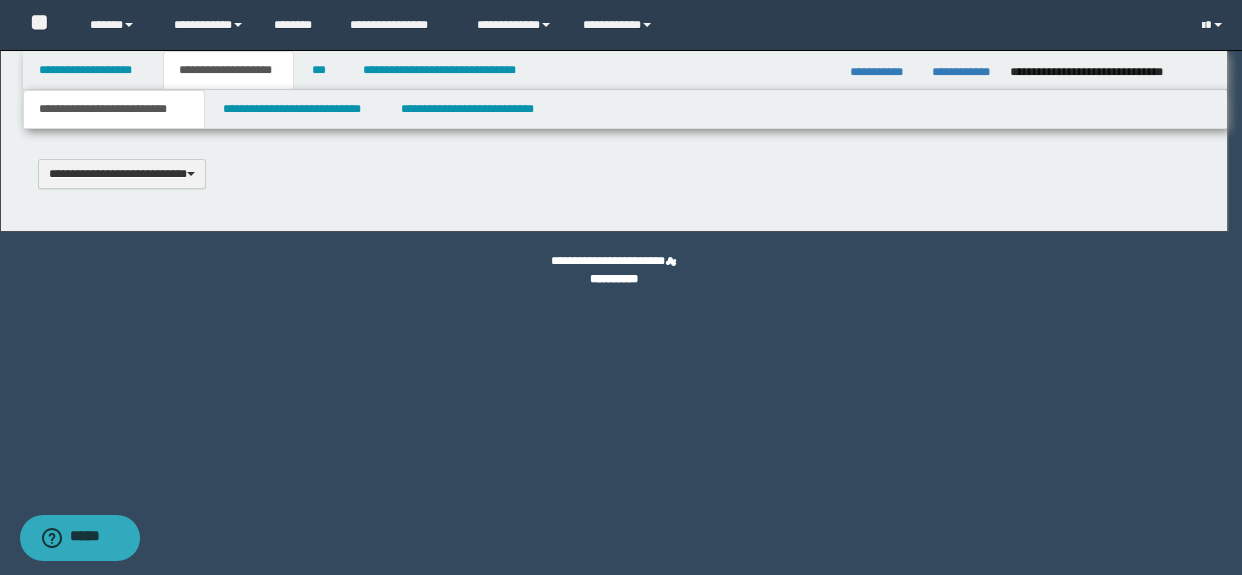 scroll, scrollTop: 0, scrollLeft: 0, axis: both 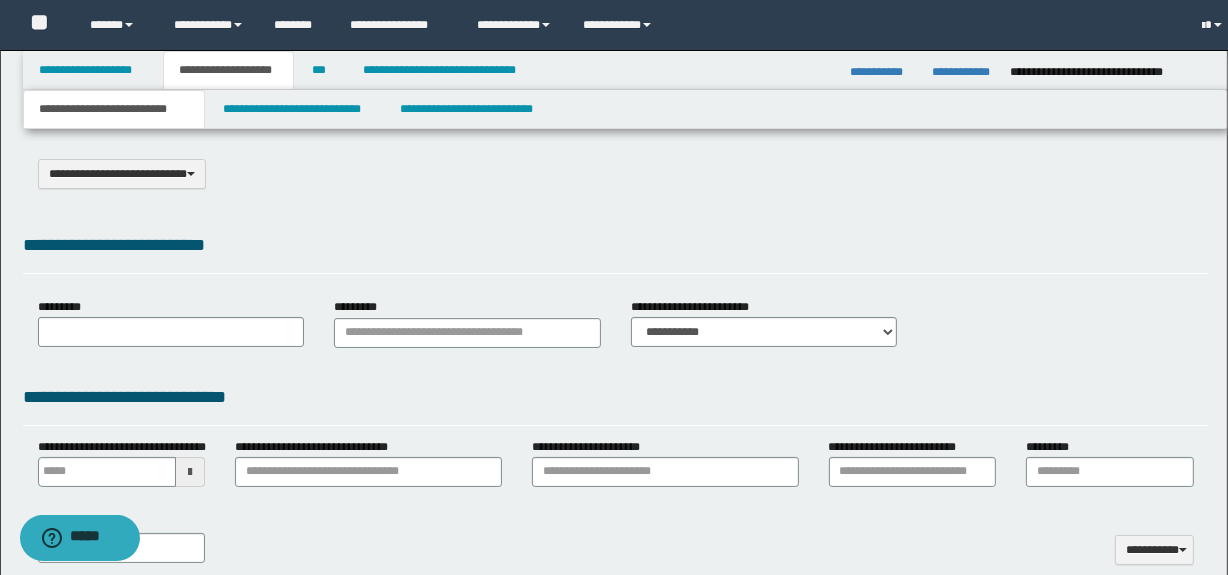 type on "**********" 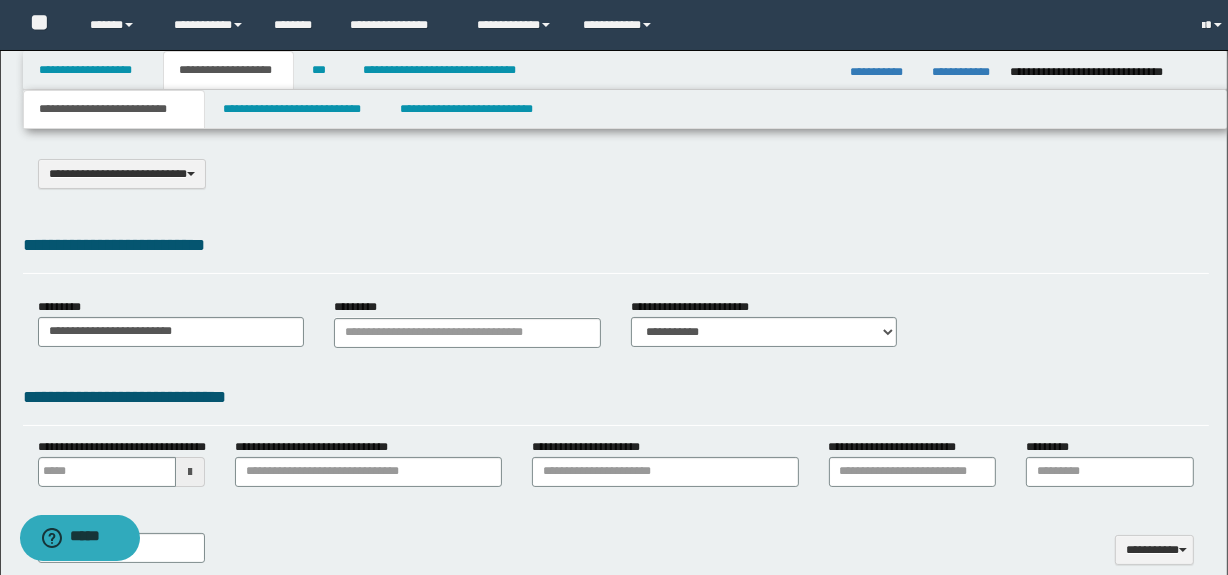 type on "**" 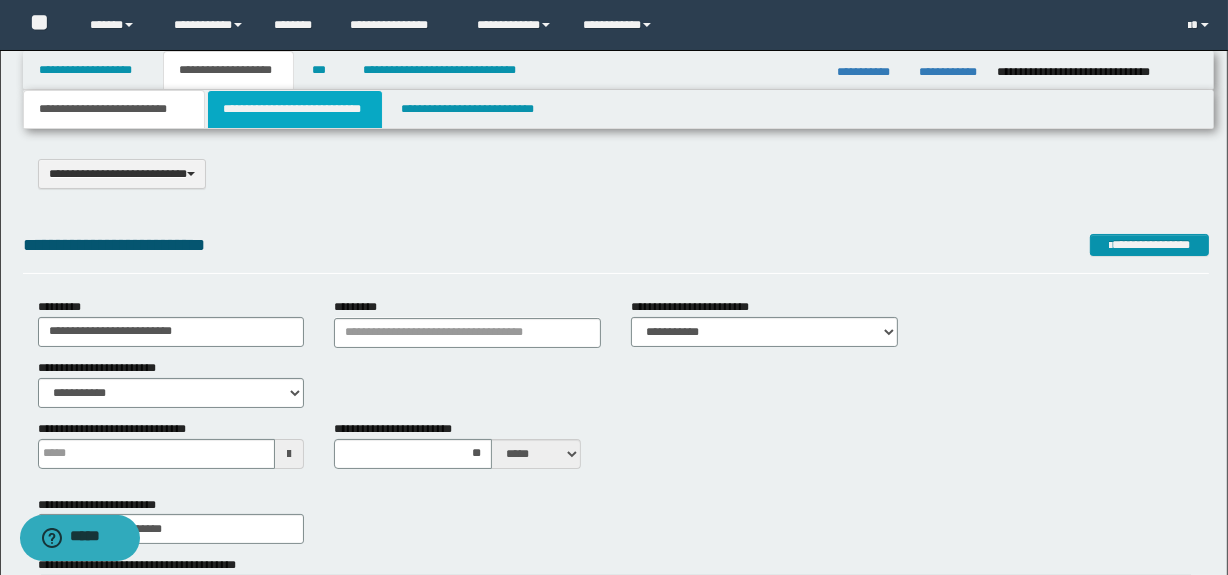 click on "**********" at bounding box center [294, 109] 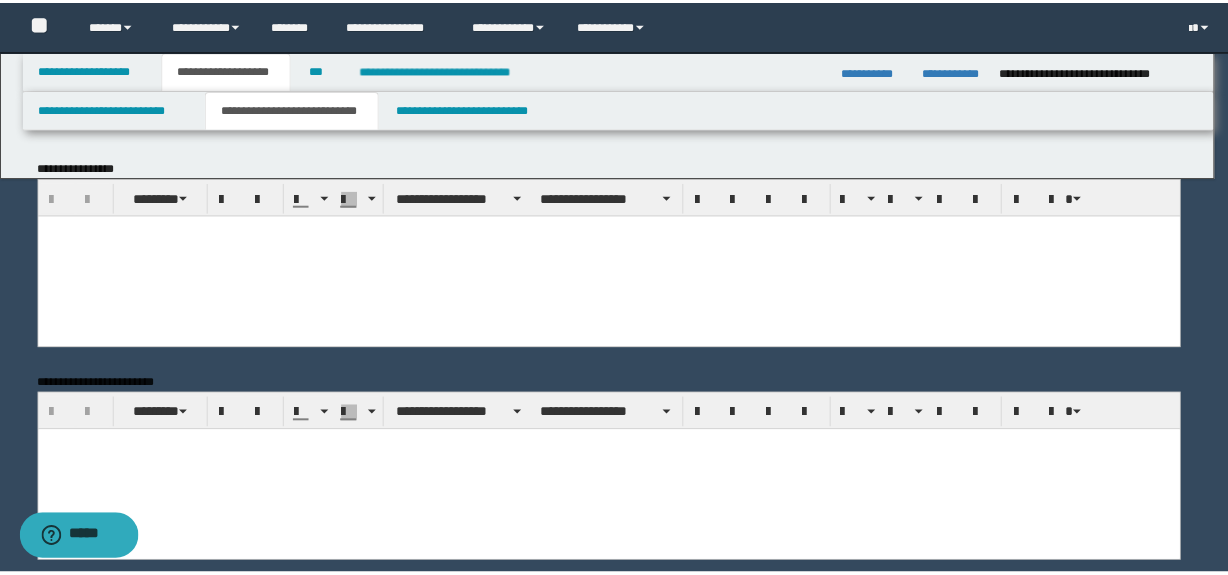 scroll, scrollTop: 0, scrollLeft: 0, axis: both 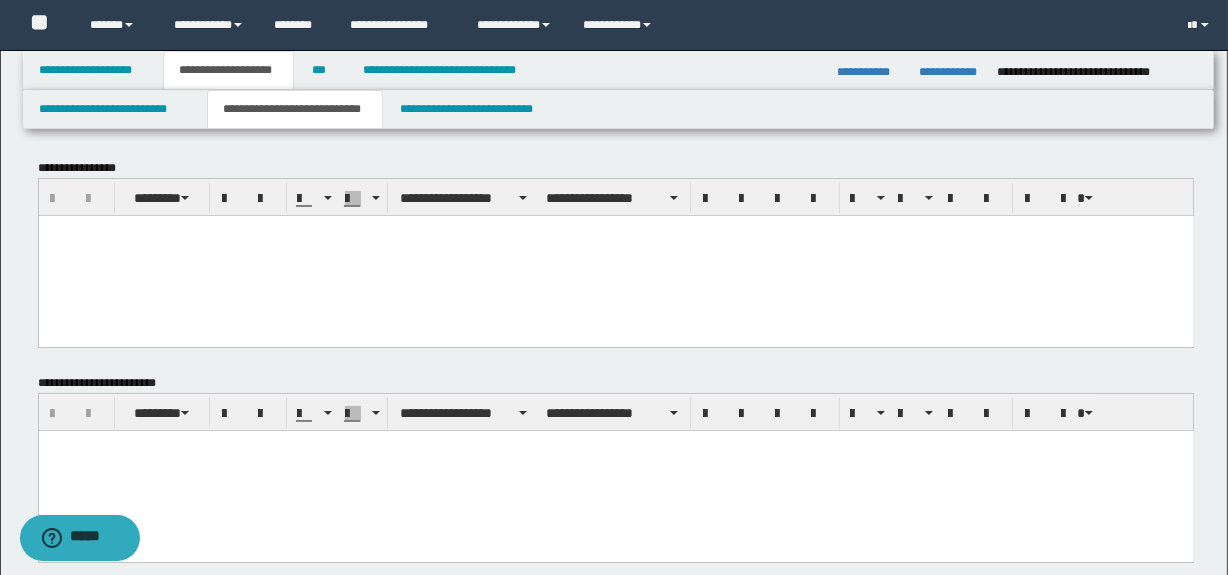 click at bounding box center [615, 255] 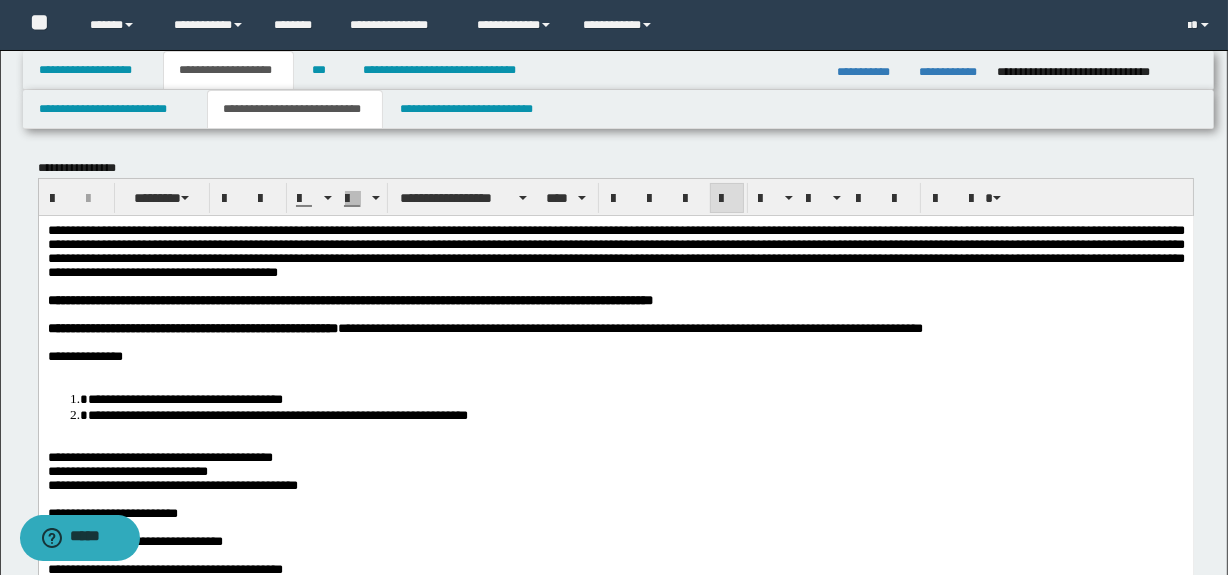 click at bounding box center (615, 370) 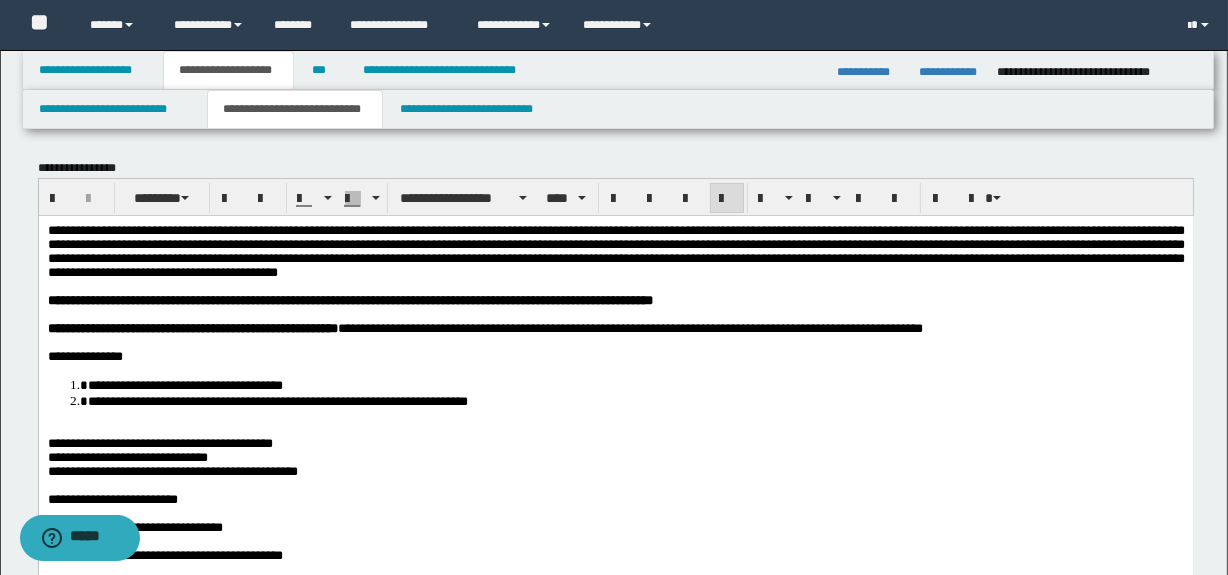 click at bounding box center (615, 429) 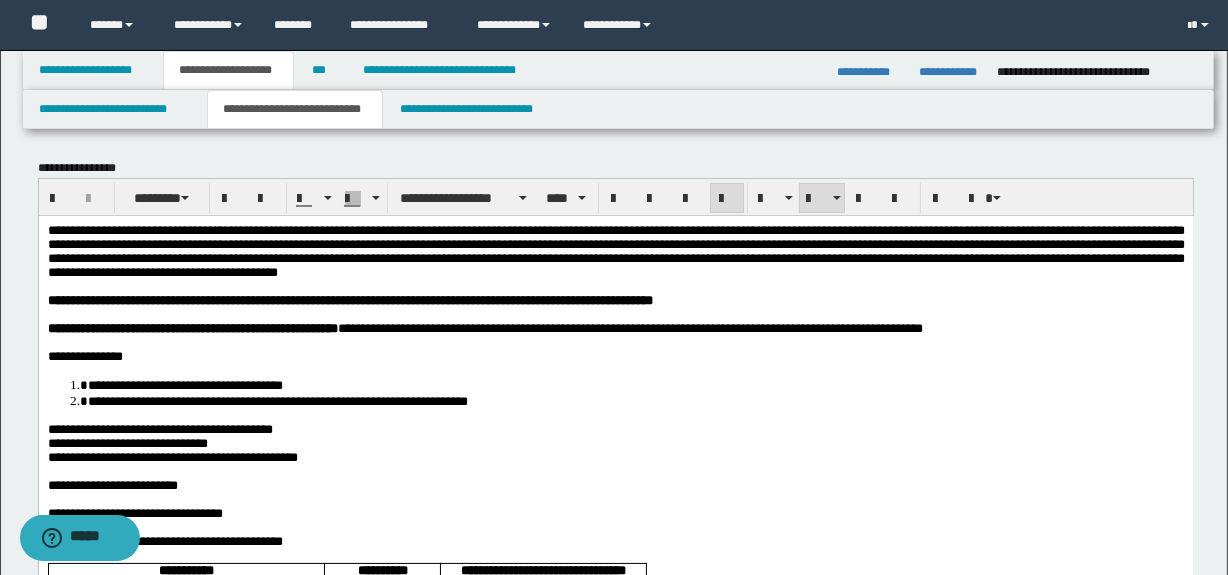 click on "**********" at bounding box center (159, 428) 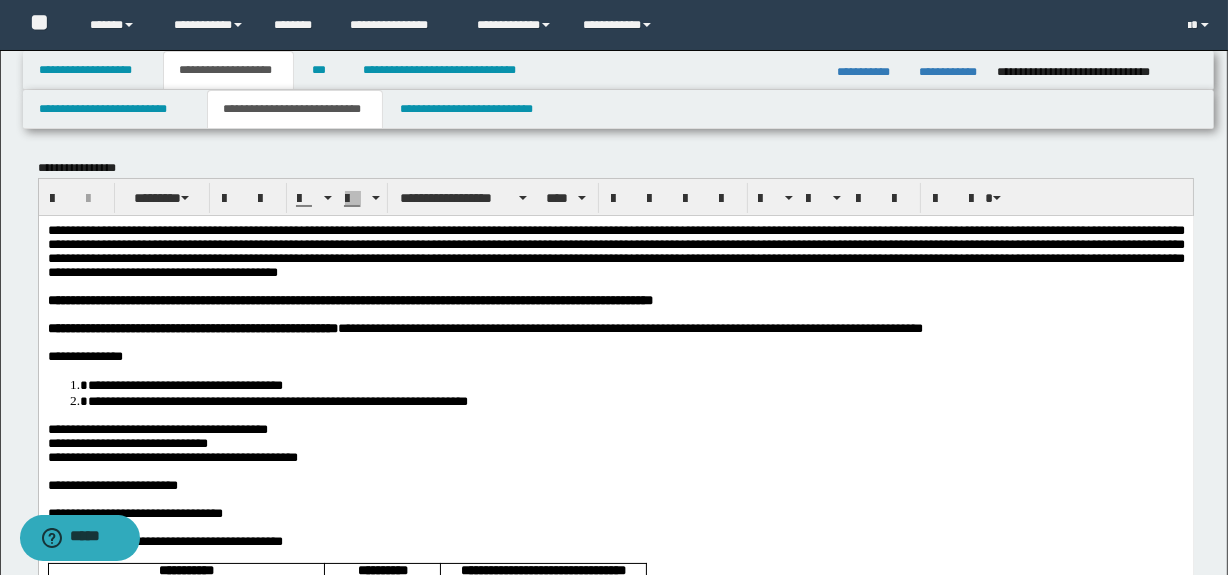 click on "**********" at bounding box center (172, 456) 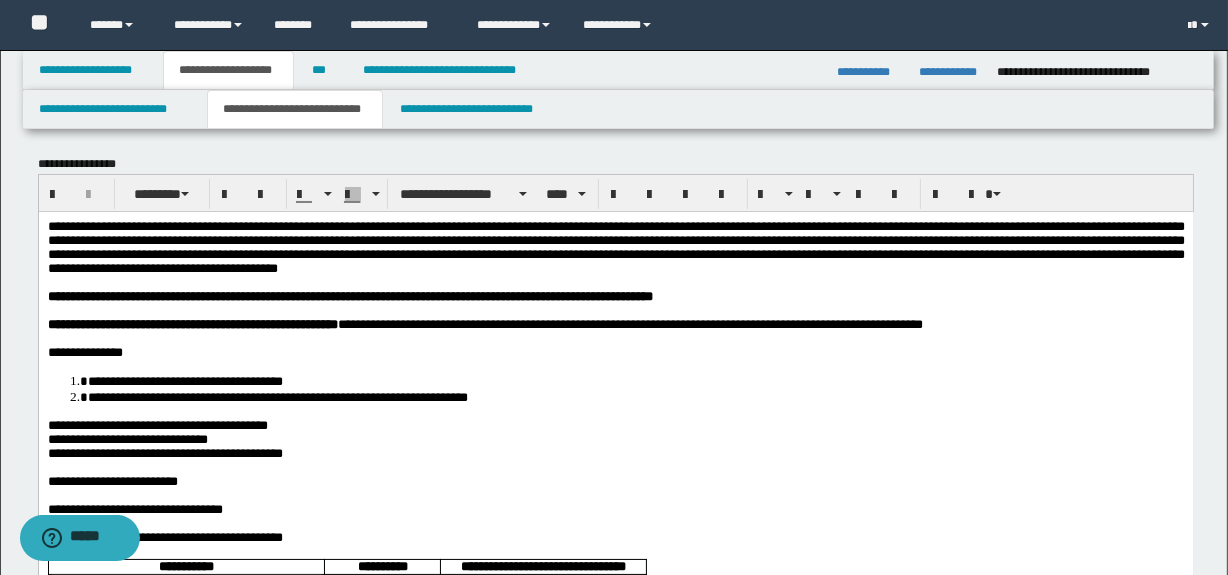 scroll, scrollTop: 0, scrollLeft: 0, axis: both 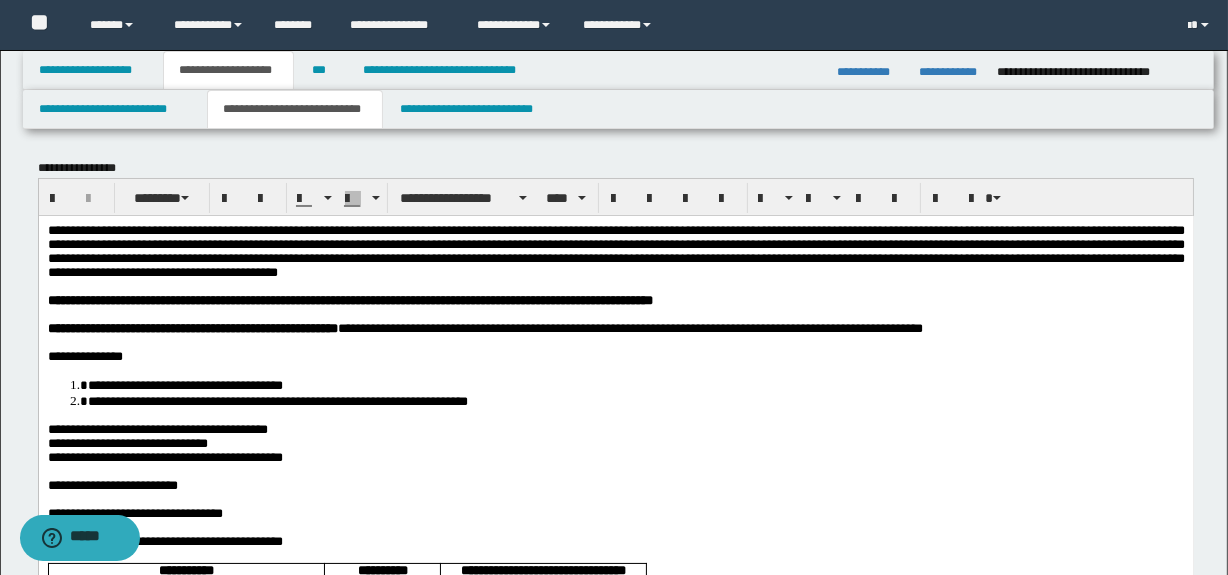 drag, startPoint x: 1056, startPoint y: 225, endPoint x: 1105, endPoint y: 245, distance: 52.924473 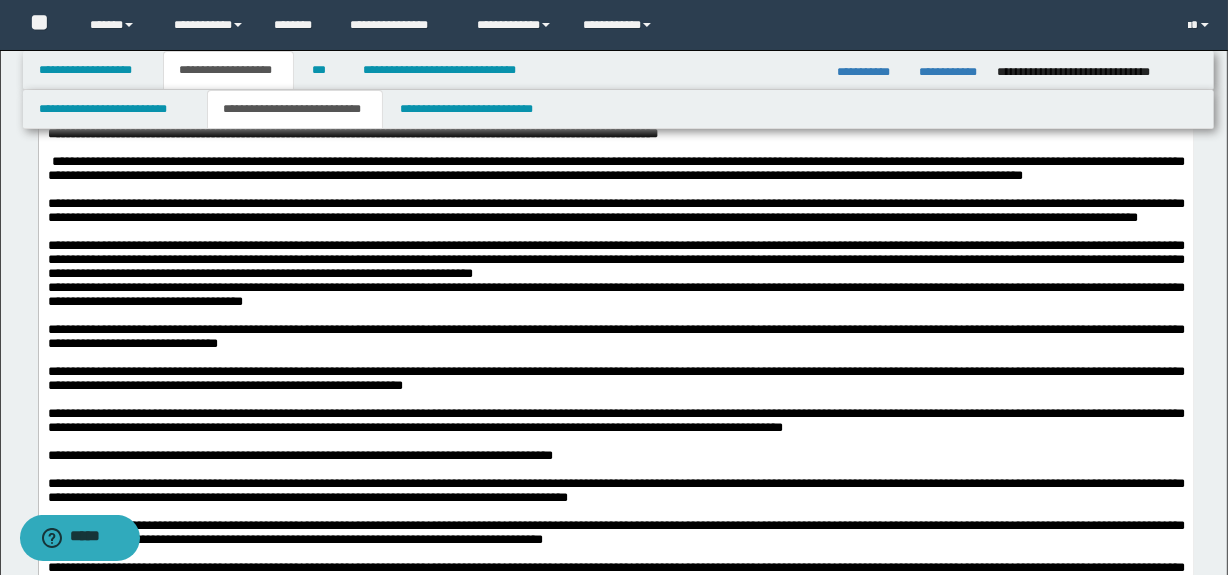 scroll, scrollTop: 545, scrollLeft: 0, axis: vertical 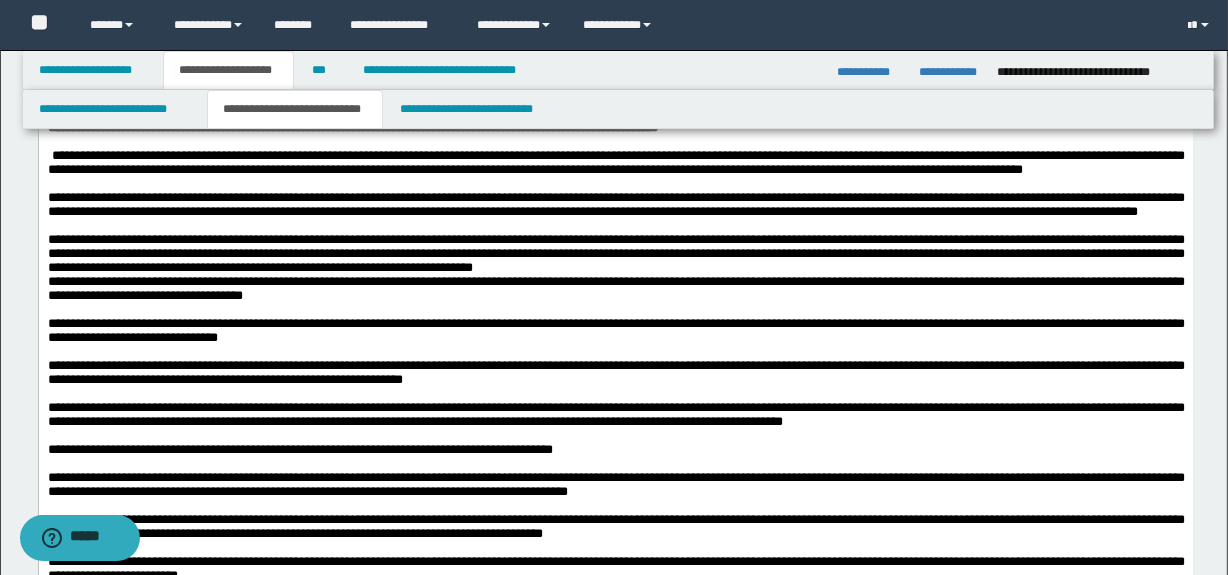 drag, startPoint x: 729, startPoint y: 351, endPoint x: 745, endPoint y: 353, distance: 16.124516 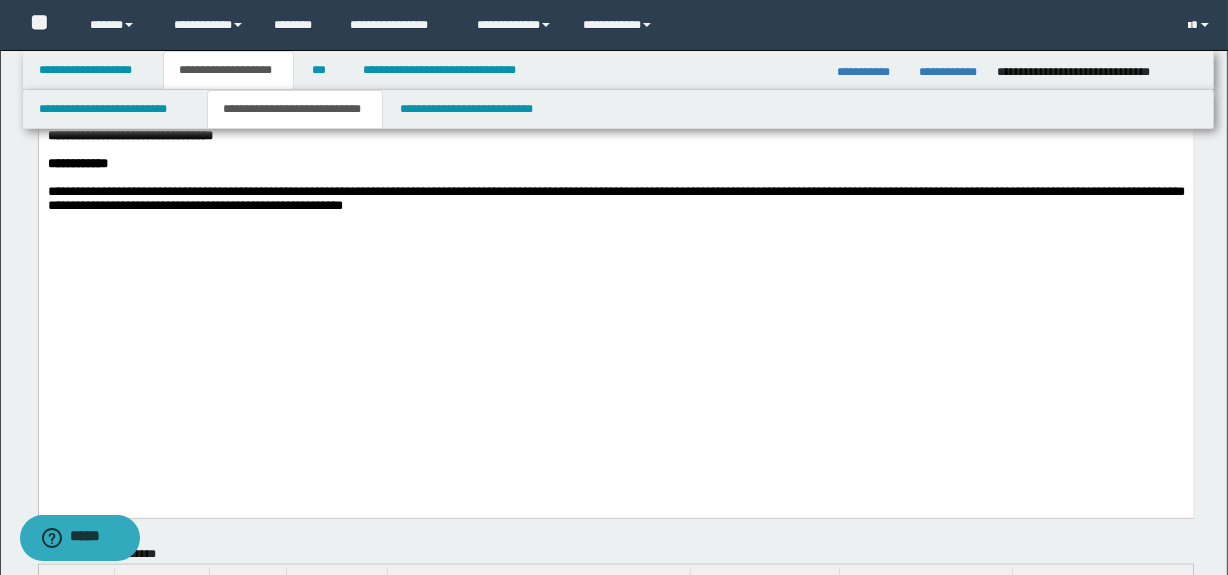scroll, scrollTop: 1575, scrollLeft: 0, axis: vertical 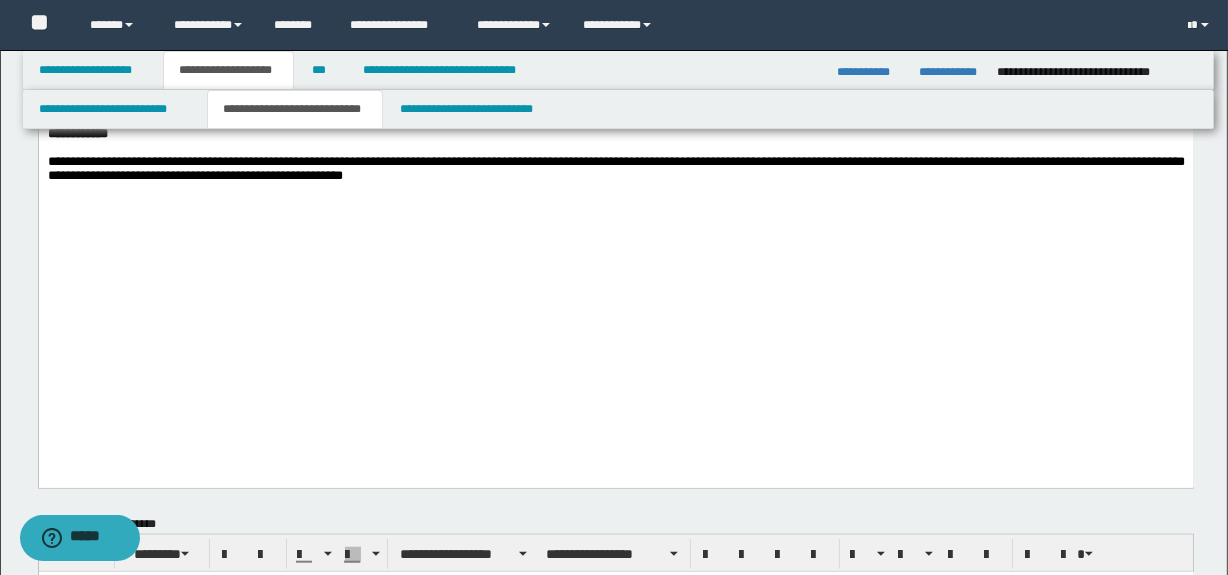click on "**********" at bounding box center (129, 106) 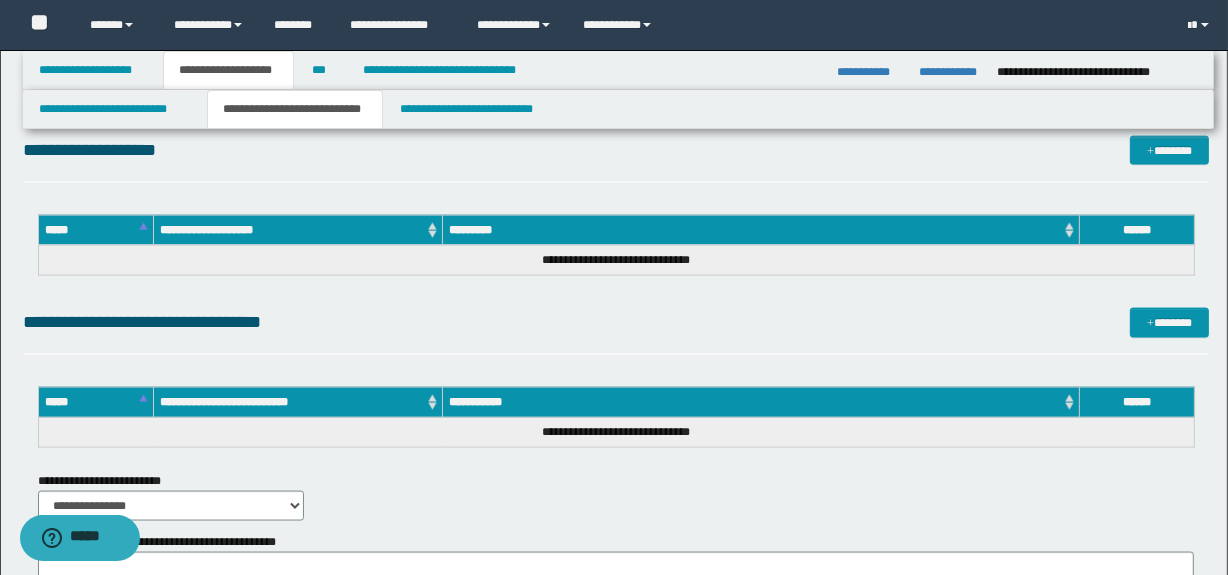 scroll, scrollTop: 2814, scrollLeft: 0, axis: vertical 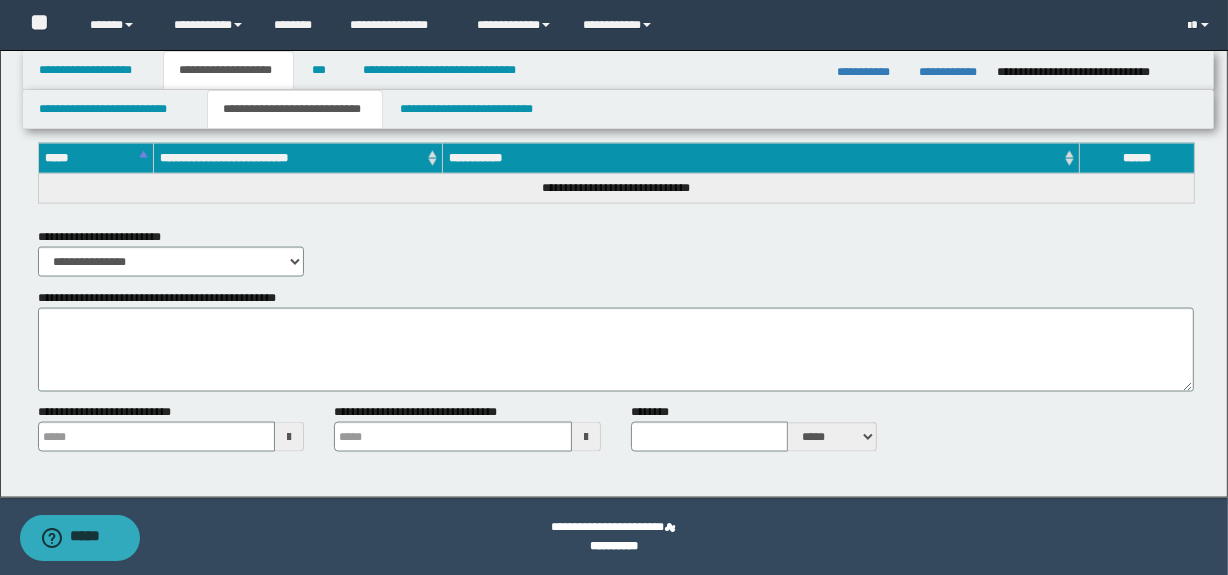 type 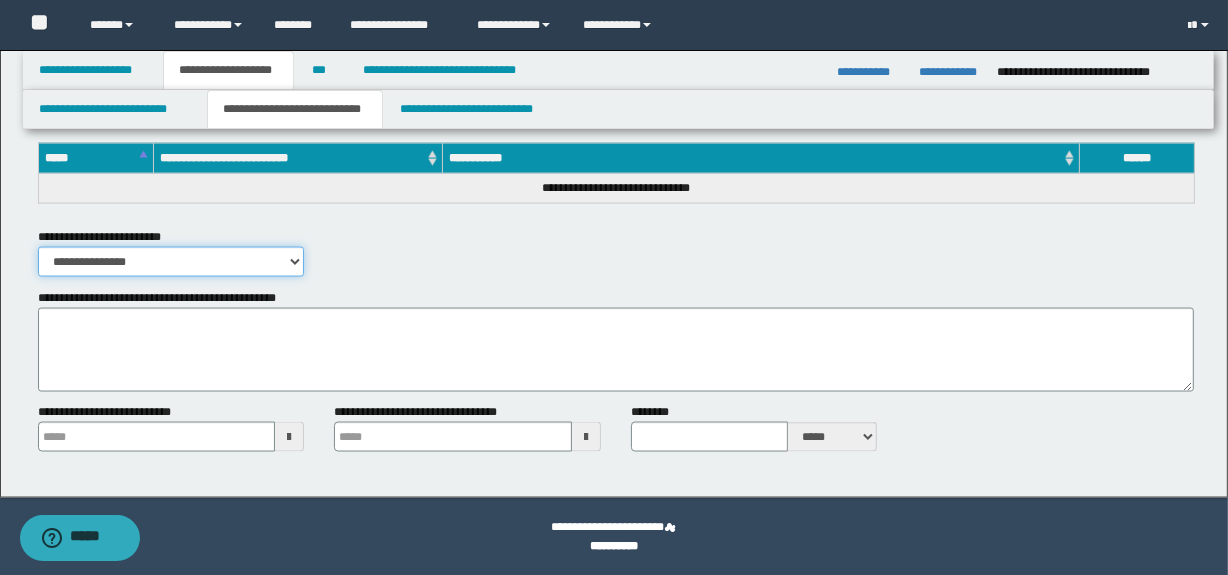 click on "**********" at bounding box center (171, 262) 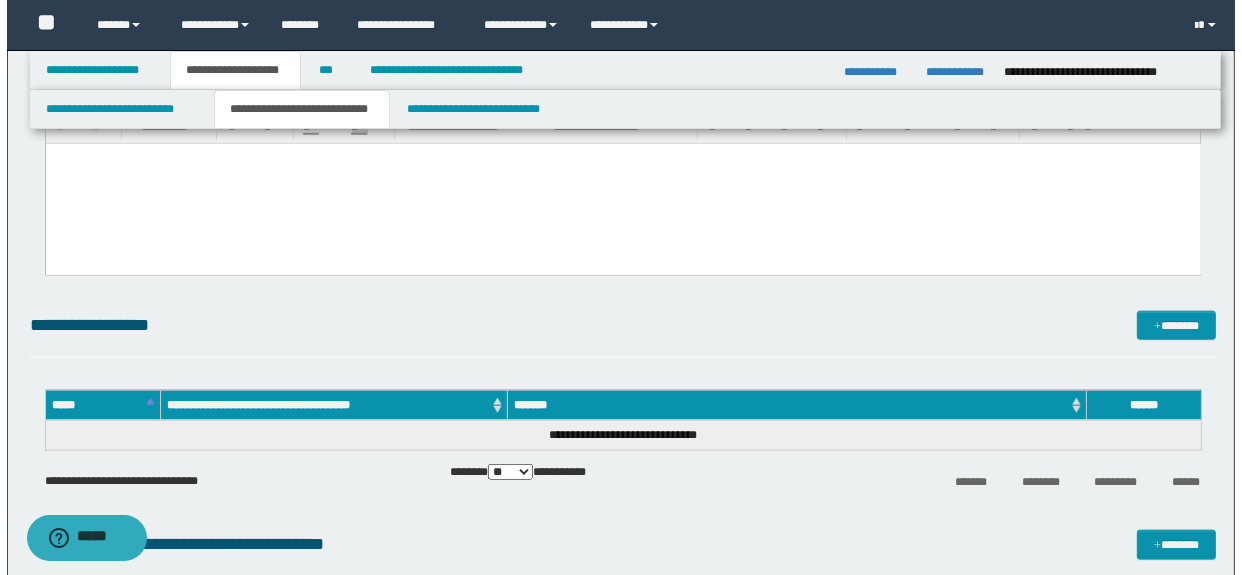 scroll, scrollTop: 1996, scrollLeft: 0, axis: vertical 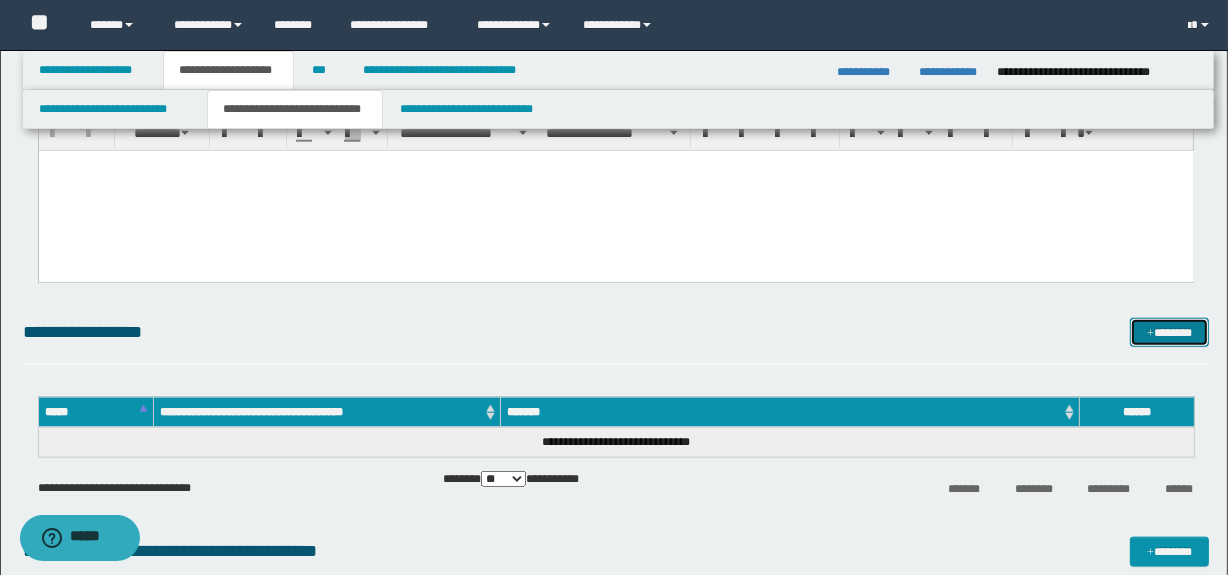 click on "*******" at bounding box center (1170, 333) 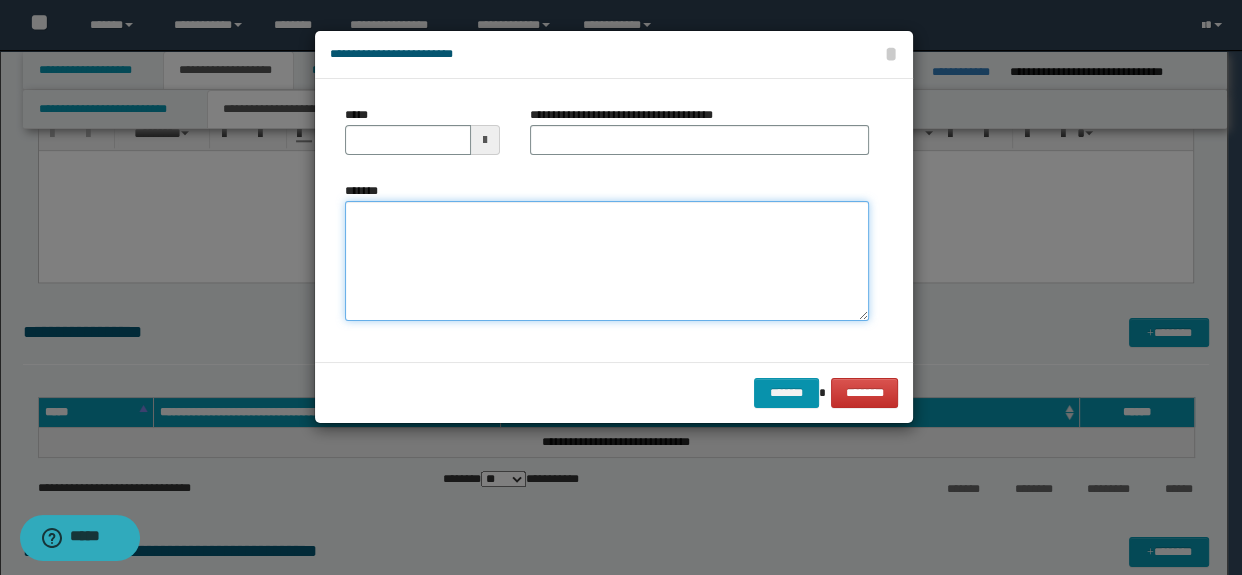 click on "*******" at bounding box center (607, 261) 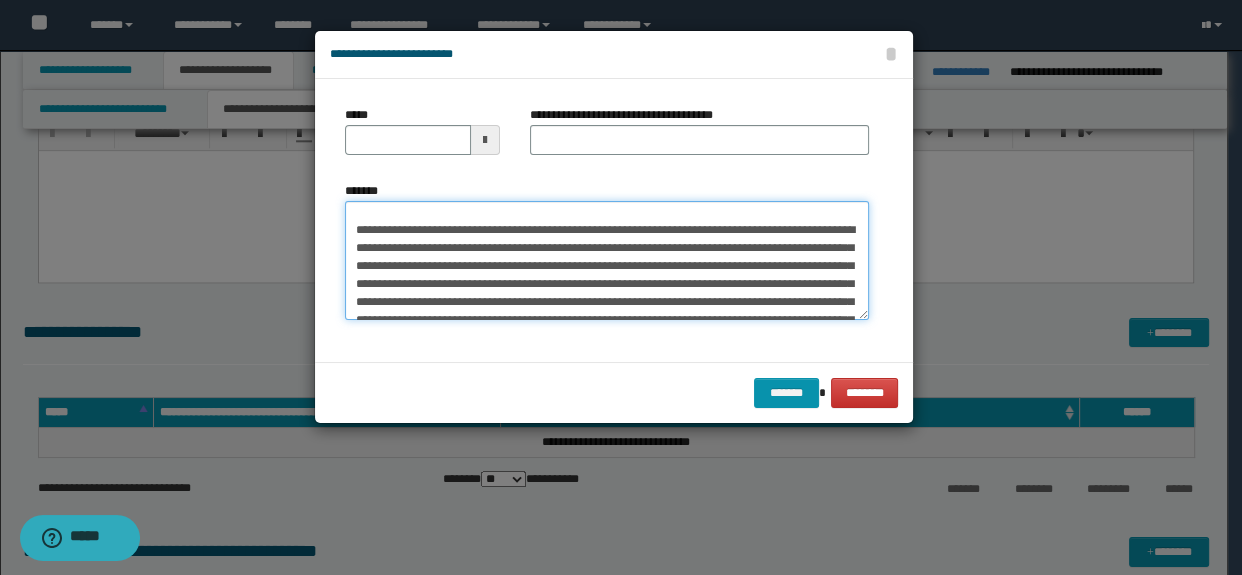 scroll, scrollTop: 0, scrollLeft: 0, axis: both 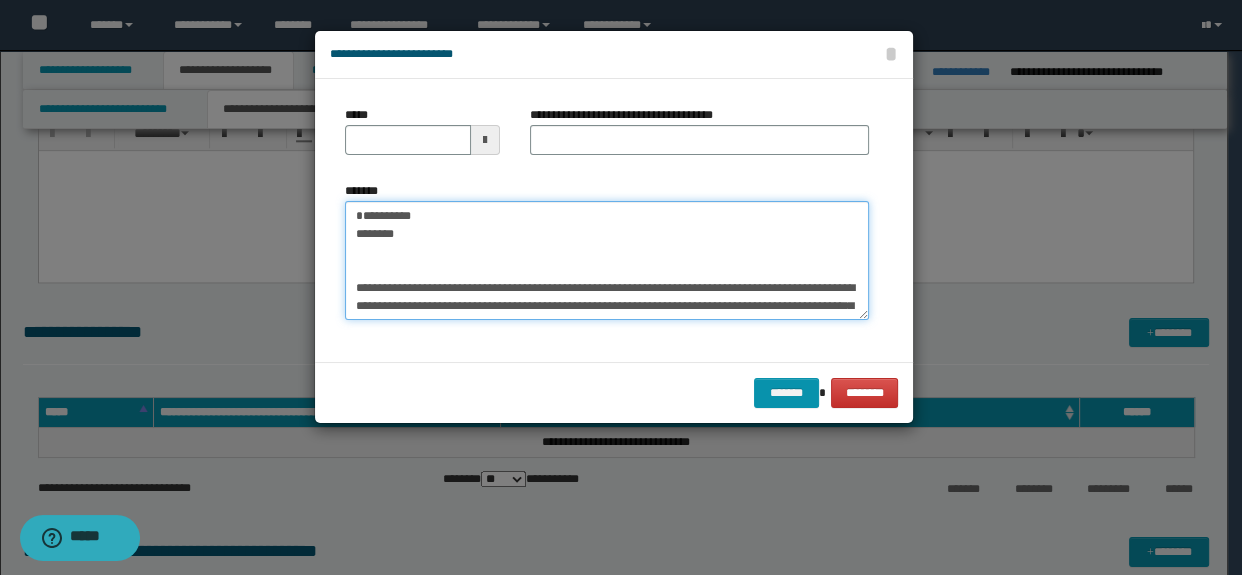 type on "**********" 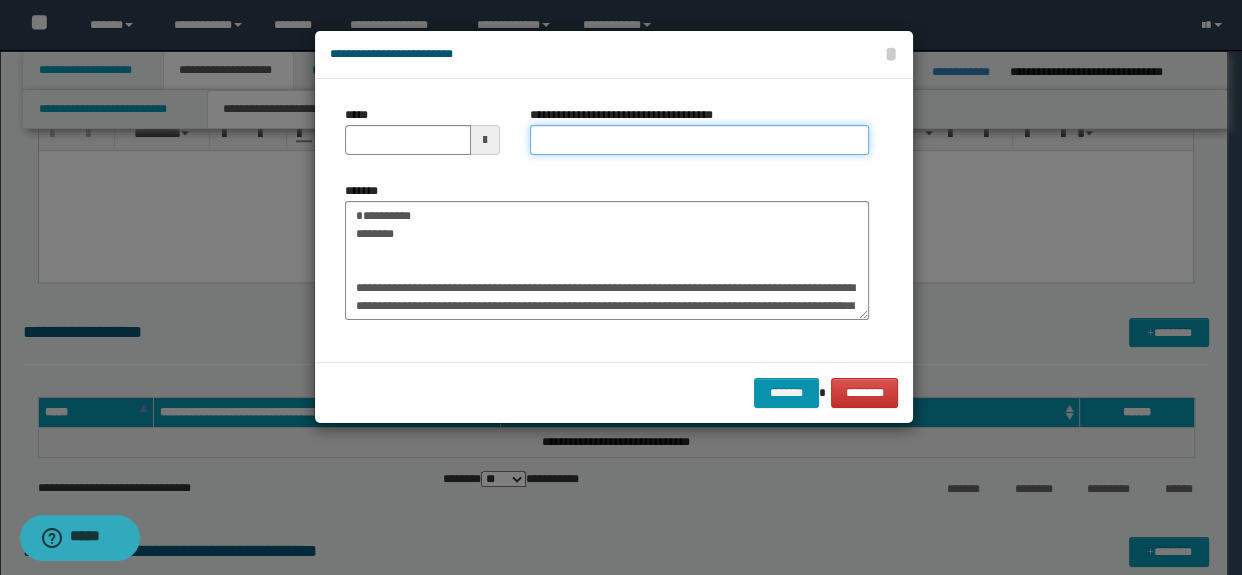 click on "**********" at bounding box center [700, 140] 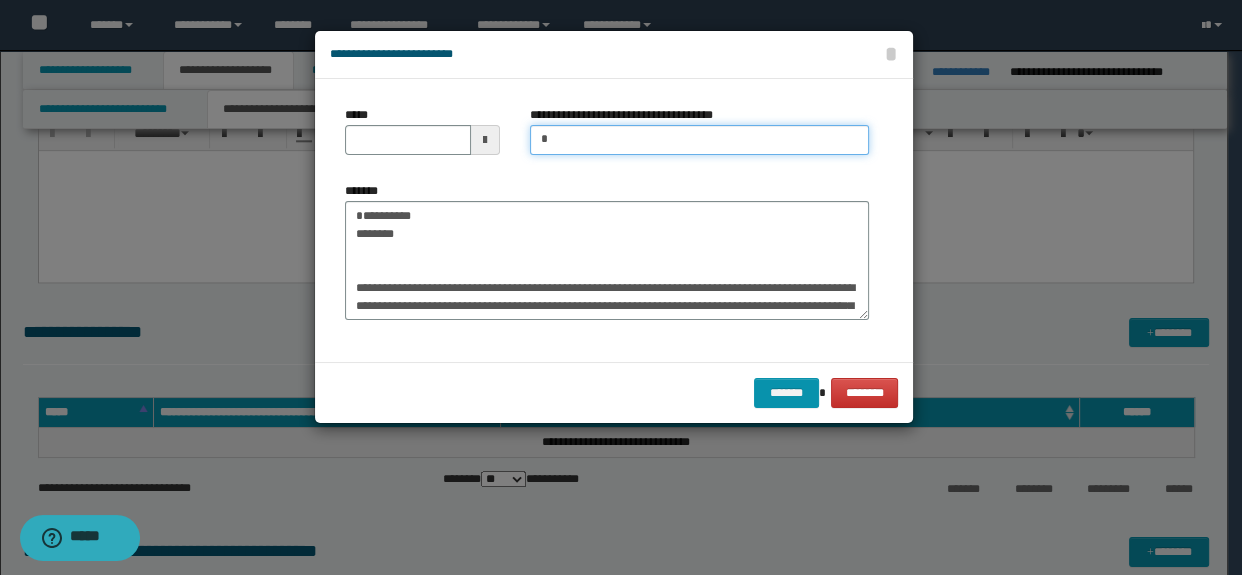 type on "**********" 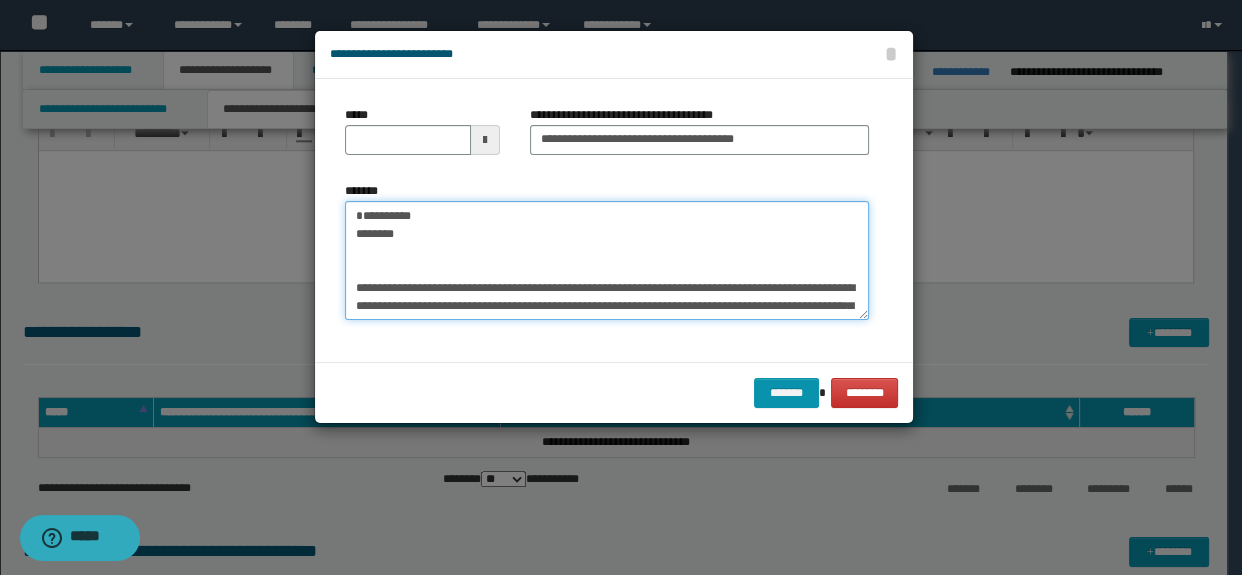 drag, startPoint x: 430, startPoint y: 268, endPoint x: 268, endPoint y: 150, distance: 200.41956 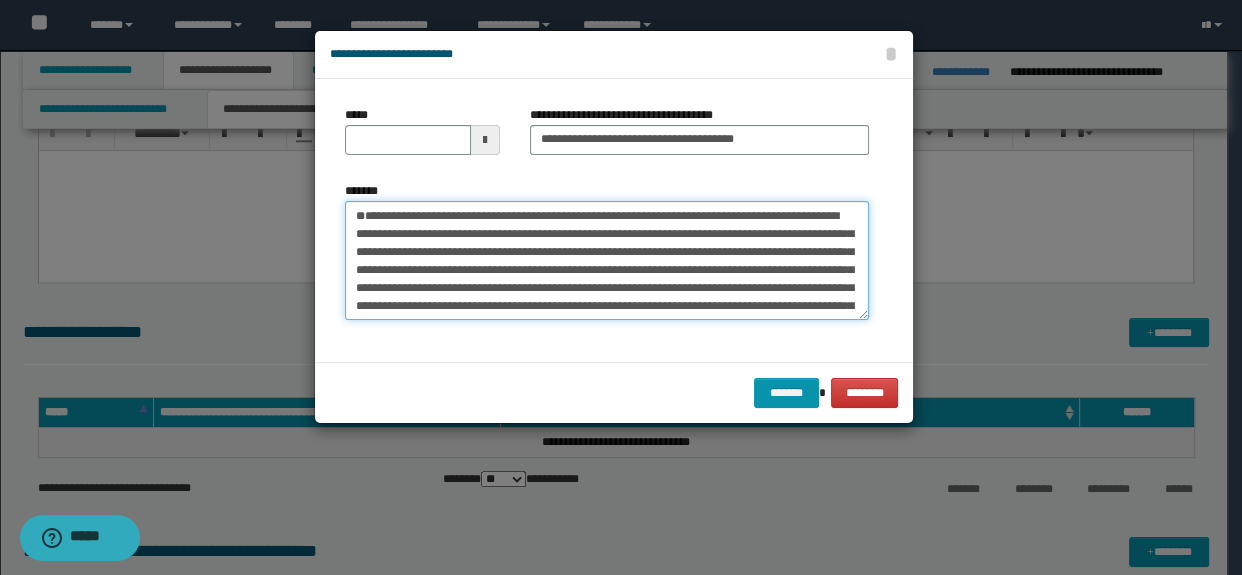 type 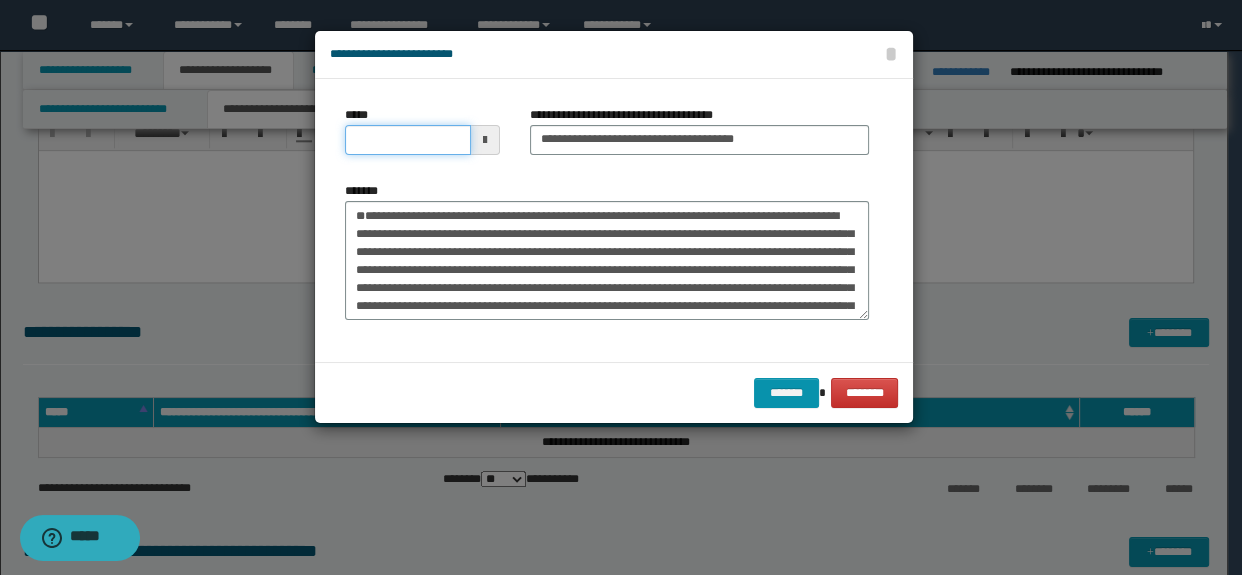 click on "*****" at bounding box center (408, 140) 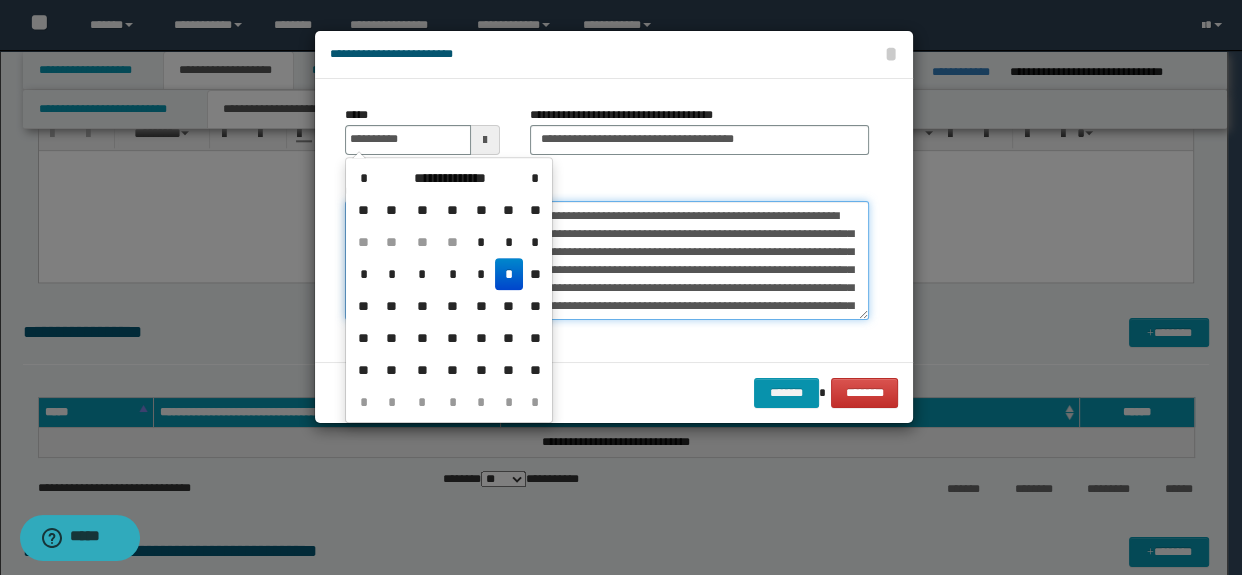 type on "**********" 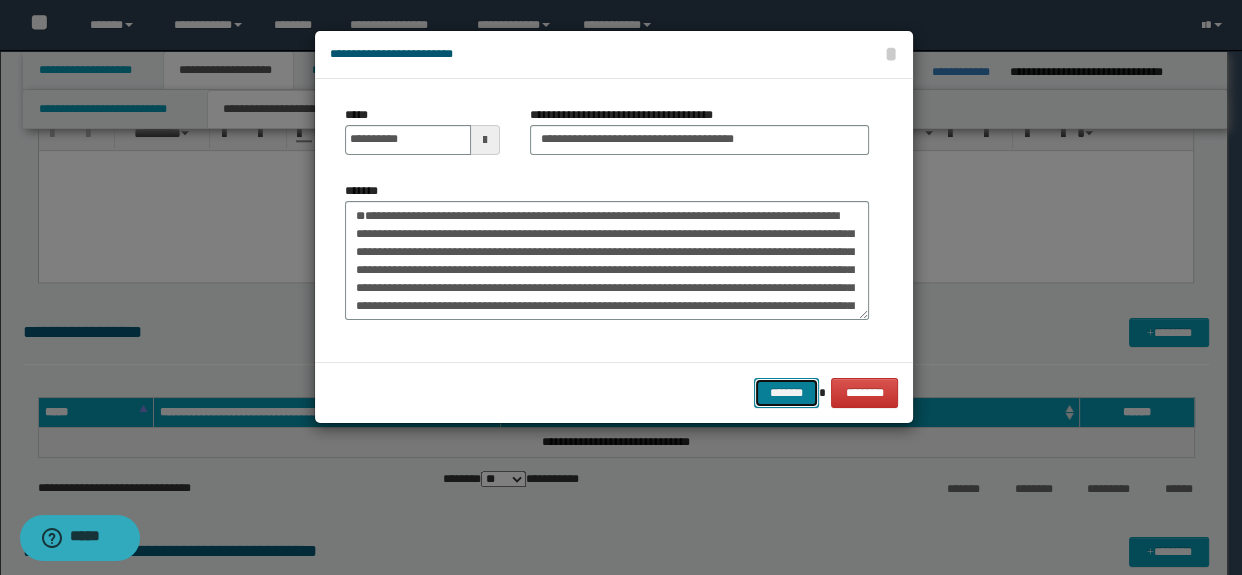 click on "*******" at bounding box center (786, 393) 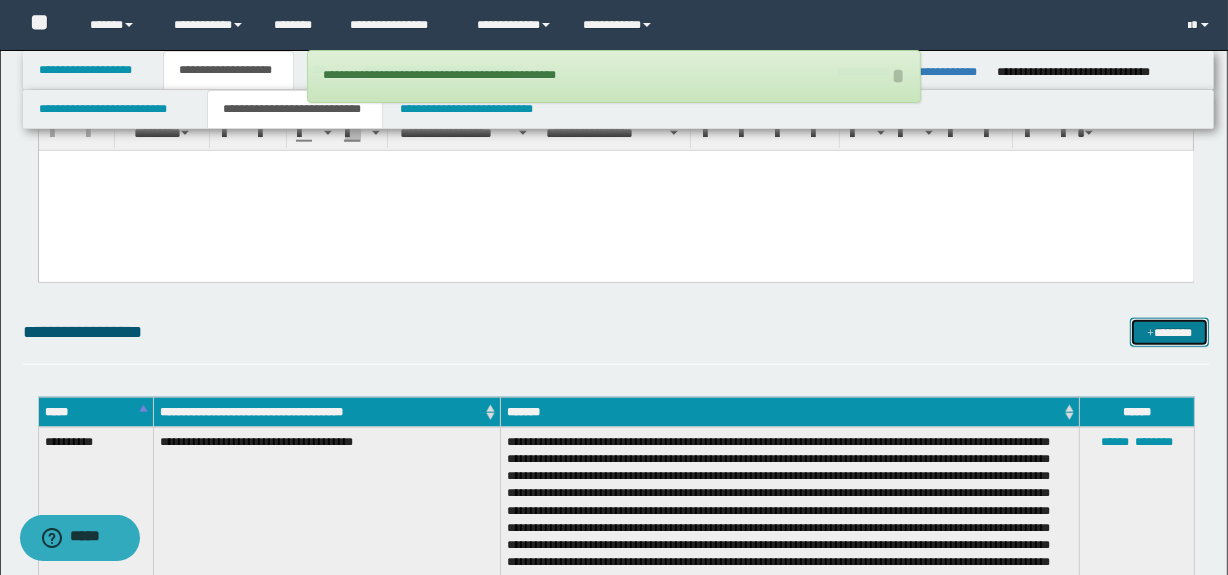click on "*******" at bounding box center (1170, 333) 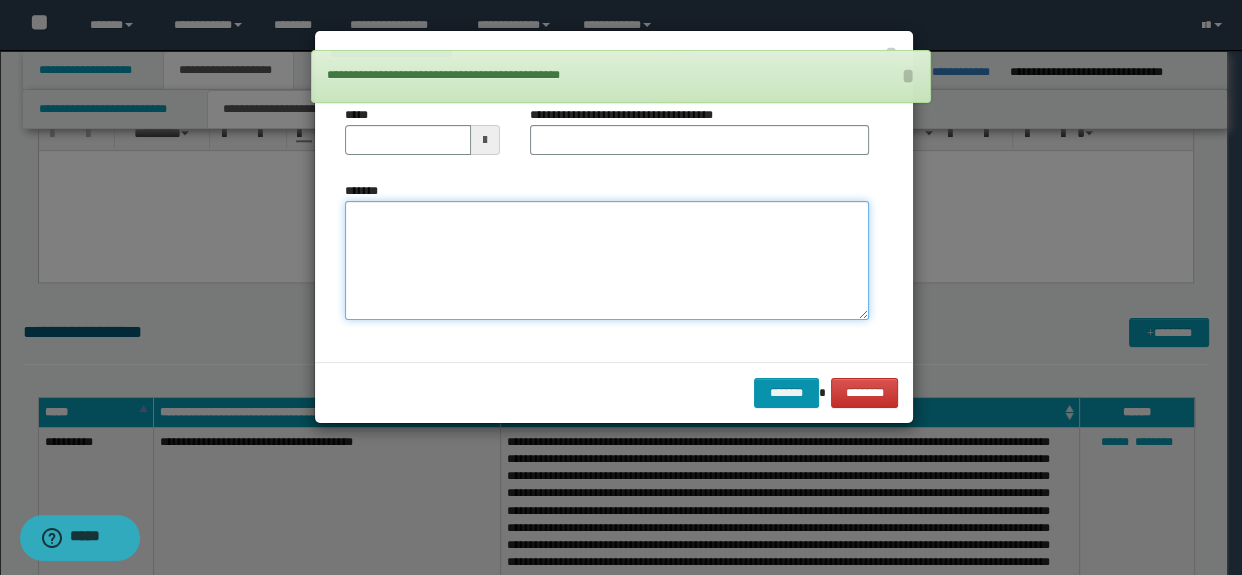 click on "*******" at bounding box center [607, 261] 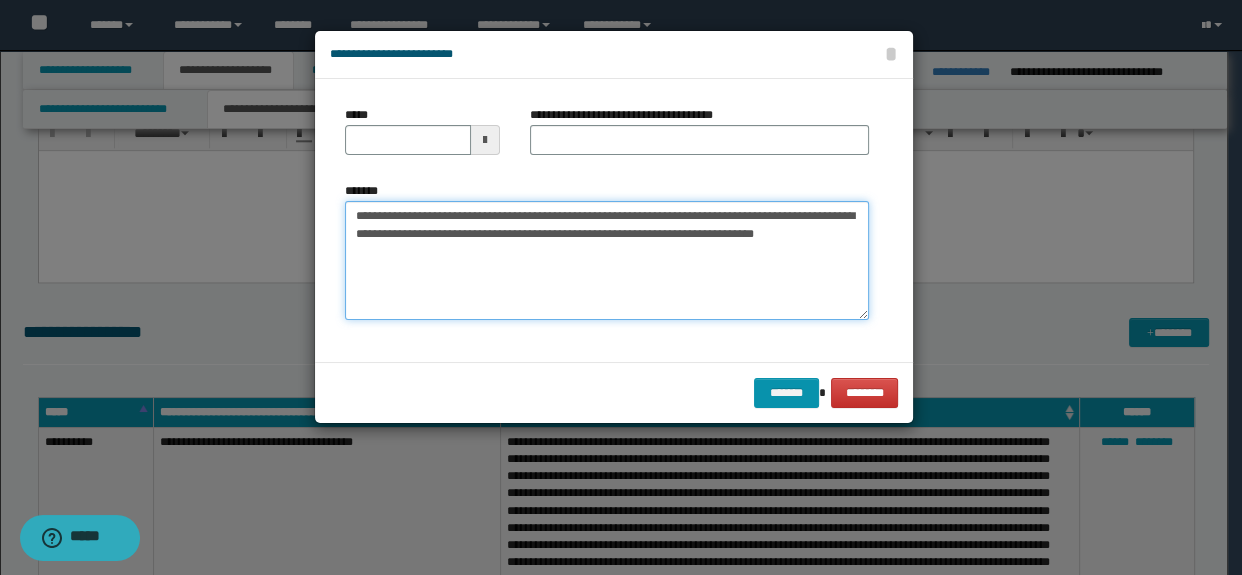 type on "**********" 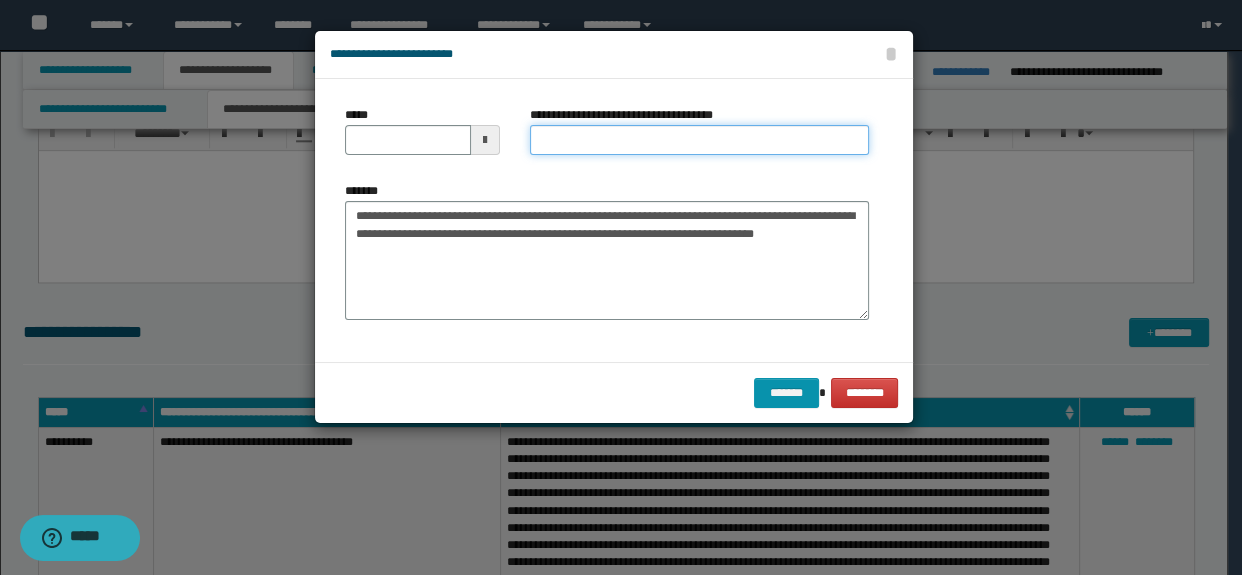click on "**********" at bounding box center (700, 140) 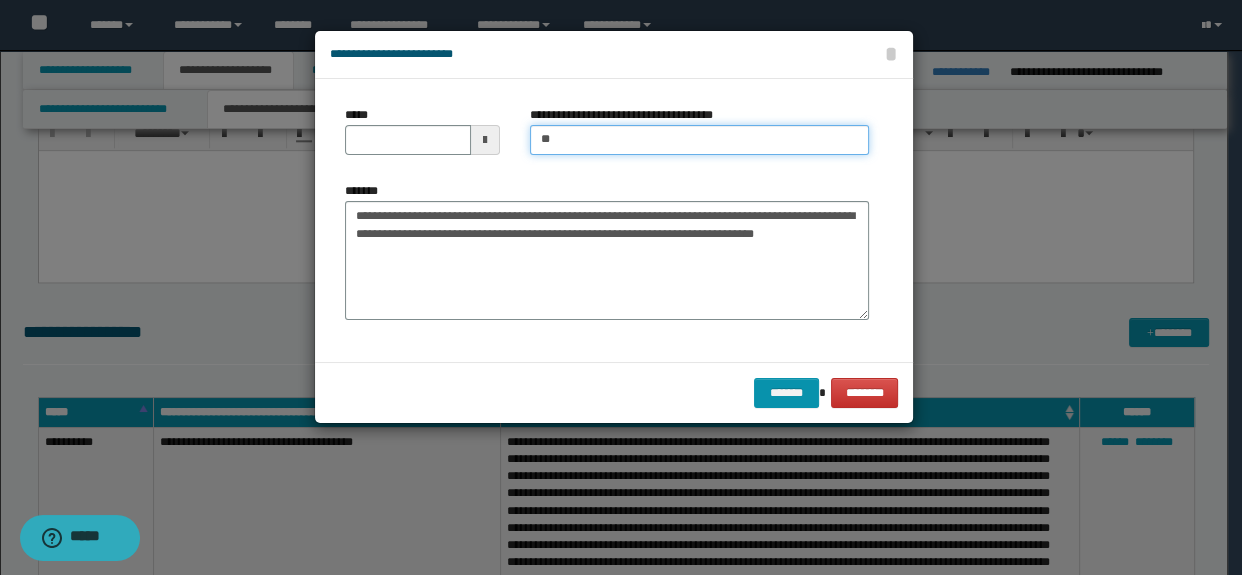 type on "*****" 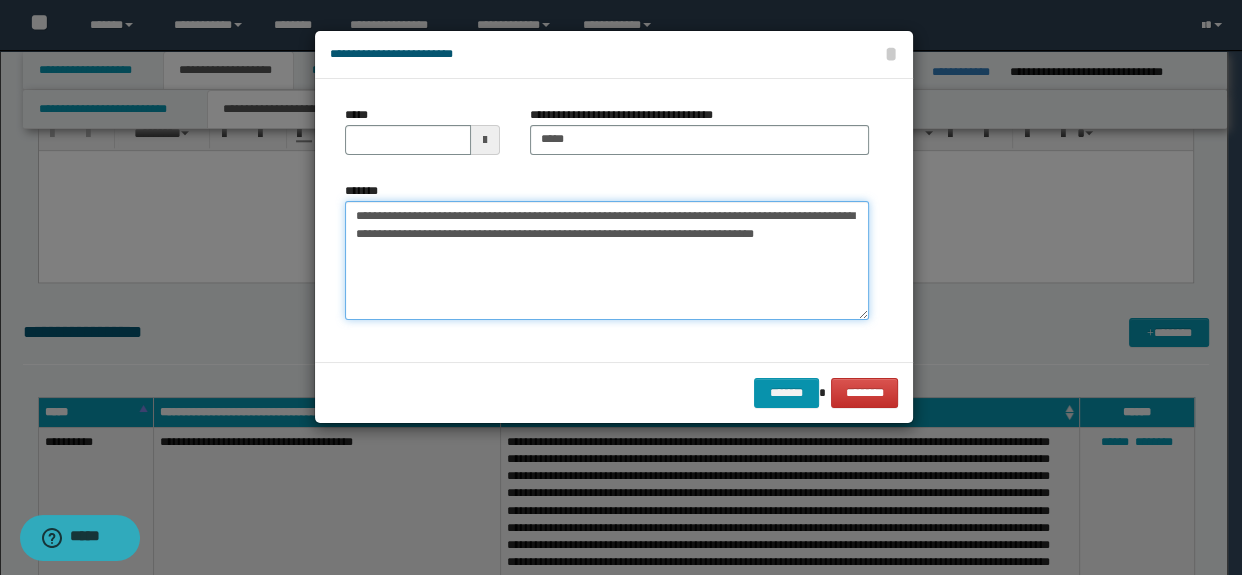 drag, startPoint x: 696, startPoint y: 232, endPoint x: 638, endPoint y: 232, distance: 58 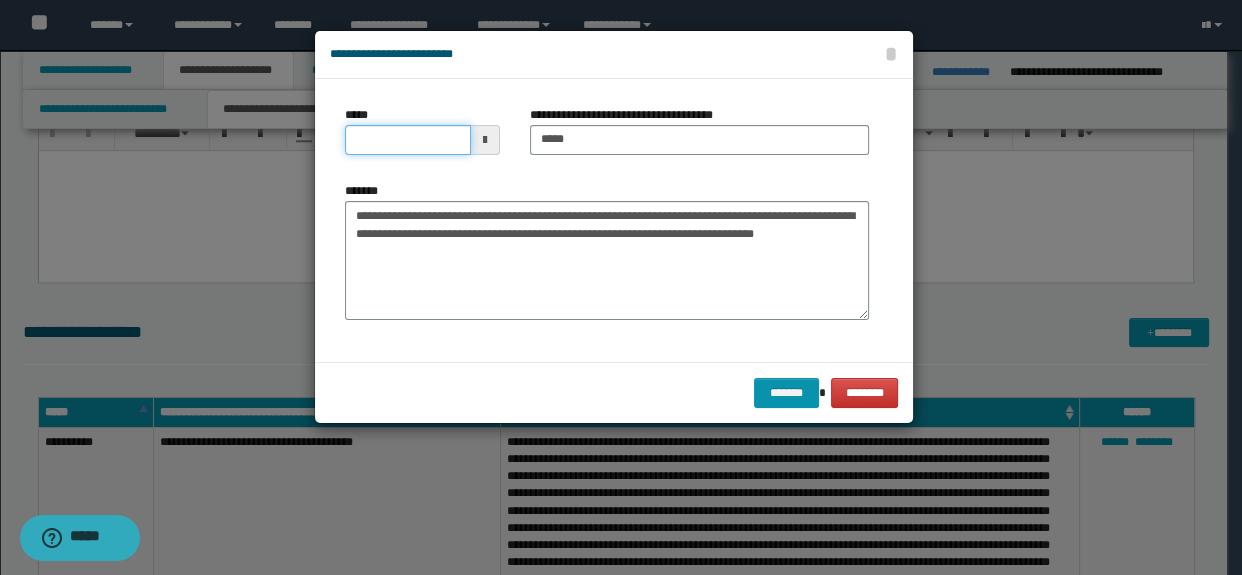 click on "*****" at bounding box center (408, 140) 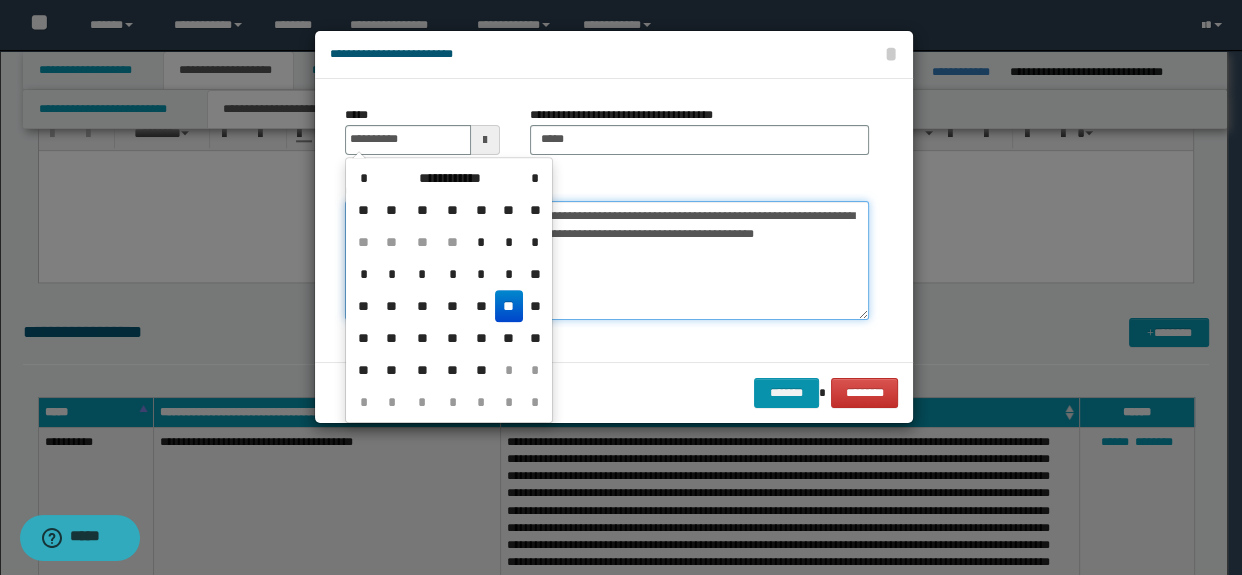 type on "**********" 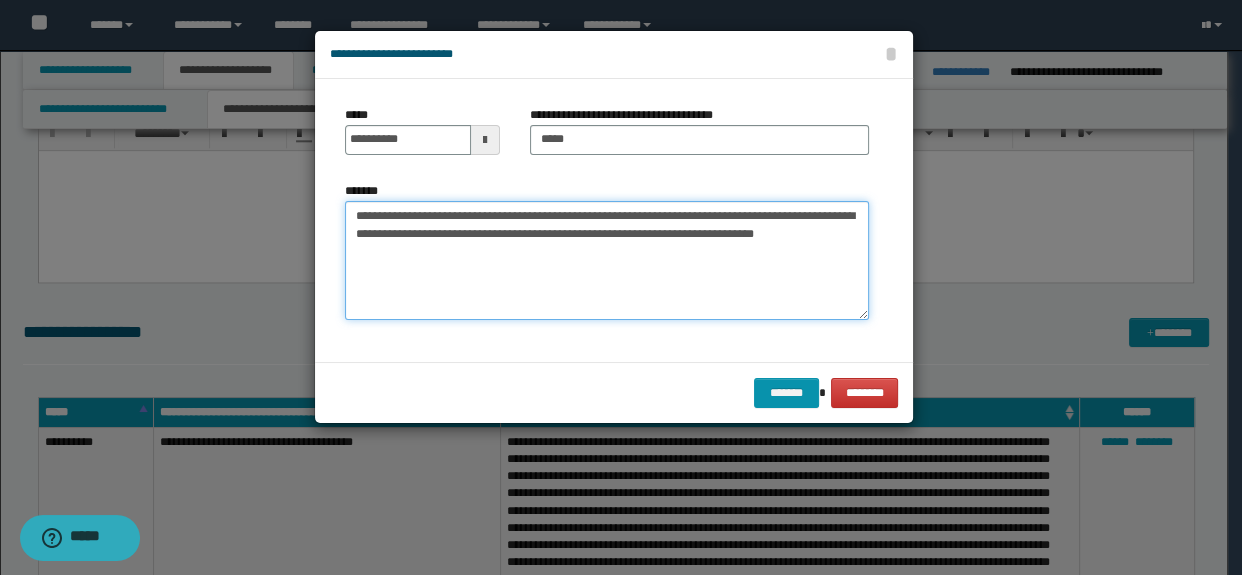 click on "**********" at bounding box center (607, 261) 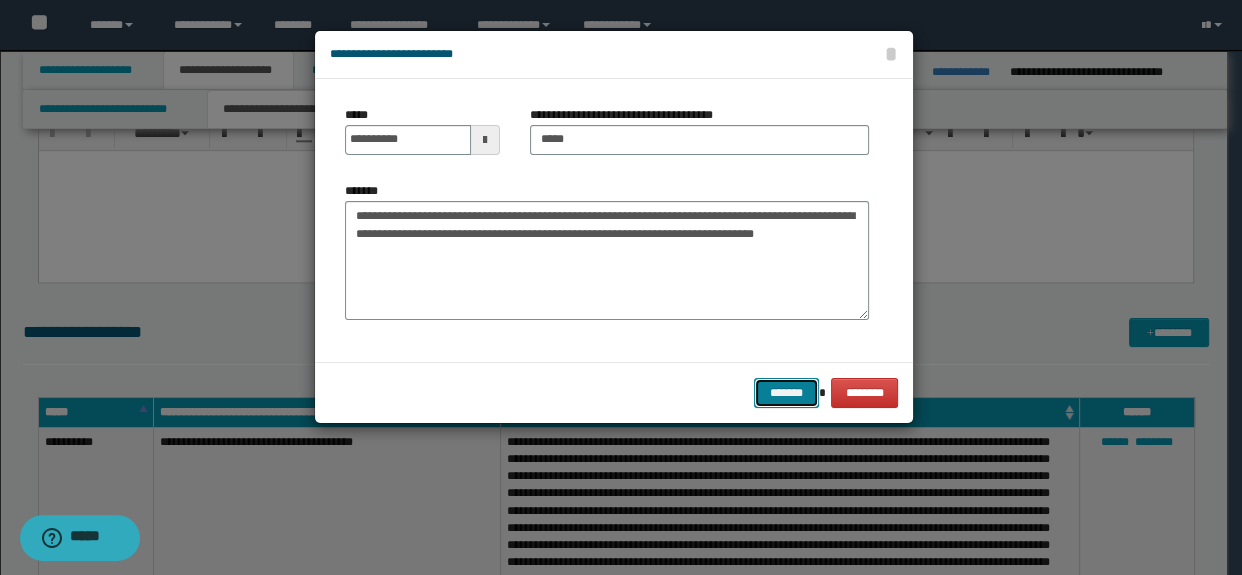 click on "*******" at bounding box center (786, 393) 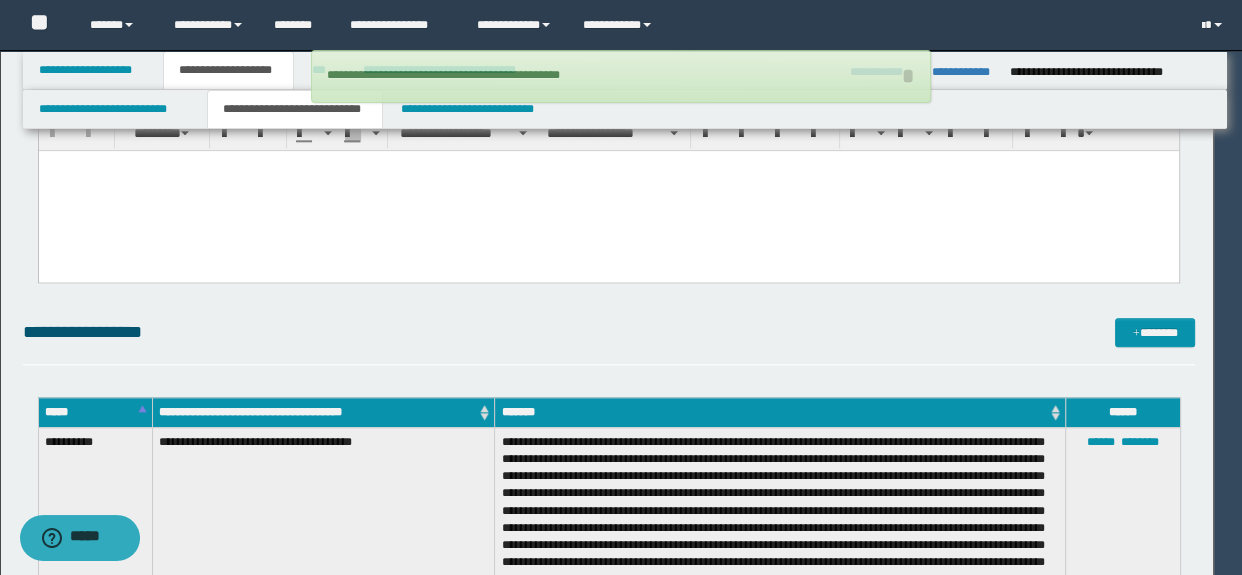 type 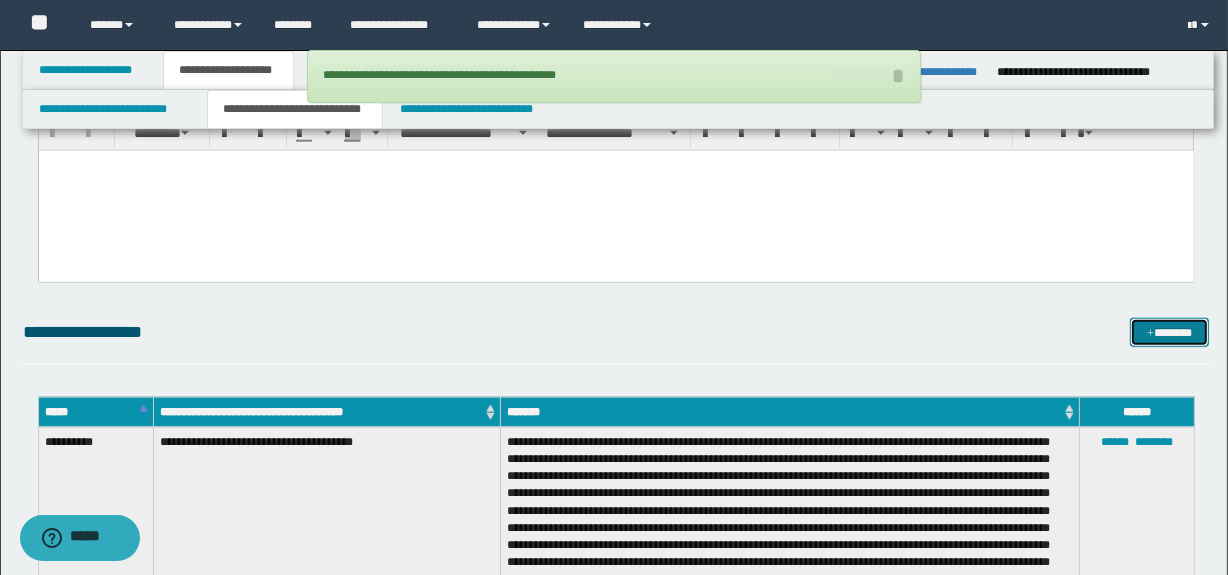 click on "*******" at bounding box center (1170, 333) 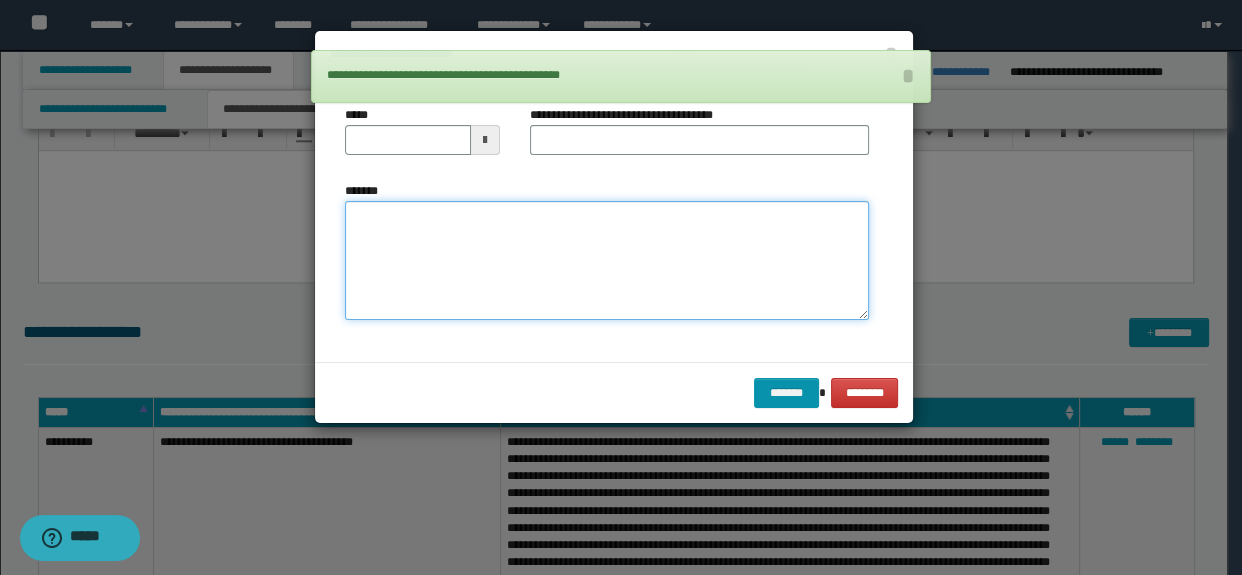 click on "*******" at bounding box center [607, 261] 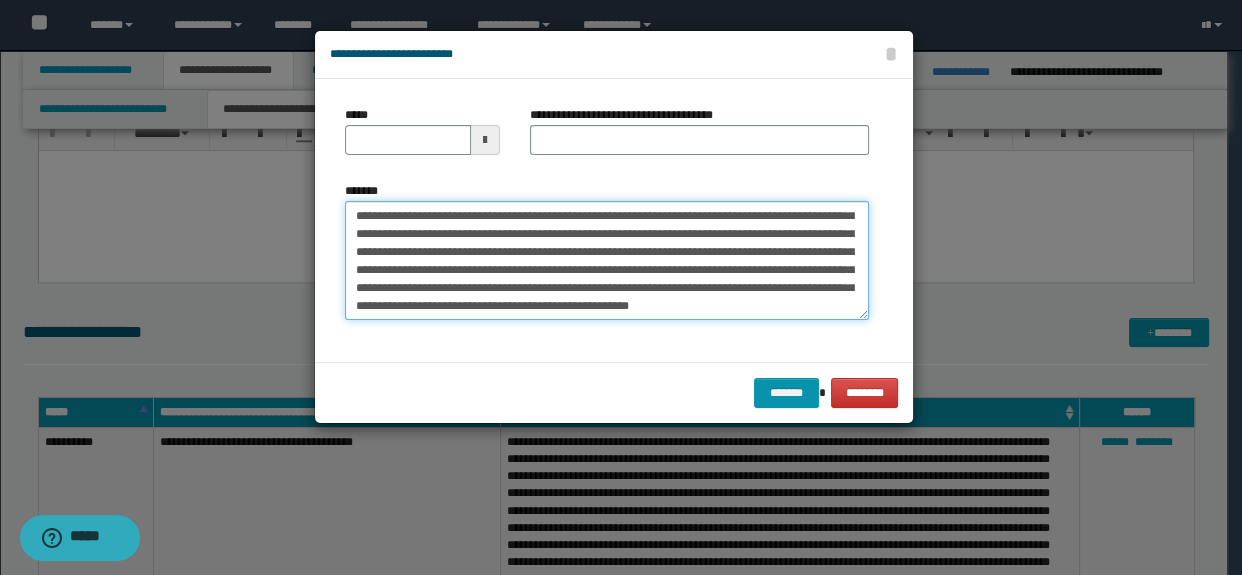 scroll, scrollTop: 108, scrollLeft: 0, axis: vertical 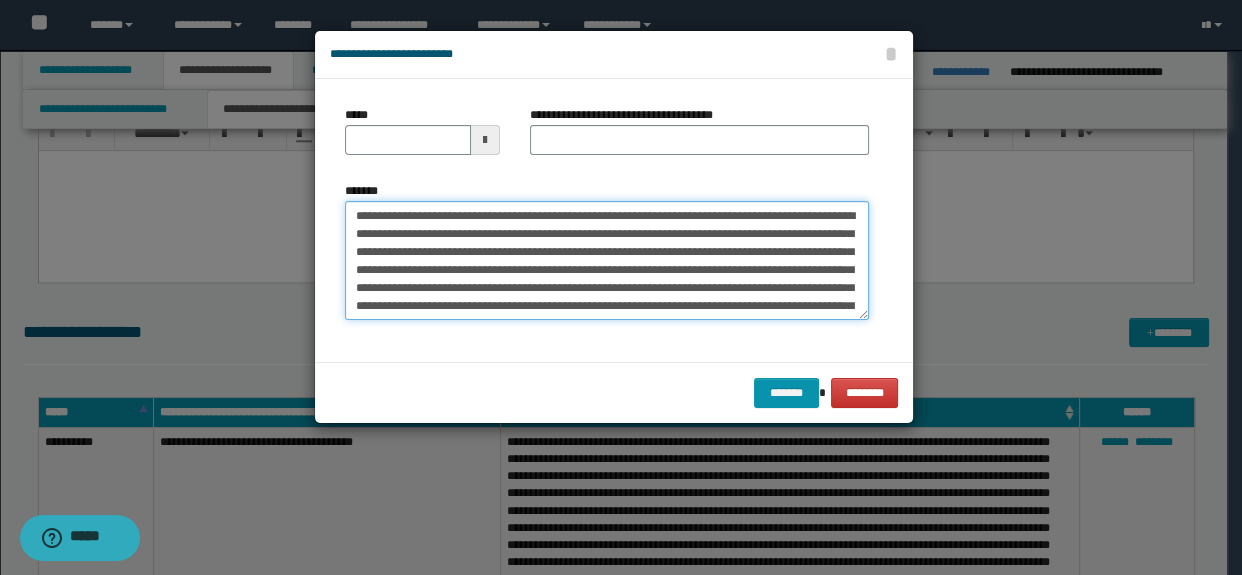 drag, startPoint x: 598, startPoint y: 215, endPoint x: 210, endPoint y: 200, distance: 388.28983 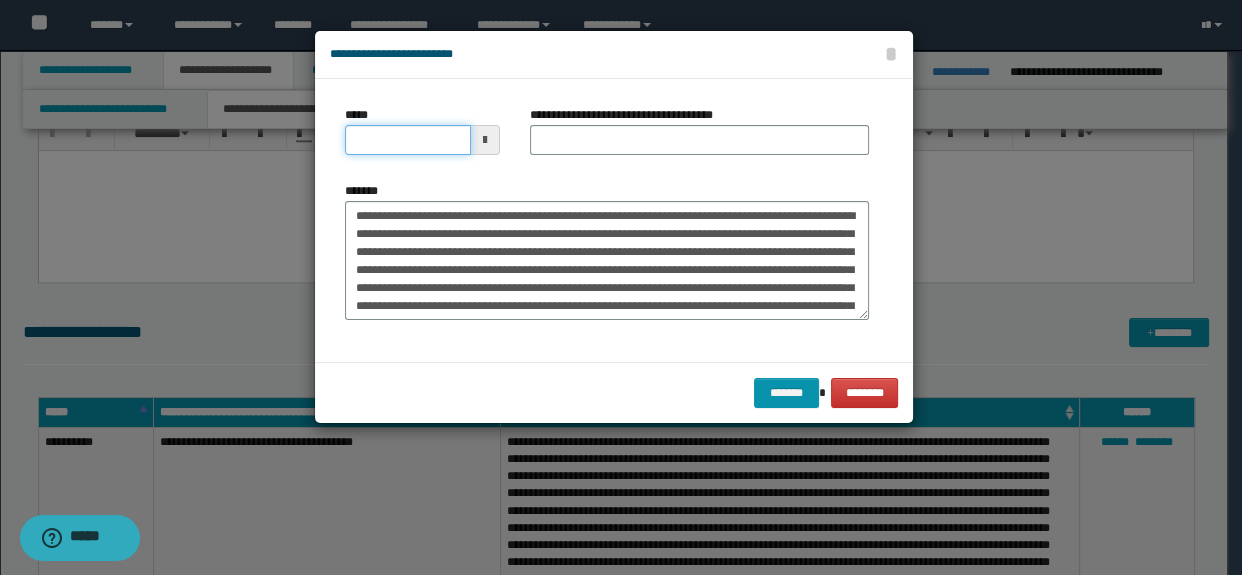 click on "*****" at bounding box center (408, 140) 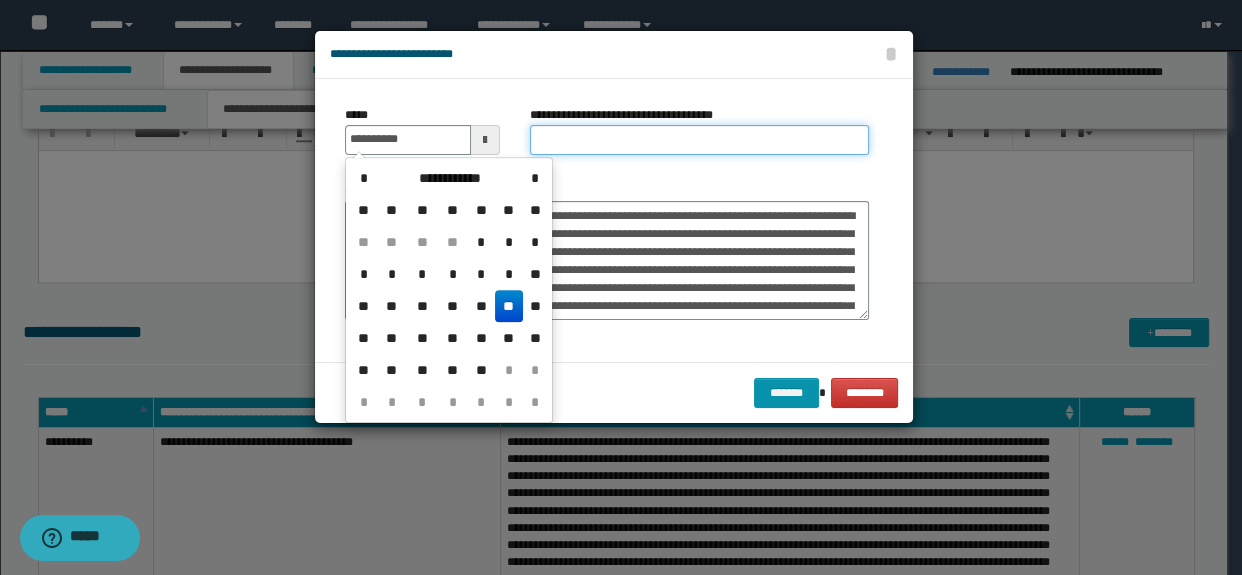 type on "**********" 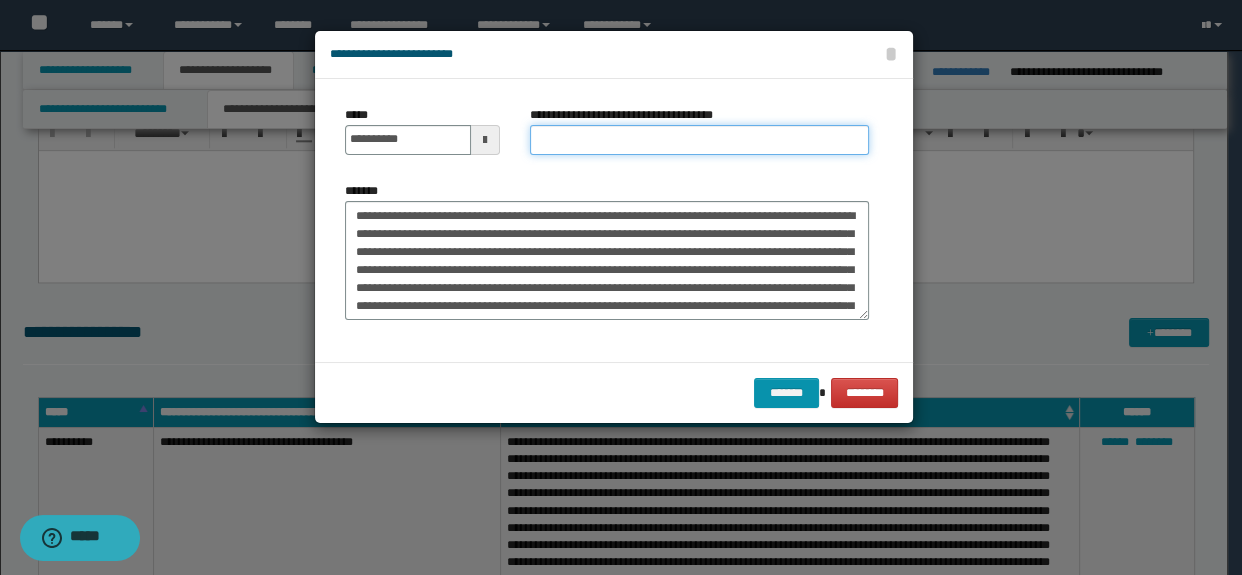 click on "**********" at bounding box center [700, 140] 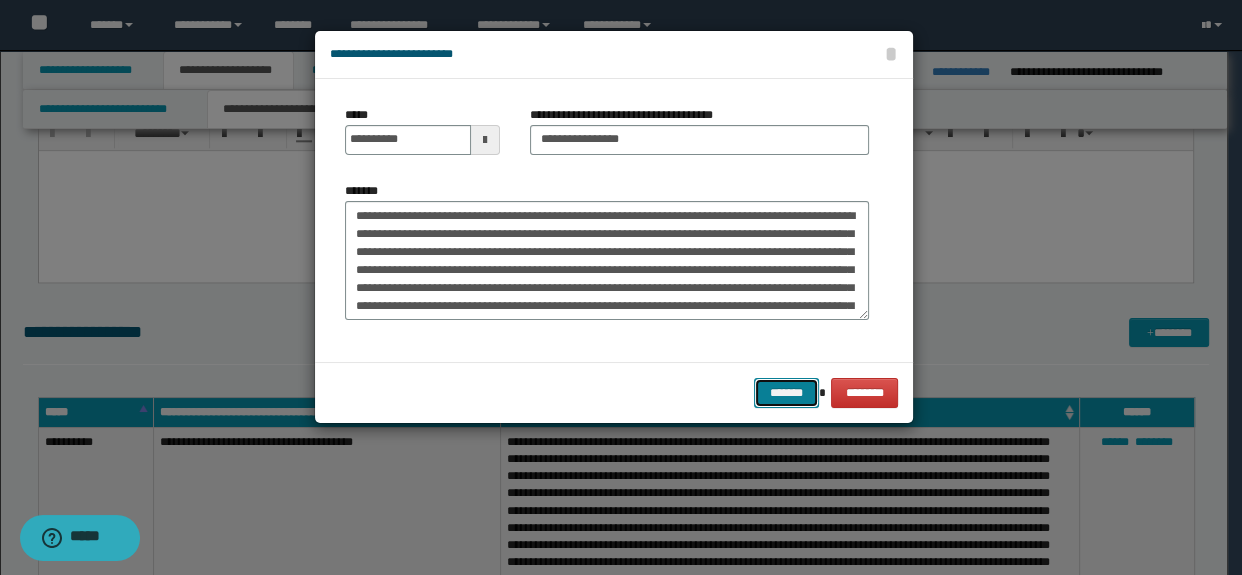 click on "*******" at bounding box center (786, 393) 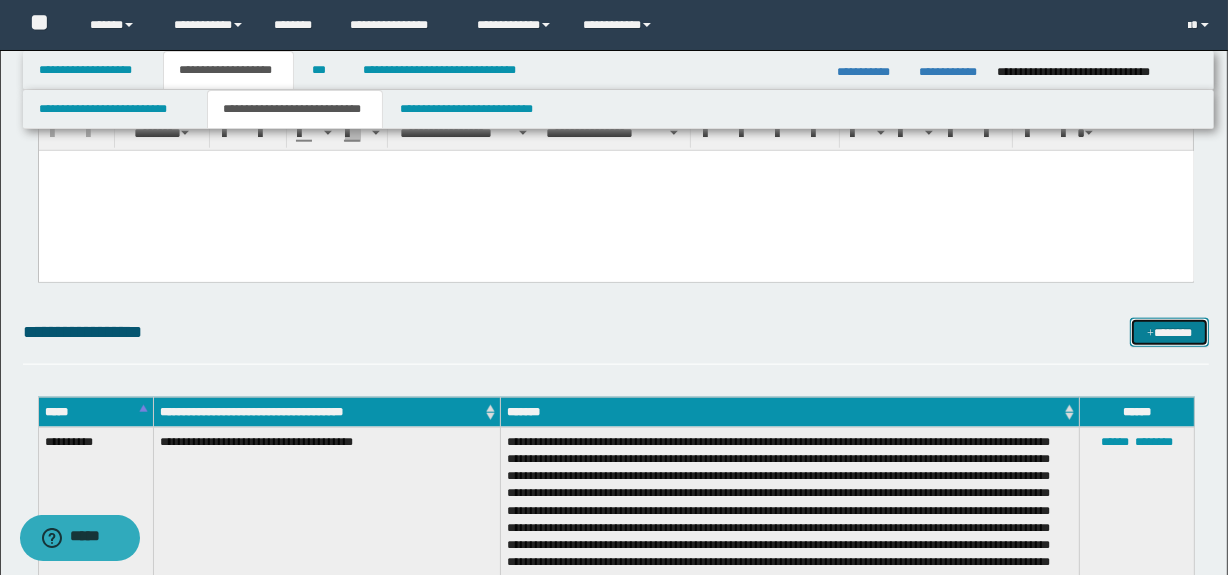 click on "*******" at bounding box center (1170, 333) 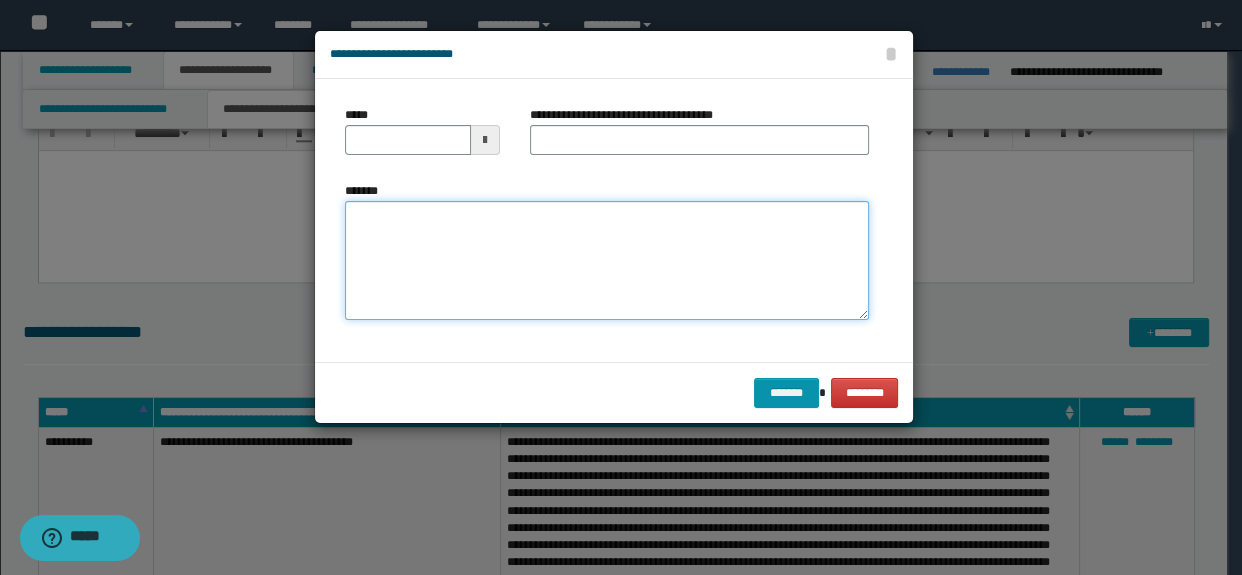 click on "*******" at bounding box center [607, 261] 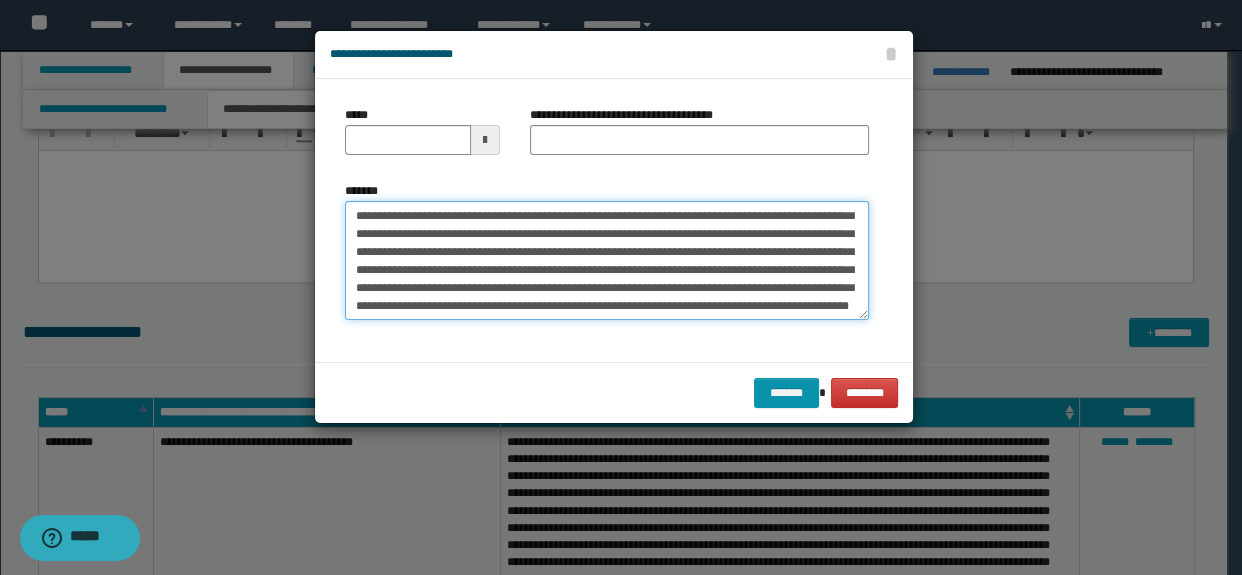 scroll, scrollTop: 0, scrollLeft: 0, axis: both 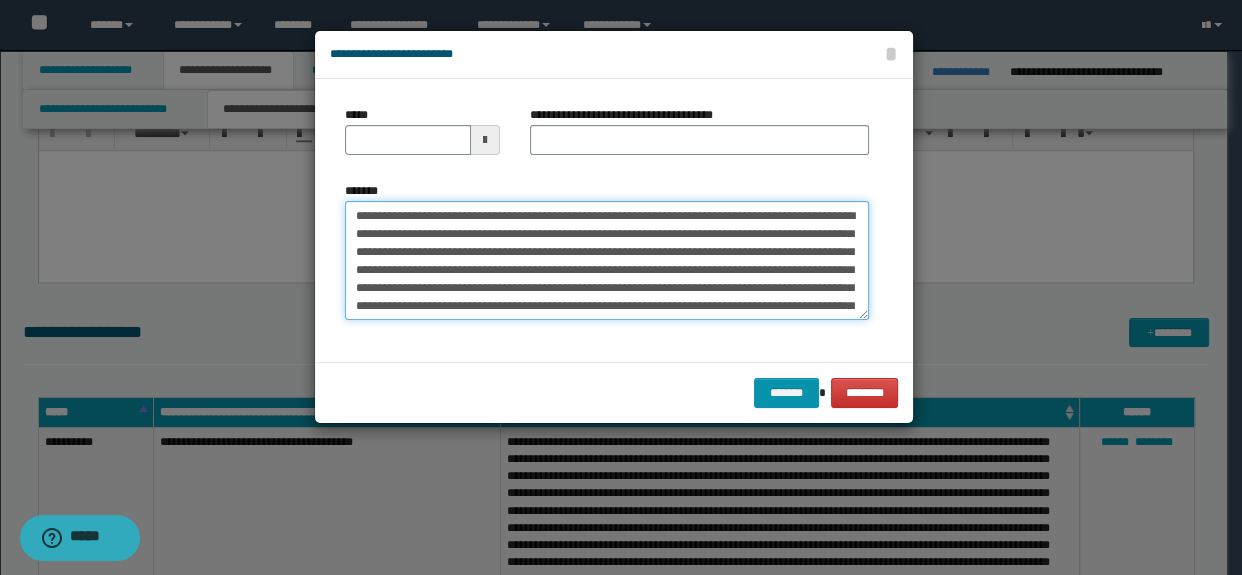 drag, startPoint x: 538, startPoint y: 214, endPoint x: 284, endPoint y: 210, distance: 254.0315 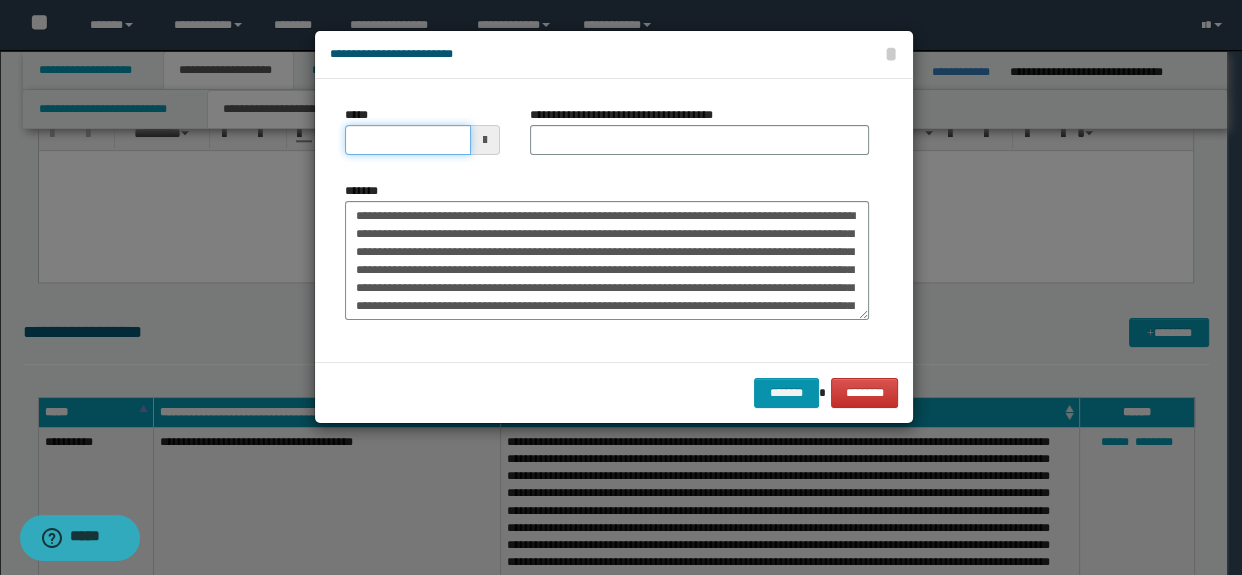 click on "*****" at bounding box center [408, 140] 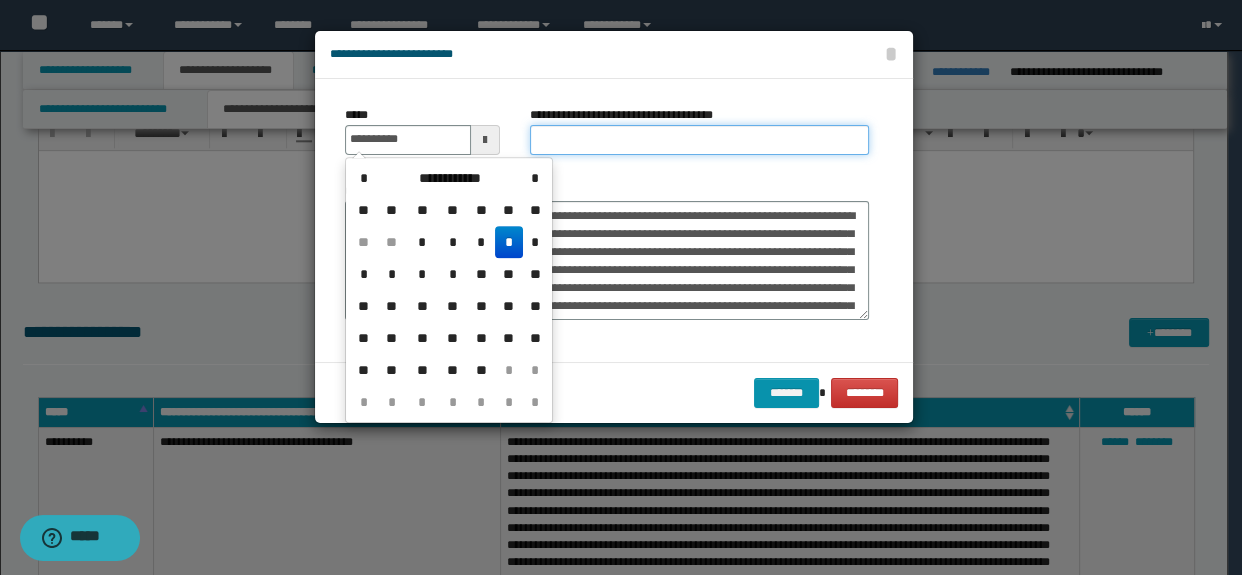 type on "**********" 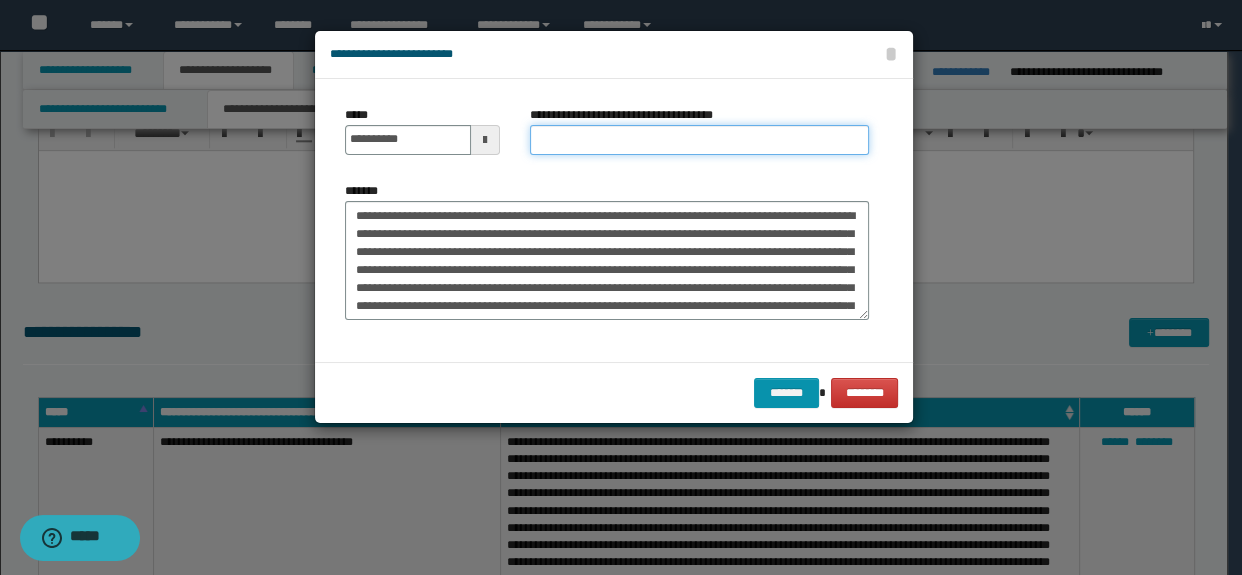 drag, startPoint x: 610, startPoint y: 137, endPoint x: 655, endPoint y: 140, distance: 45.099888 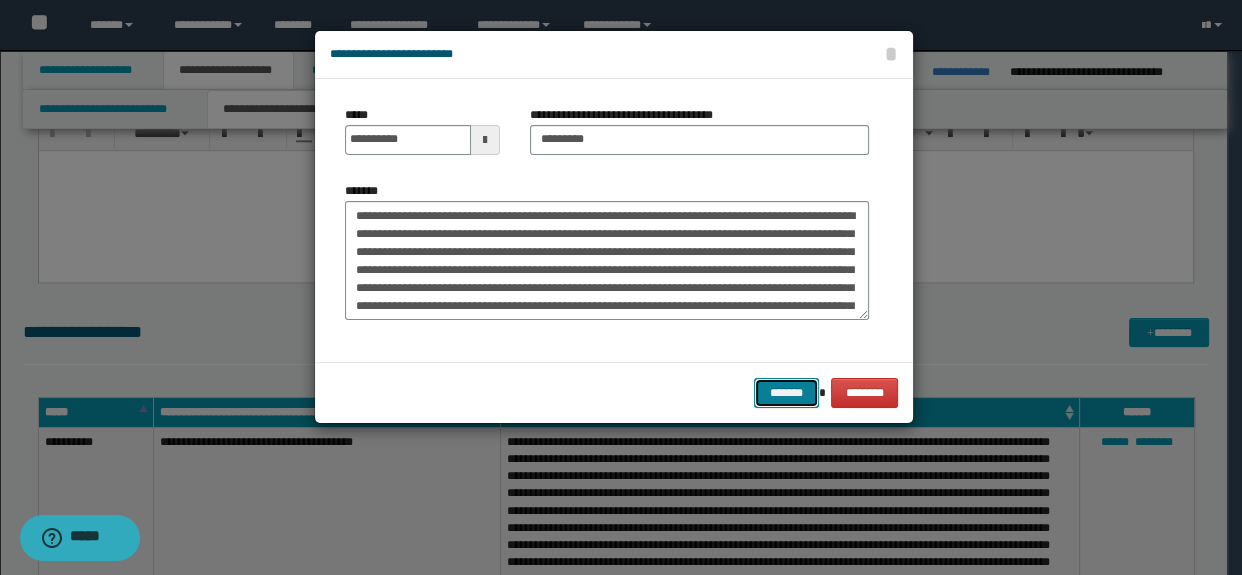 click on "*******" at bounding box center [786, 393] 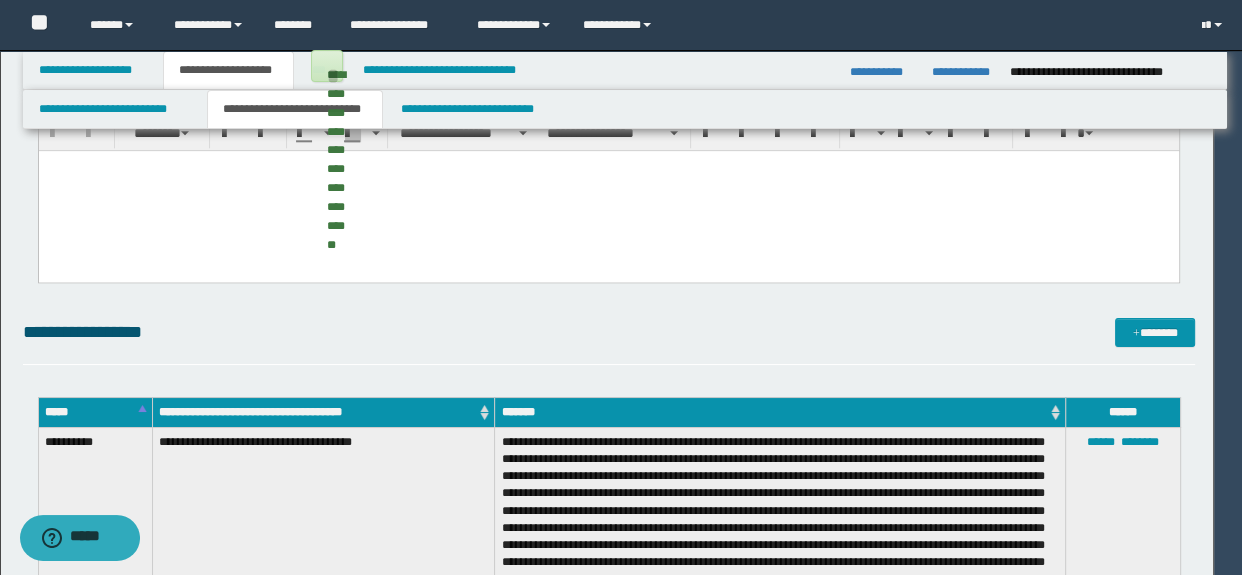 type 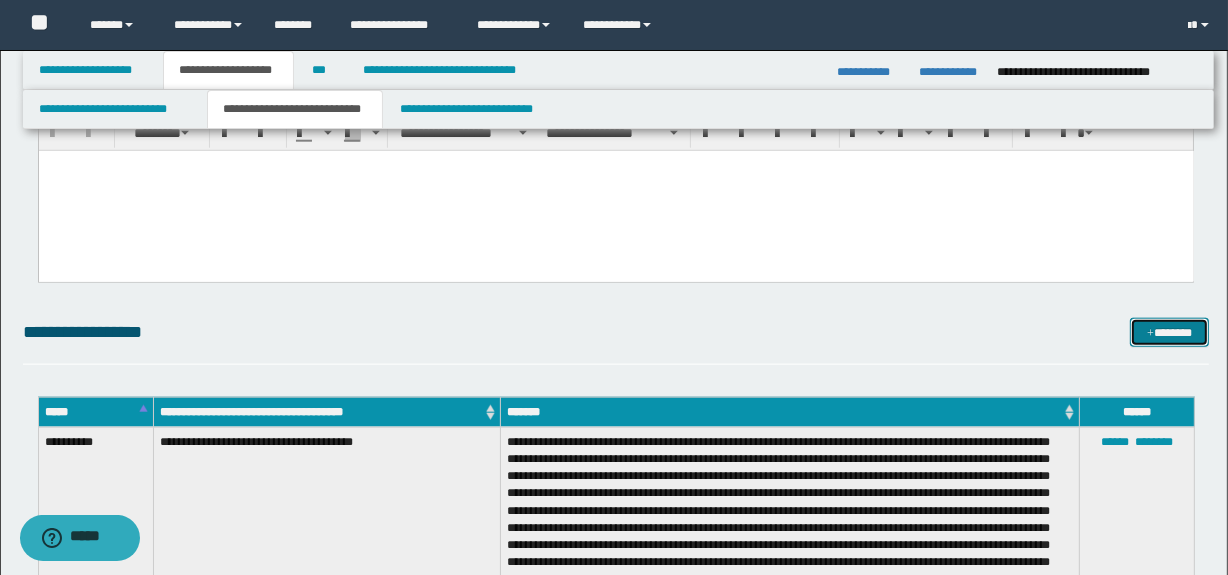 click at bounding box center (1150, 334) 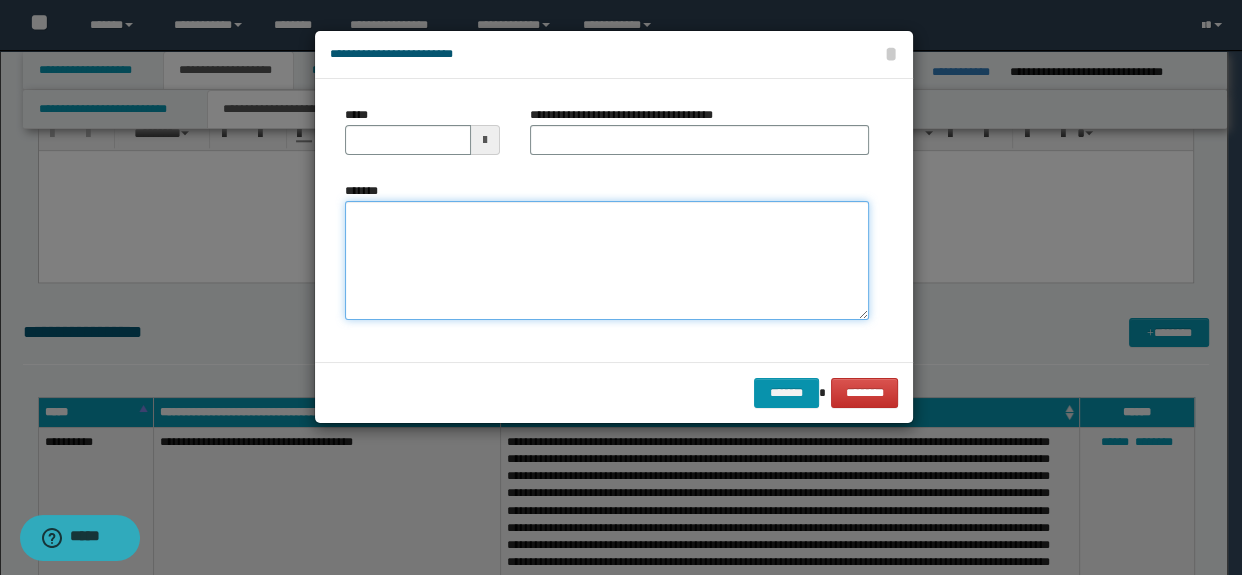 click on "*******" at bounding box center [607, 261] 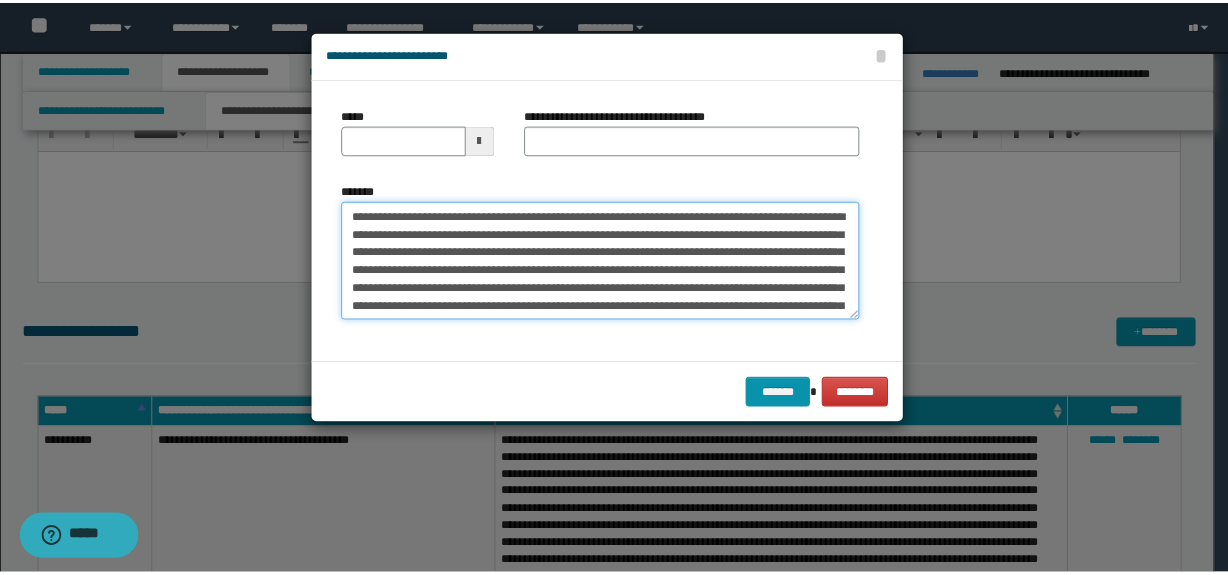 scroll, scrollTop: 0, scrollLeft: 0, axis: both 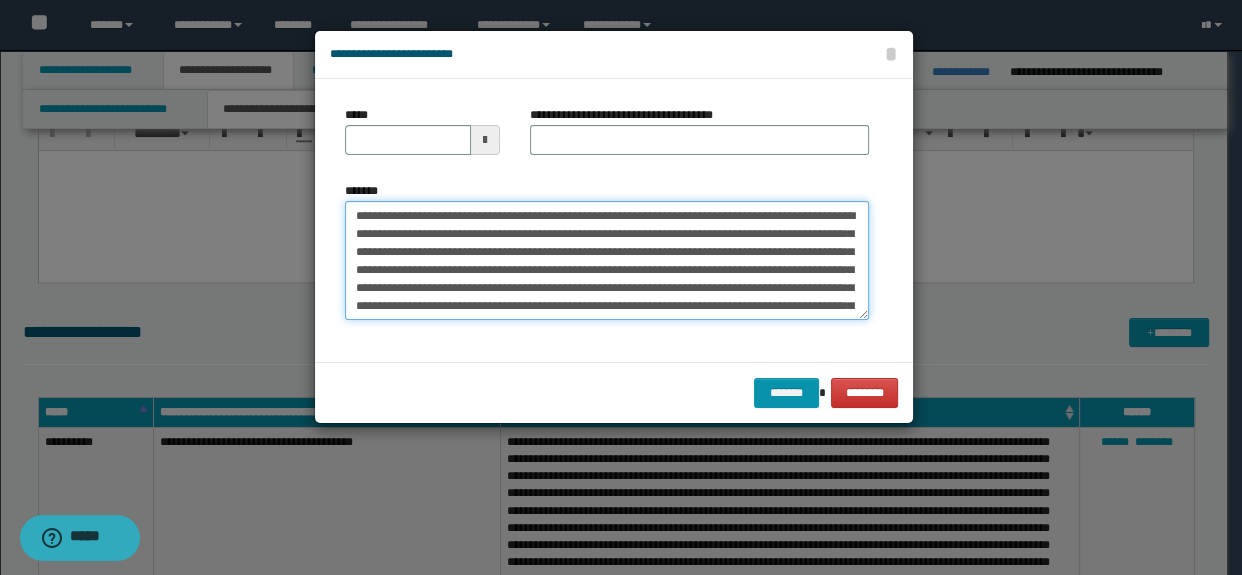 click on "*******" at bounding box center (607, 261) 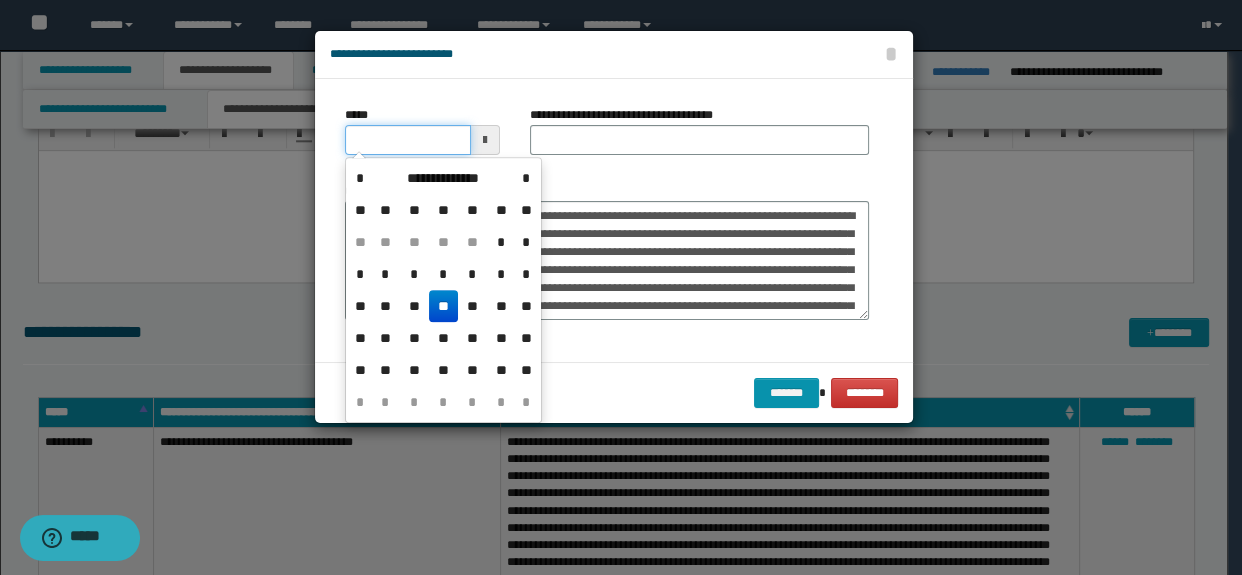 click on "*****" at bounding box center [408, 140] 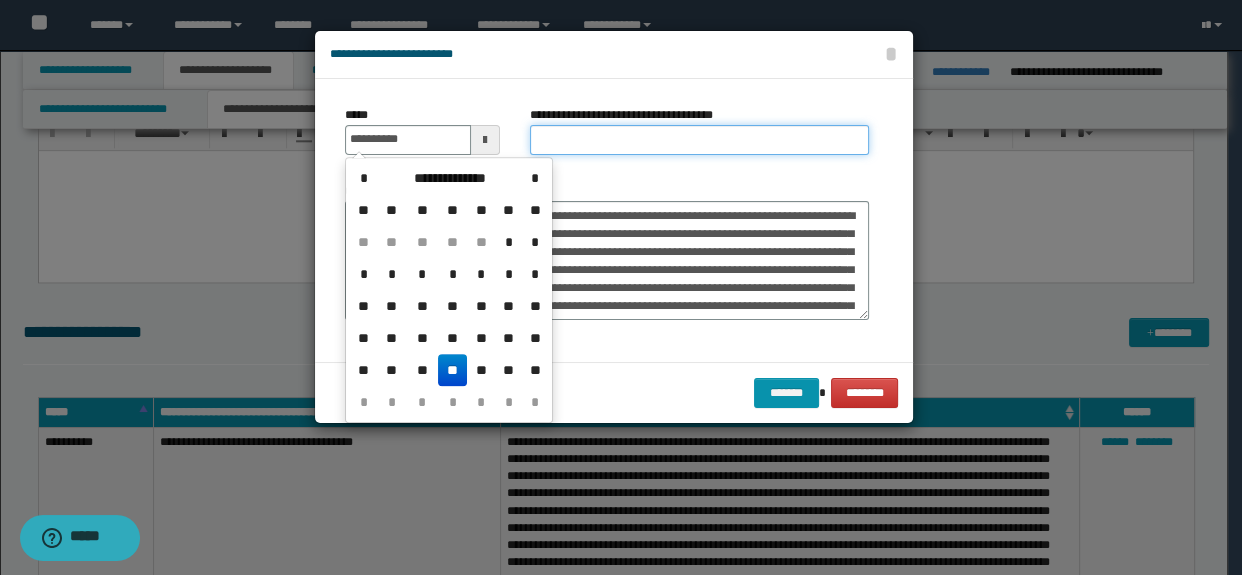 type on "**********" 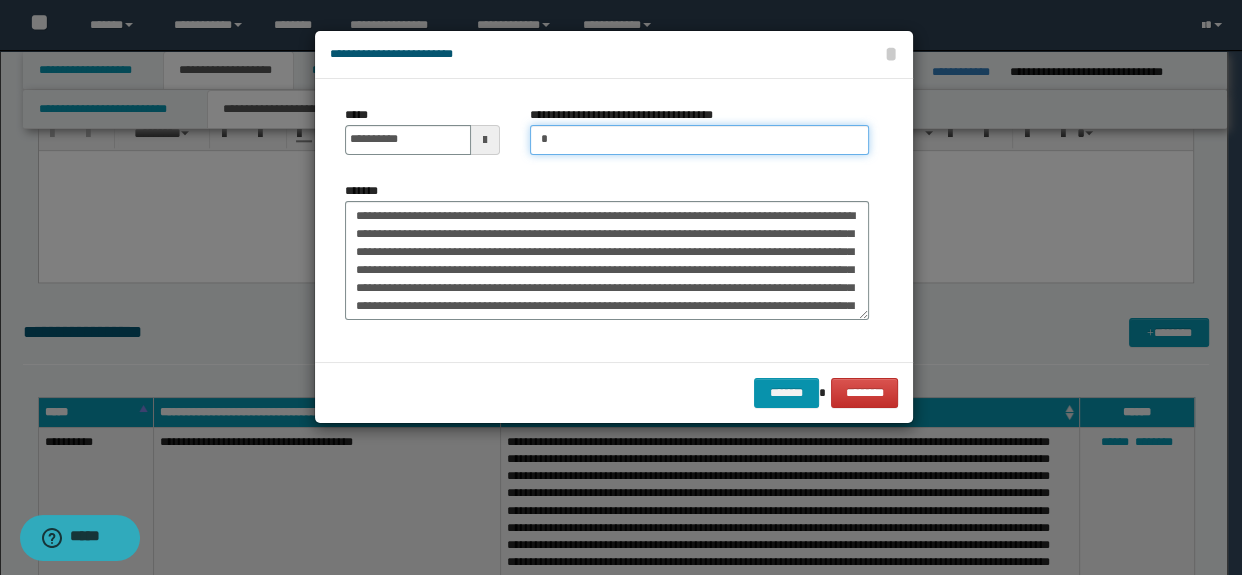 type on "**********" 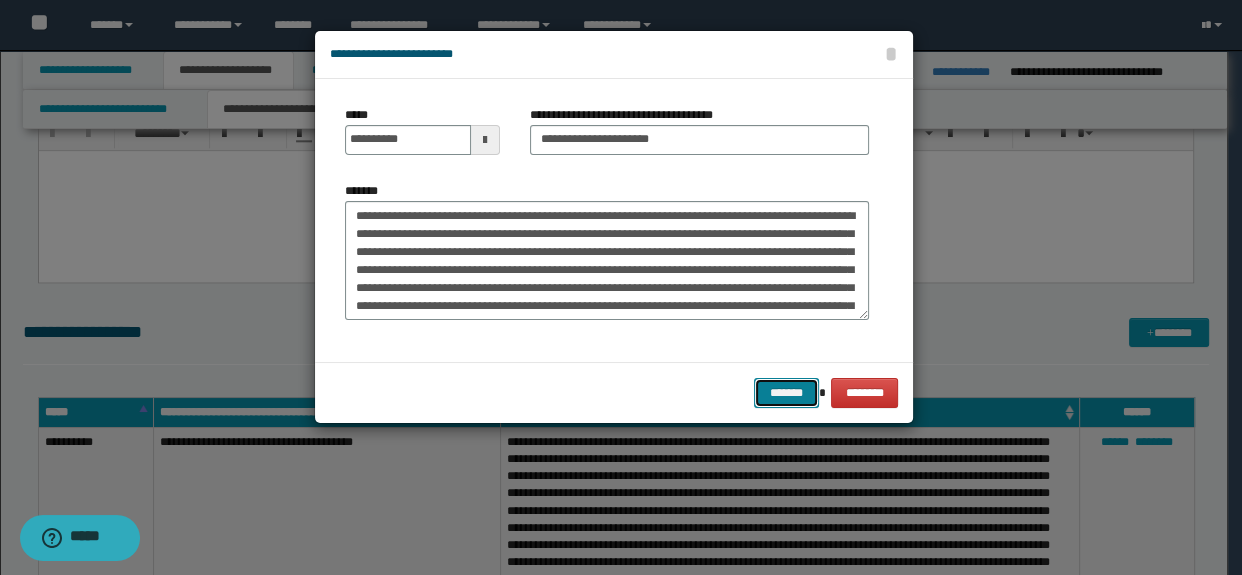 click on "*******" at bounding box center (786, 393) 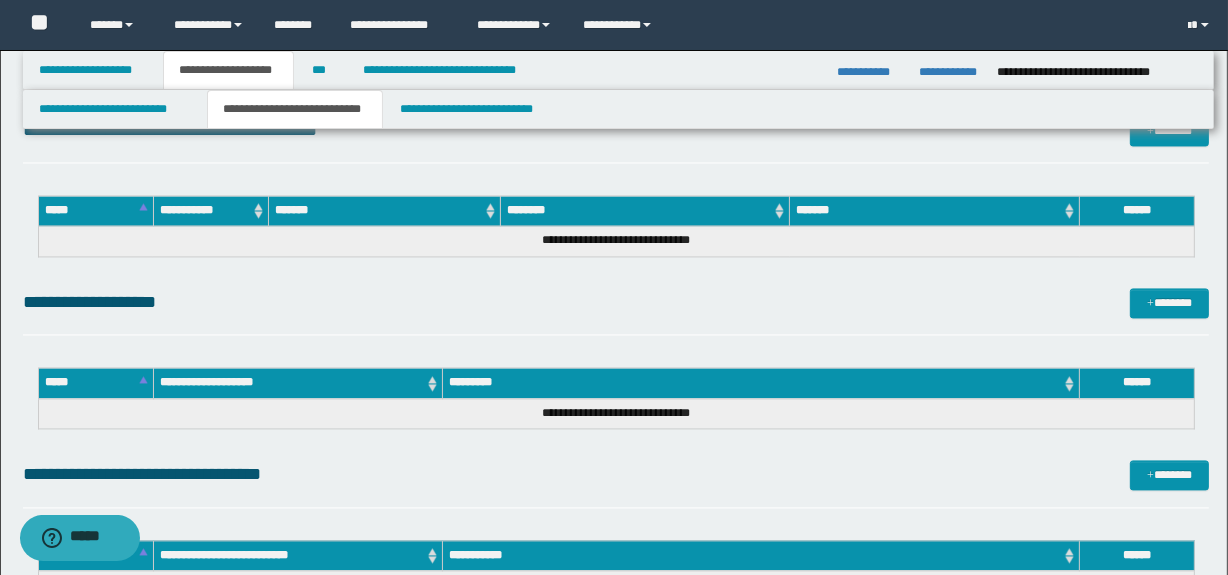 scroll, scrollTop: 3946, scrollLeft: 0, axis: vertical 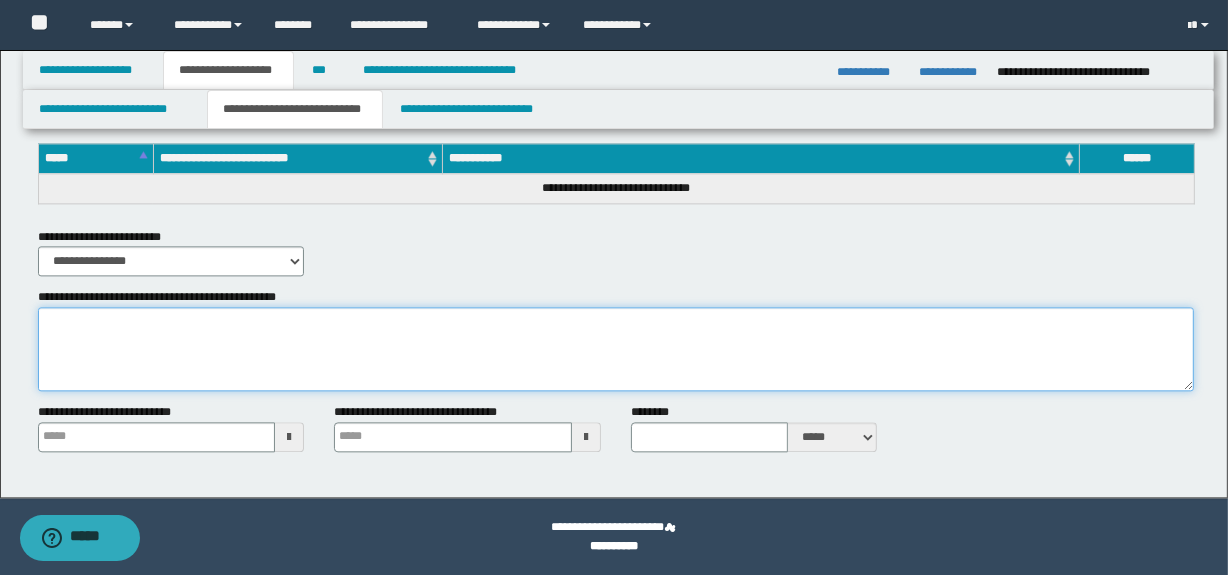click on "**********" at bounding box center (616, 349) 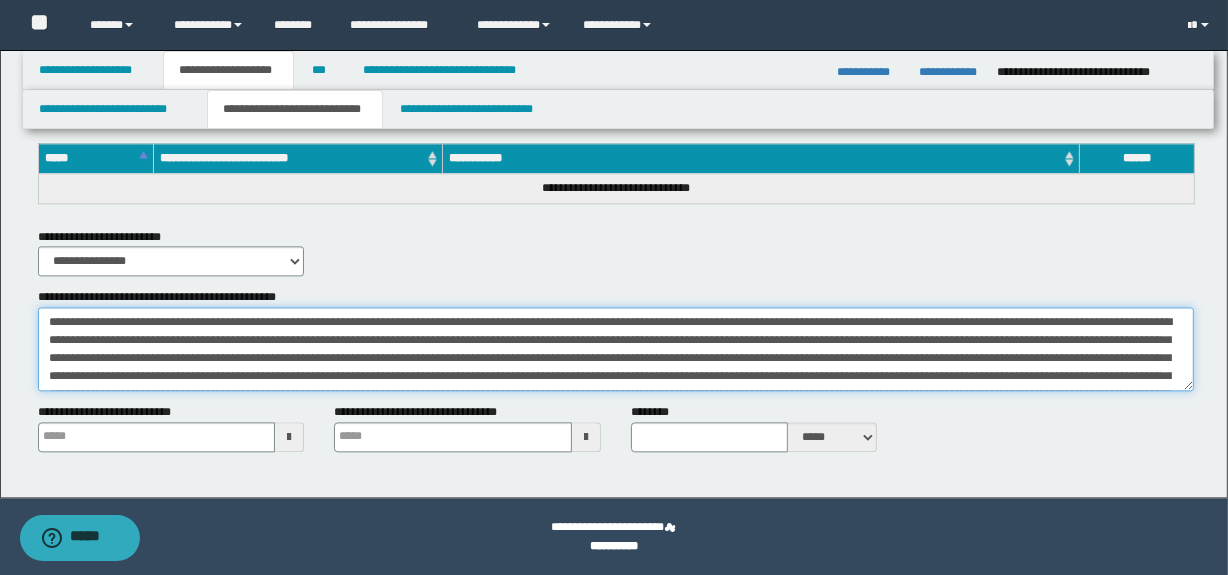 scroll, scrollTop: 245, scrollLeft: 0, axis: vertical 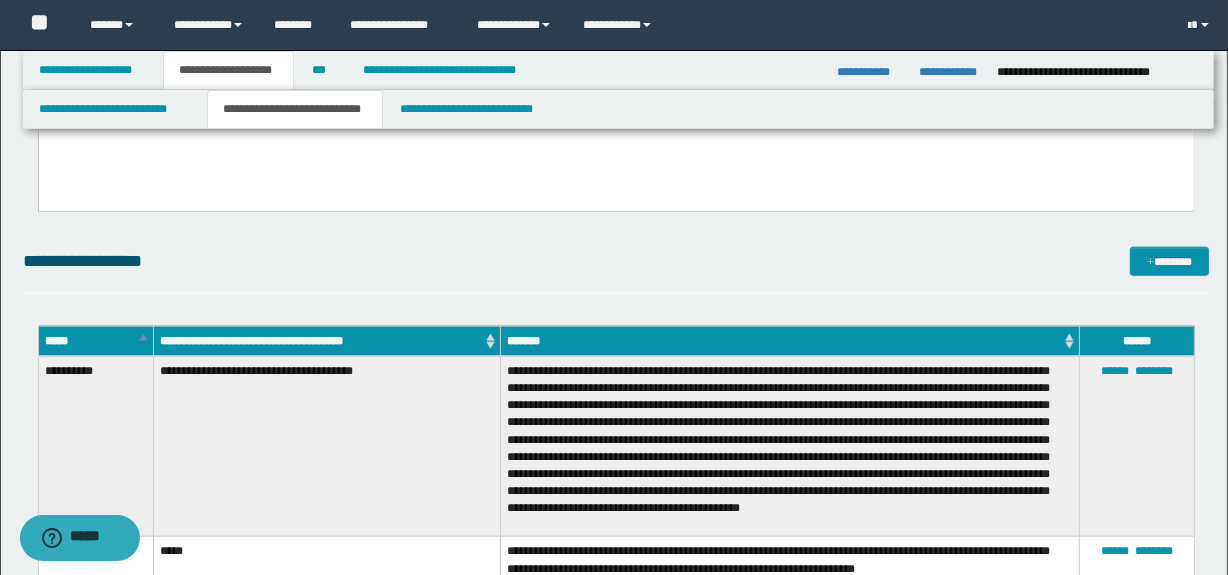 type on "**********" 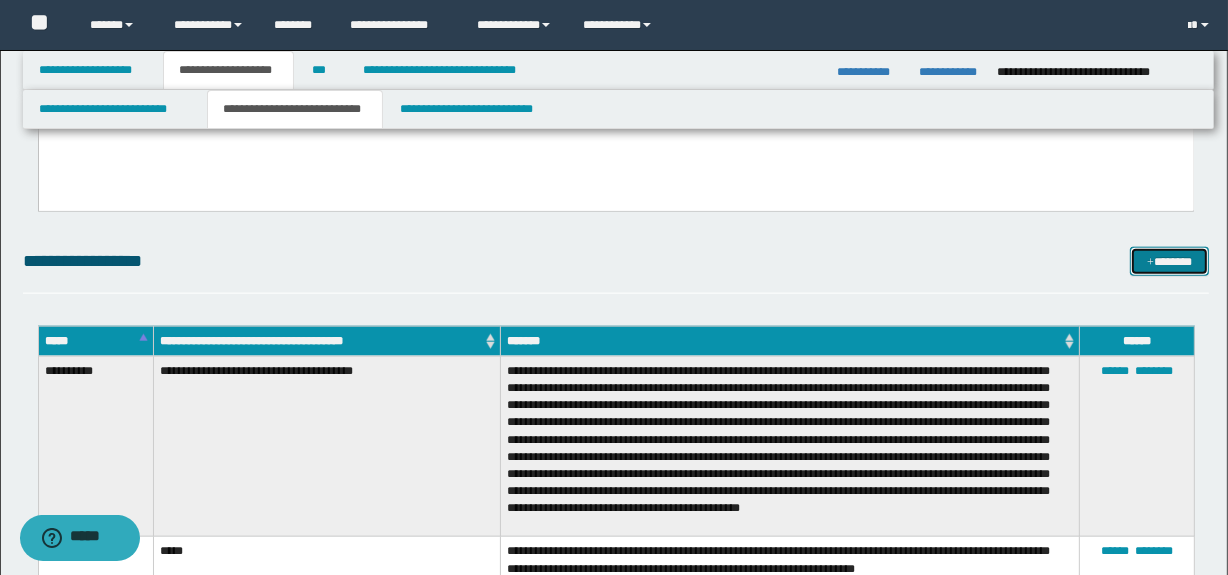 click on "*******" at bounding box center [1170, 262] 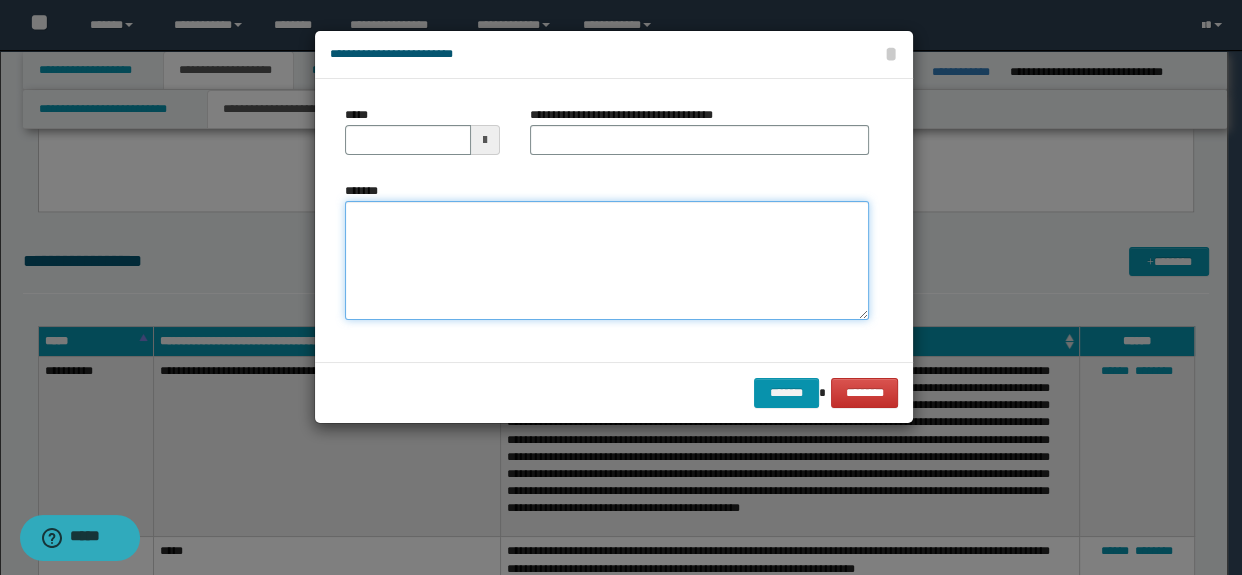 click on "*******" at bounding box center [607, 261] 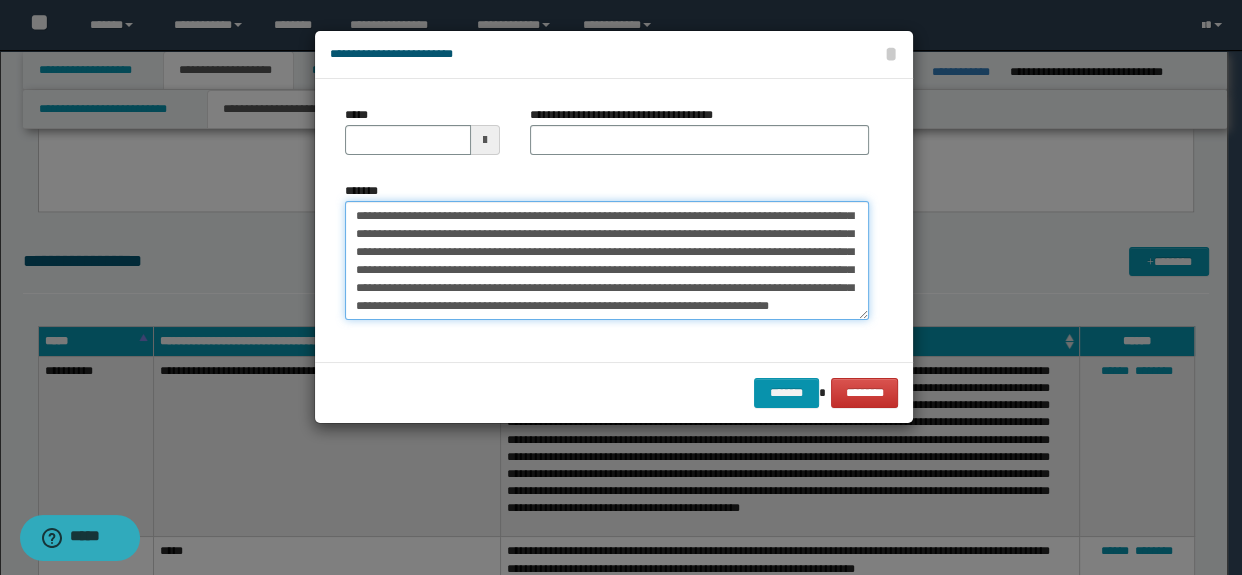 scroll, scrollTop: 0, scrollLeft: 0, axis: both 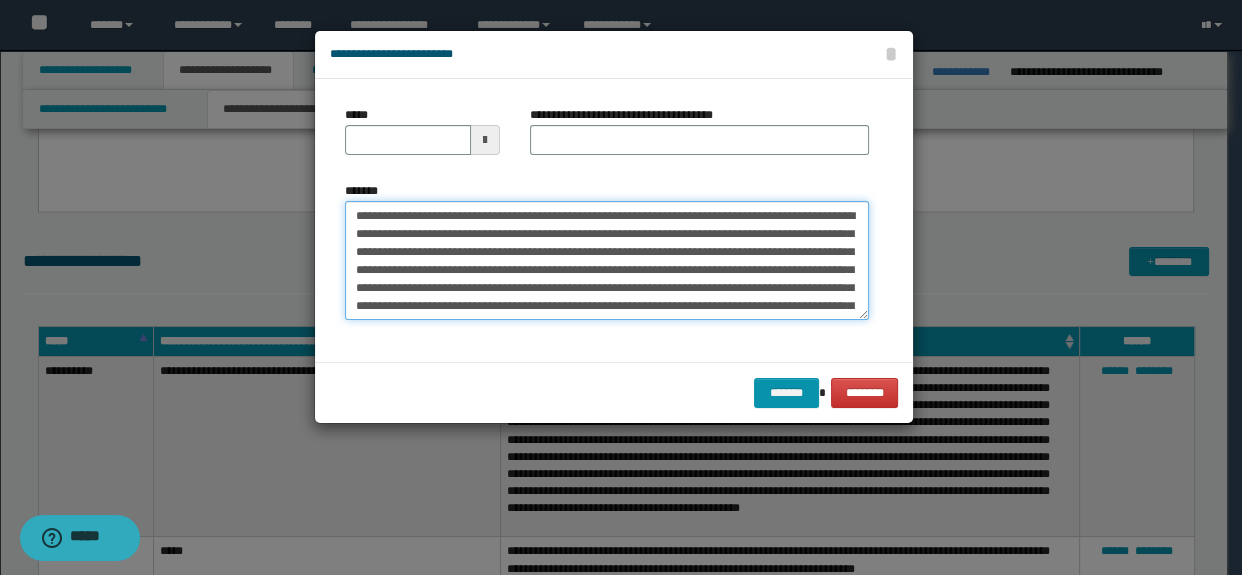 type on "**********" 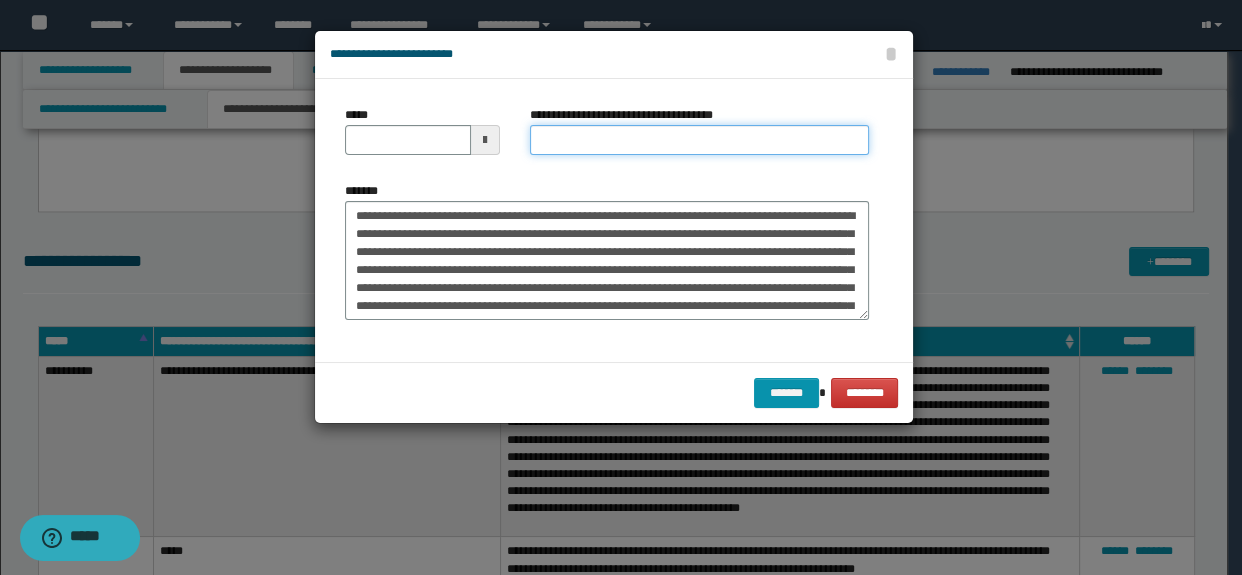 click on "**********" at bounding box center [700, 140] 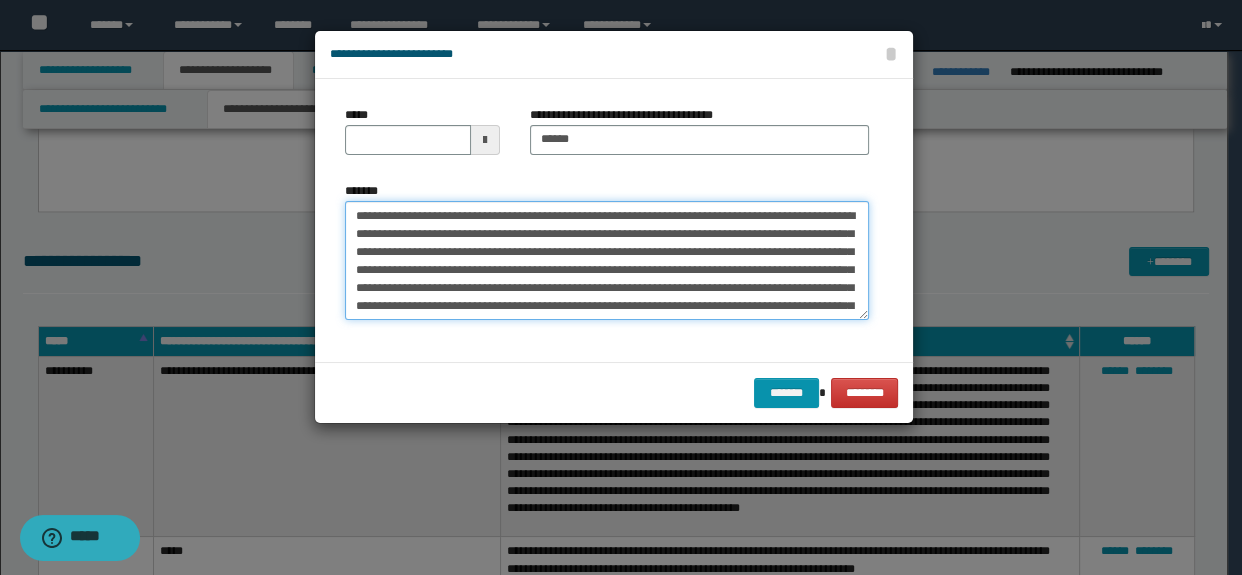 click on "**********" at bounding box center [607, 261] 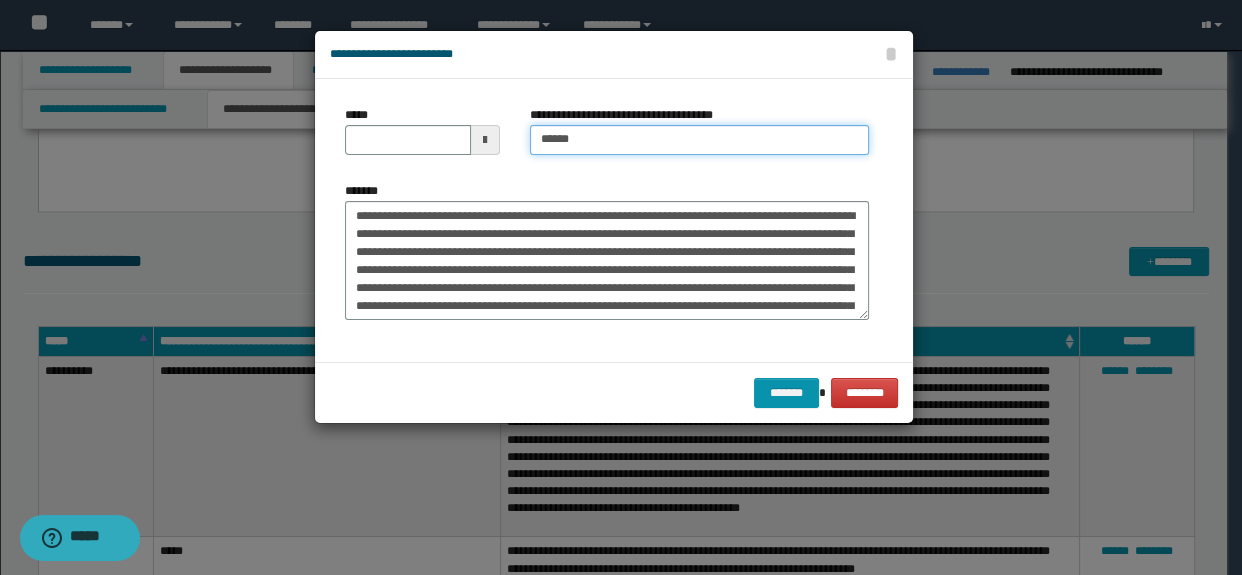 drag, startPoint x: 650, startPoint y: 147, endPoint x: 509, endPoint y: 141, distance: 141.12761 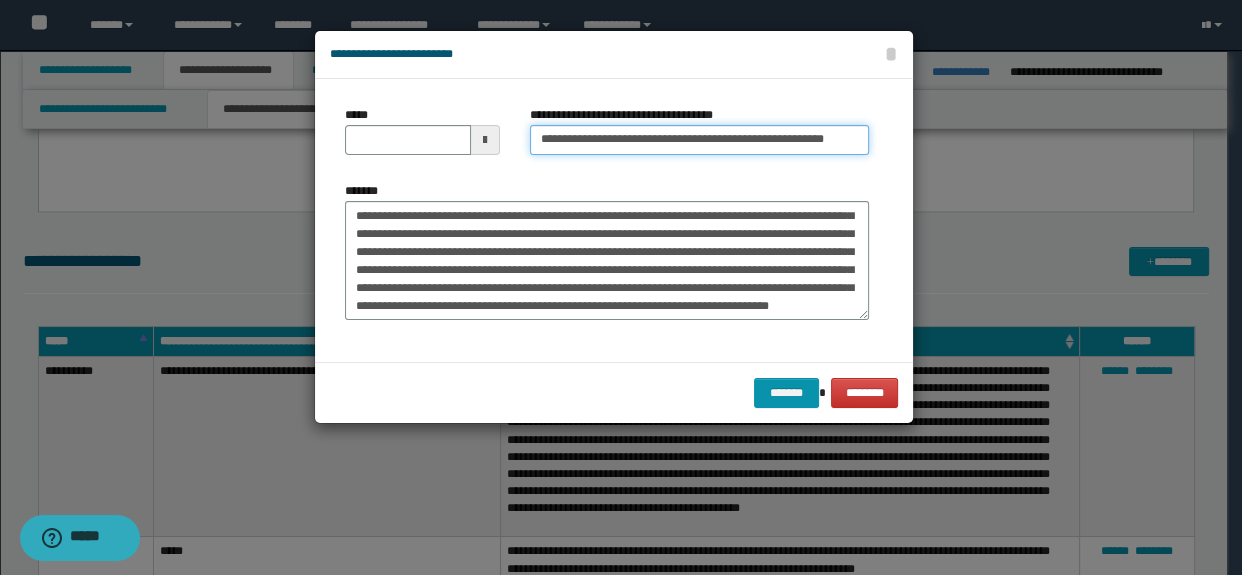 scroll, scrollTop: 30, scrollLeft: 0, axis: vertical 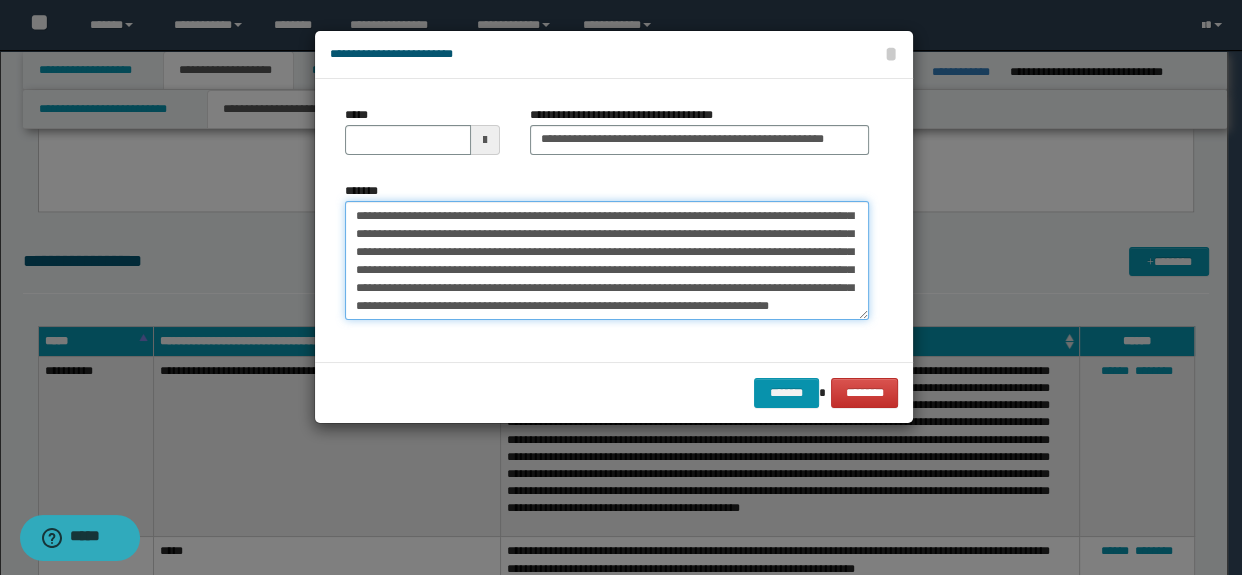 drag, startPoint x: 697, startPoint y: 316, endPoint x: 660, endPoint y: 310, distance: 37.48333 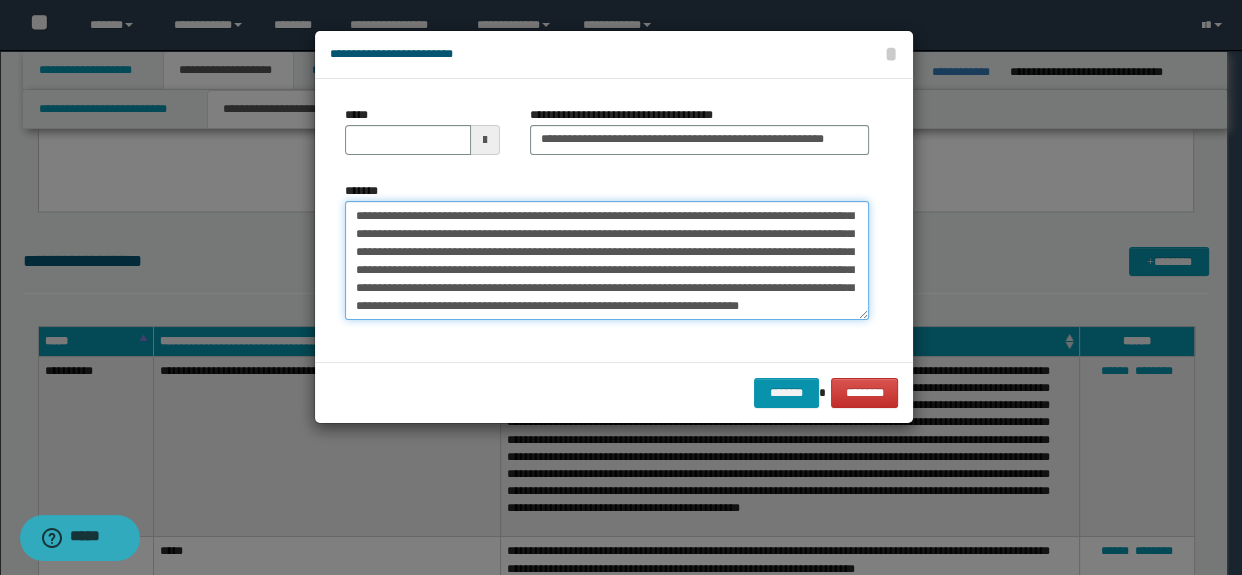 scroll, scrollTop: 0, scrollLeft: 0, axis: both 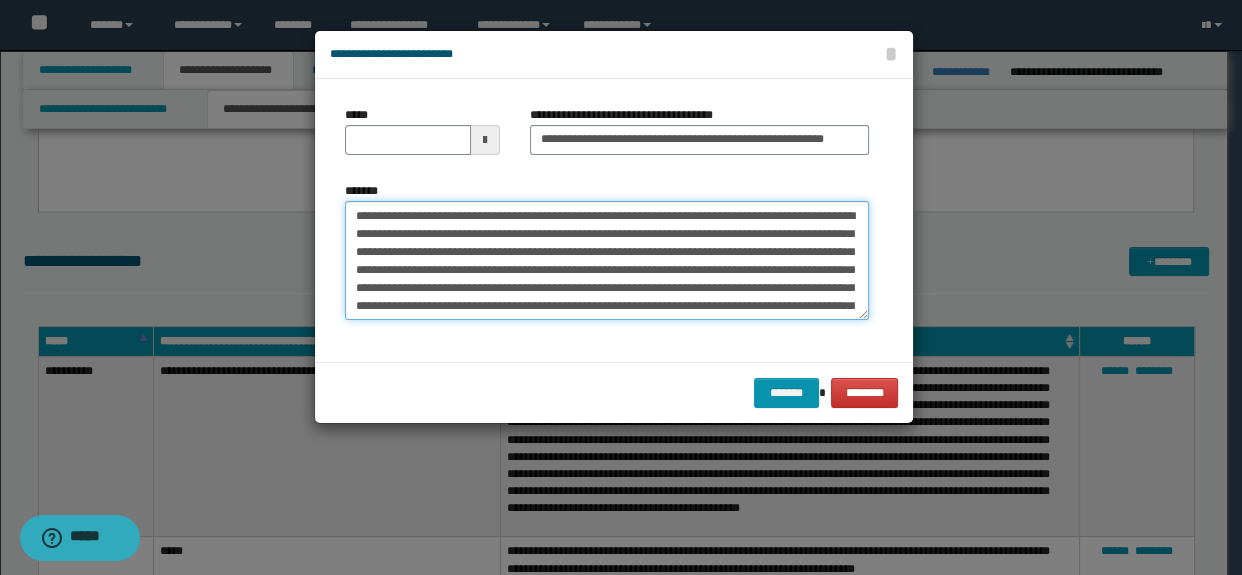 click on "**********" at bounding box center (607, 261) 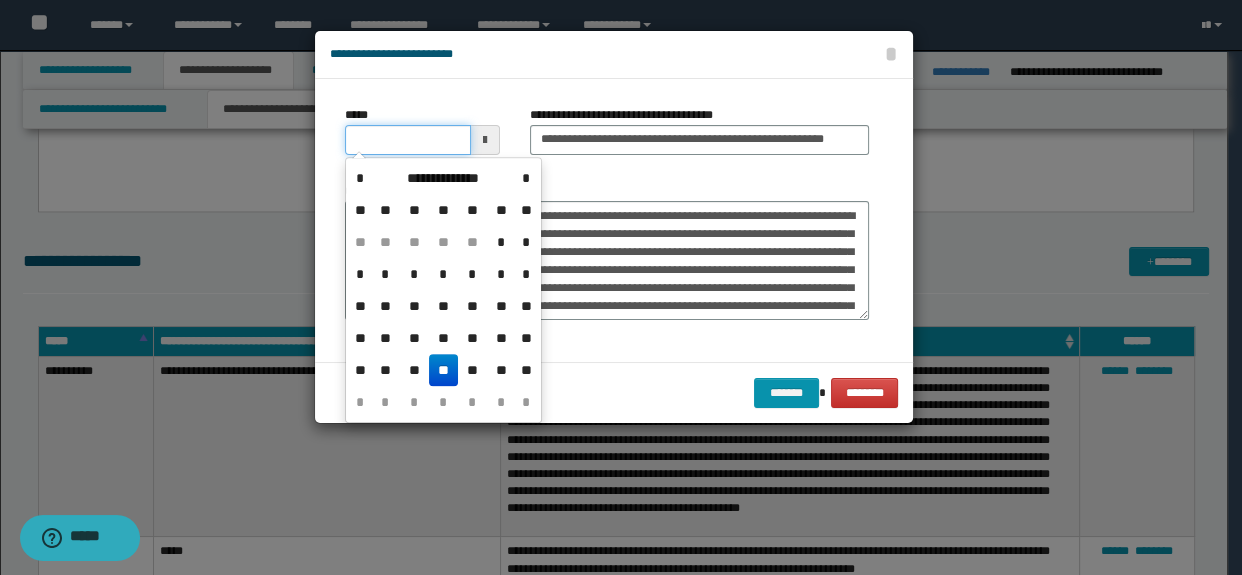 click on "*****" at bounding box center (408, 140) 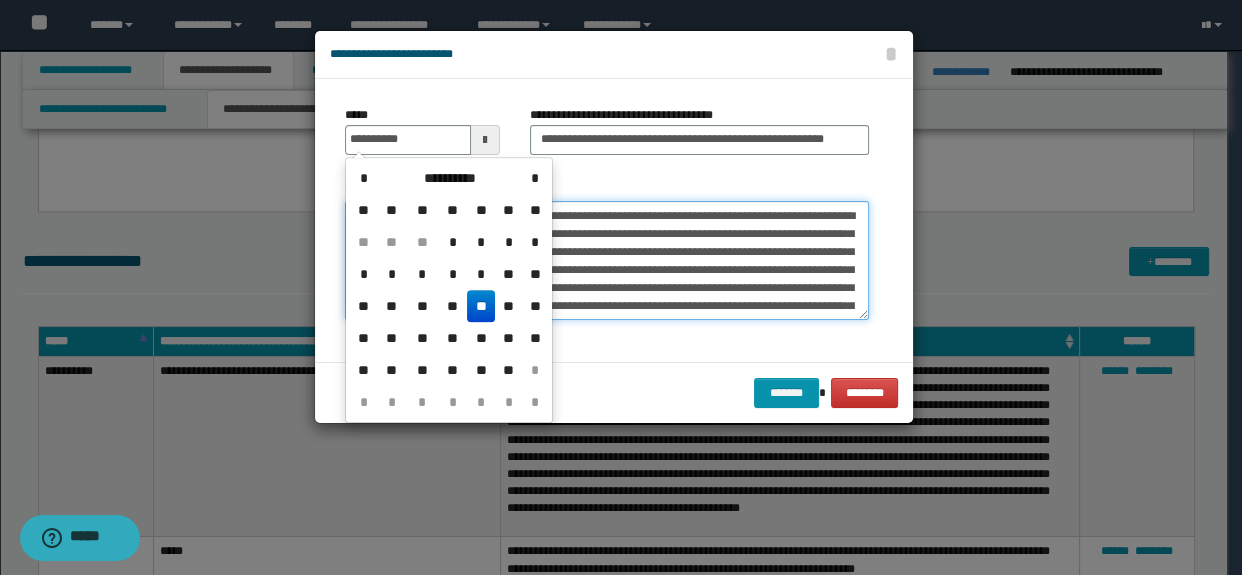 type on "**********" 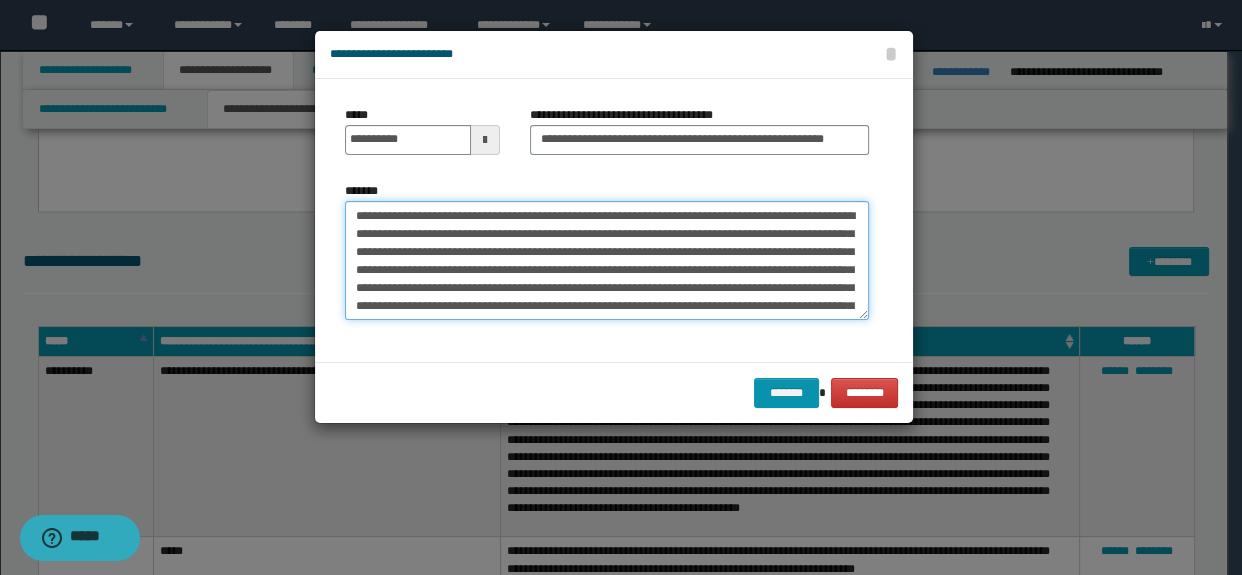 click on "**********" at bounding box center (607, 261) 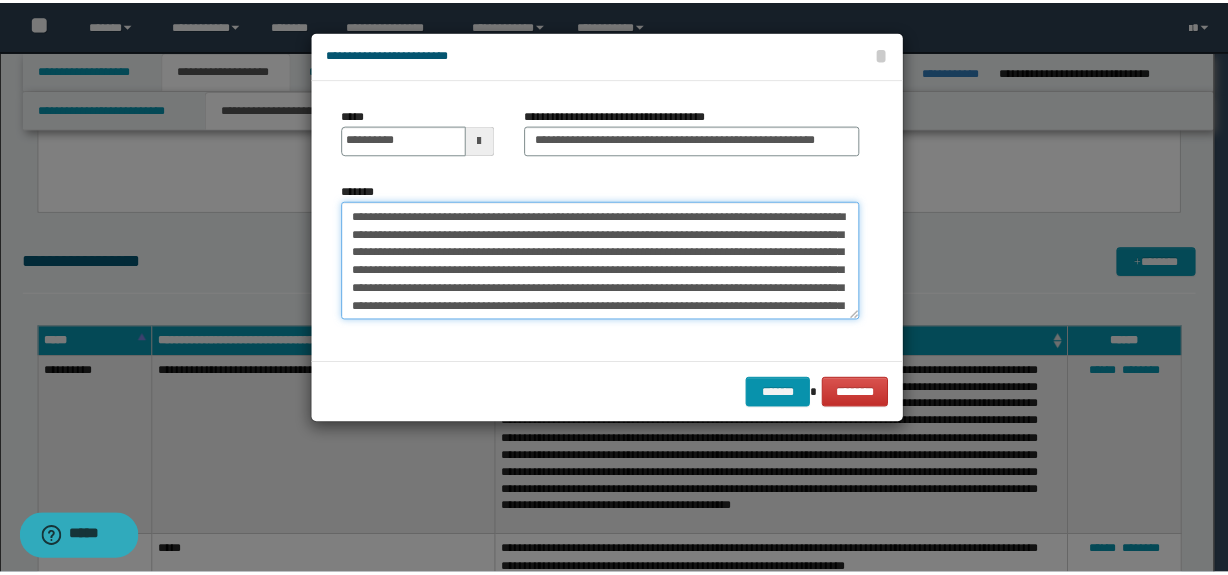 scroll, scrollTop: 35, scrollLeft: 0, axis: vertical 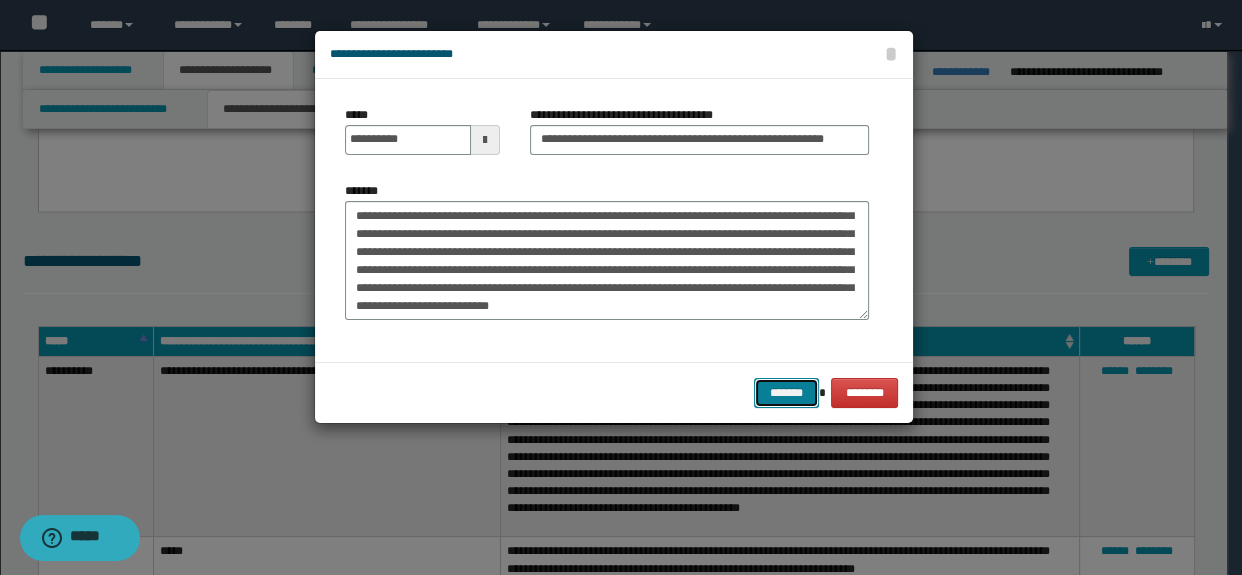 click on "*******" at bounding box center [786, 393] 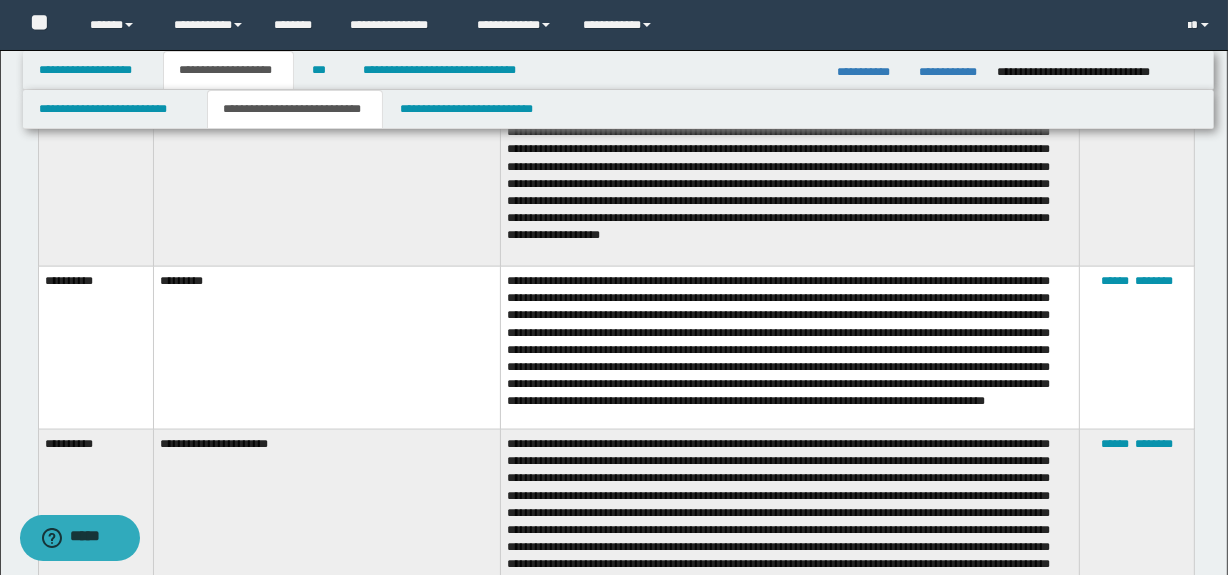 scroll, scrollTop: 2559, scrollLeft: 0, axis: vertical 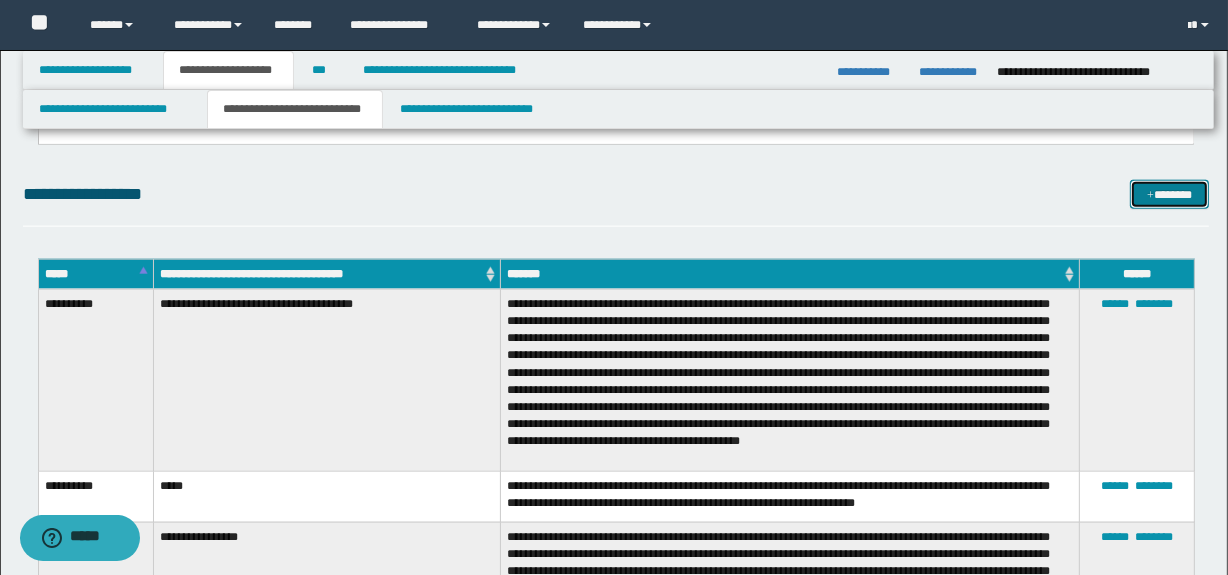 click on "*******" at bounding box center [1170, 195] 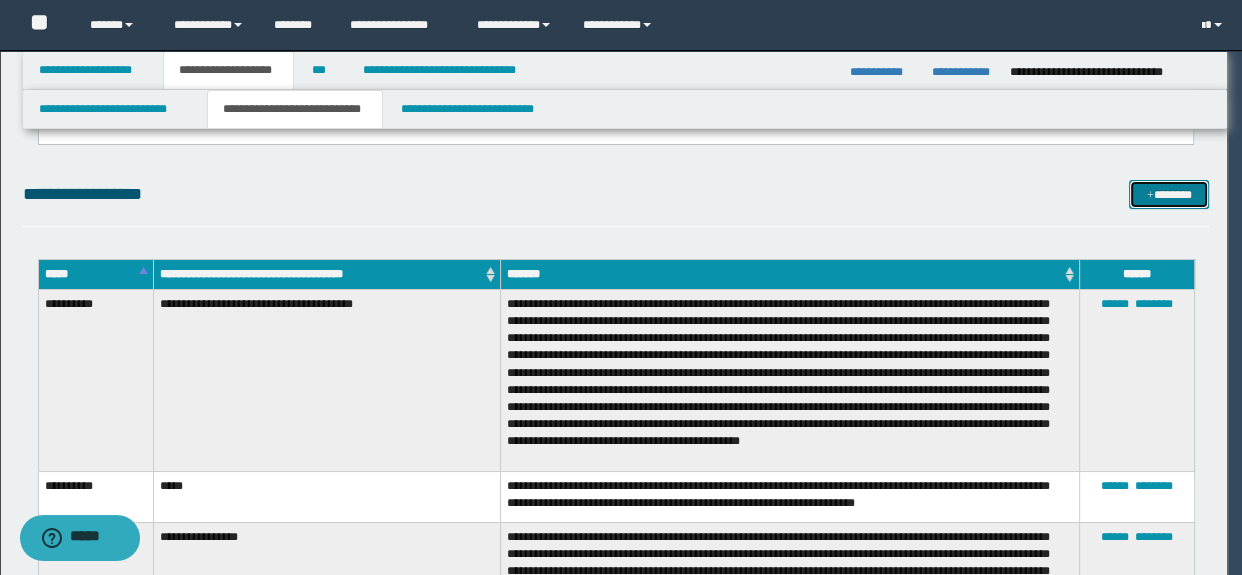scroll, scrollTop: 0, scrollLeft: 0, axis: both 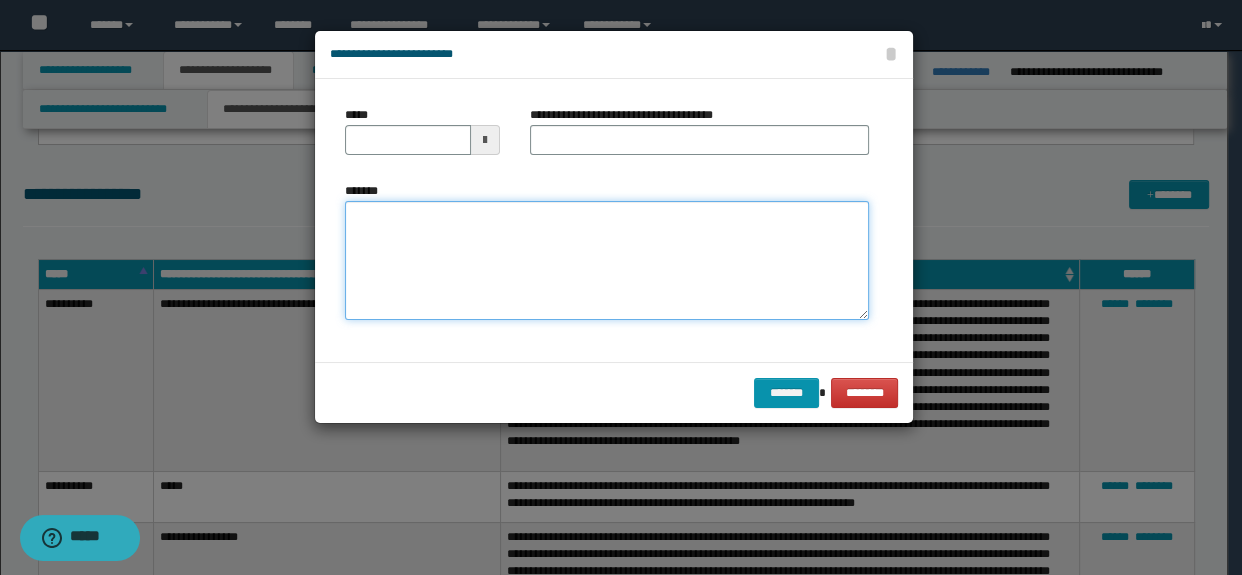 click on "*******" at bounding box center (607, 261) 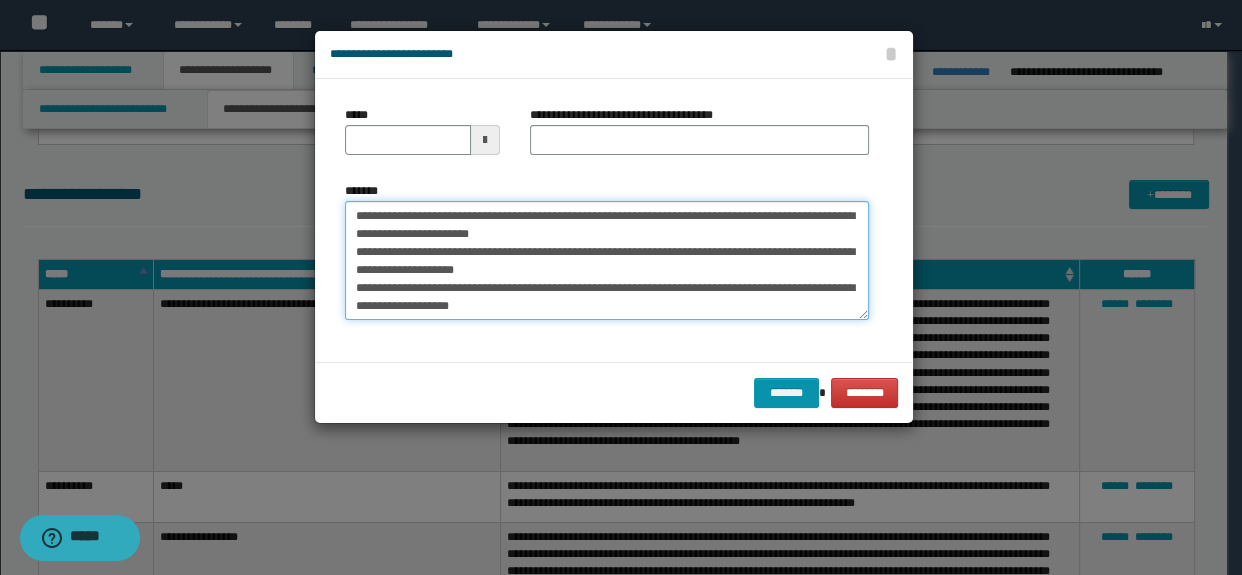scroll, scrollTop: 0, scrollLeft: 0, axis: both 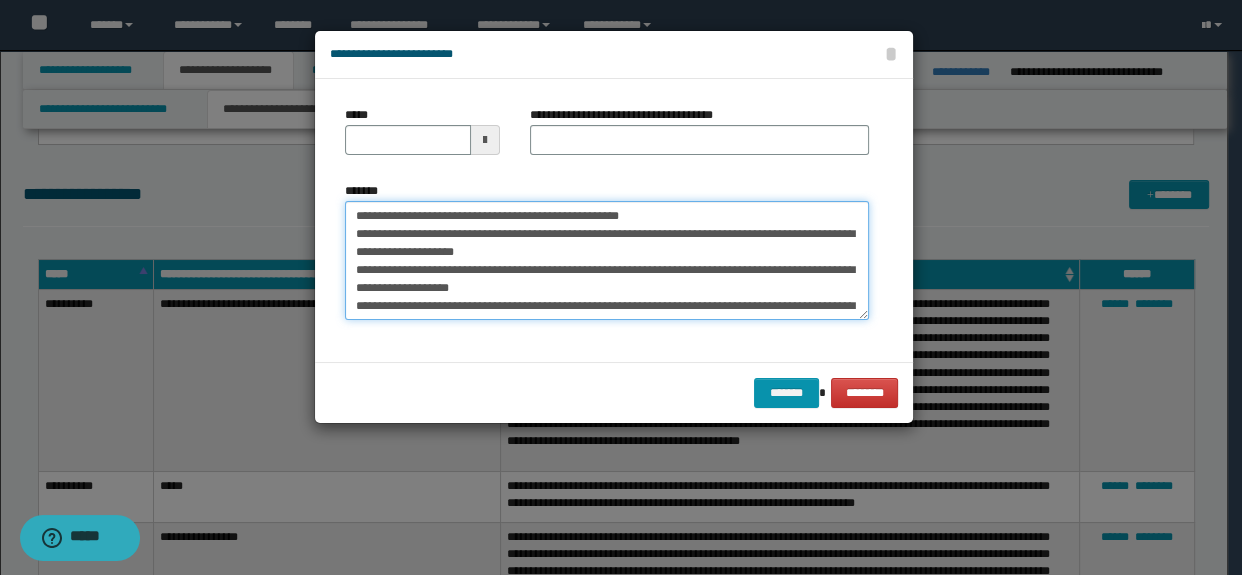 type 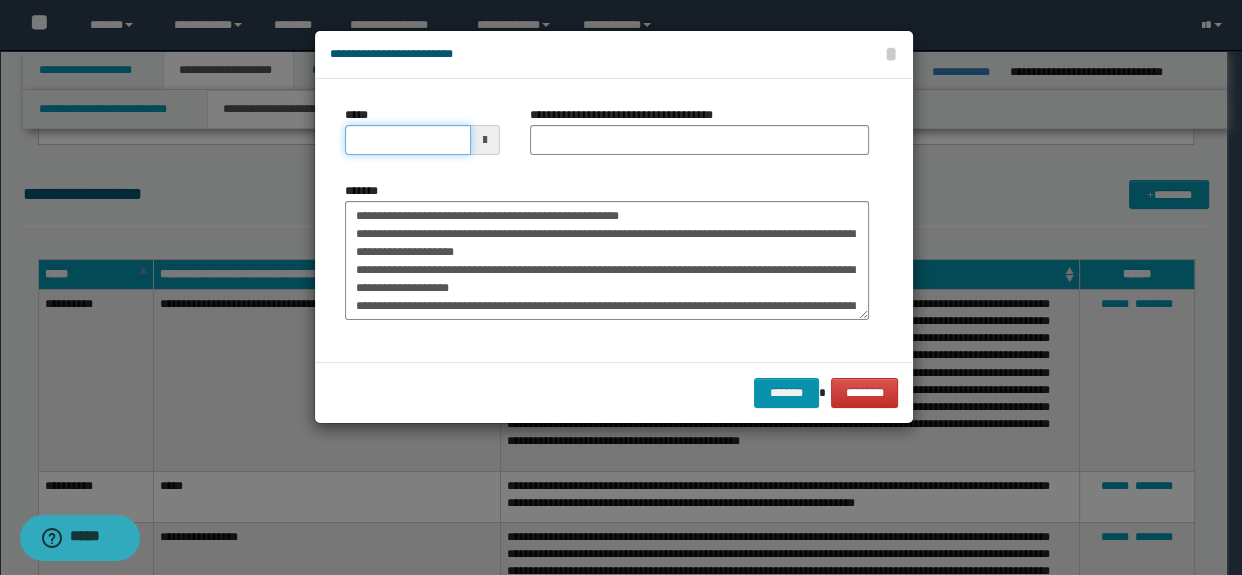 click on "*****" at bounding box center [408, 140] 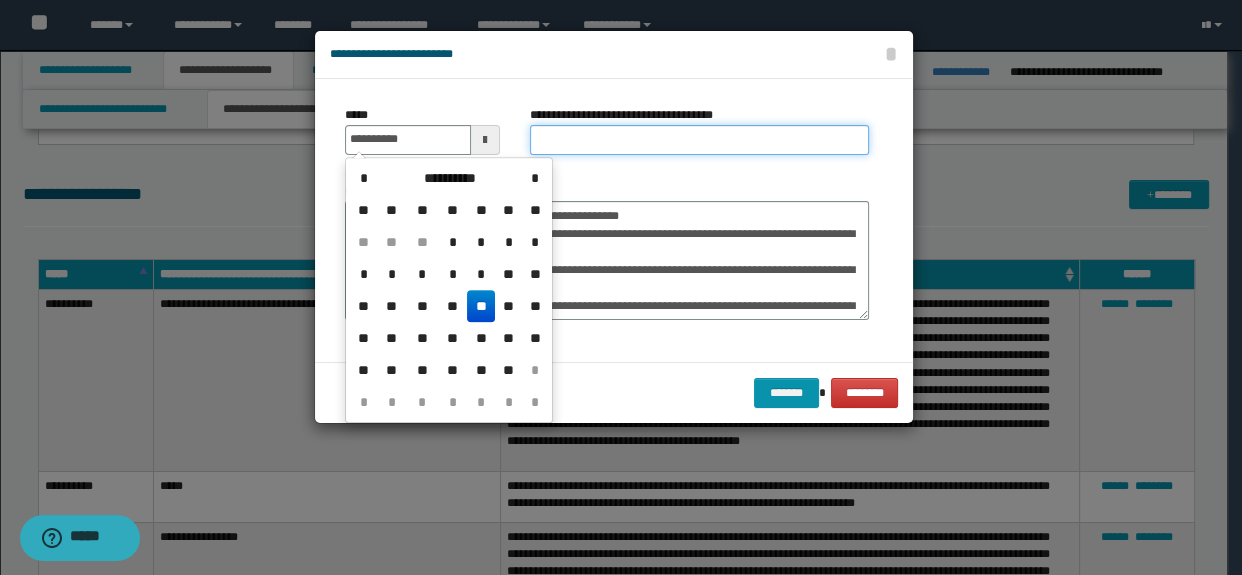 type on "**********" 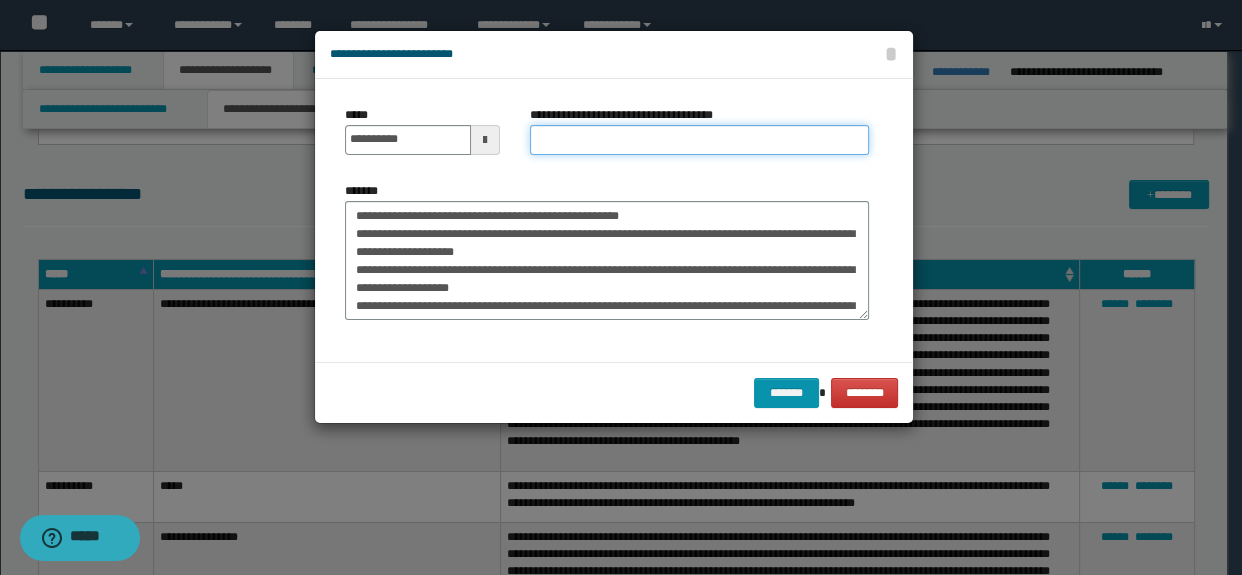 click on "**********" at bounding box center (700, 140) 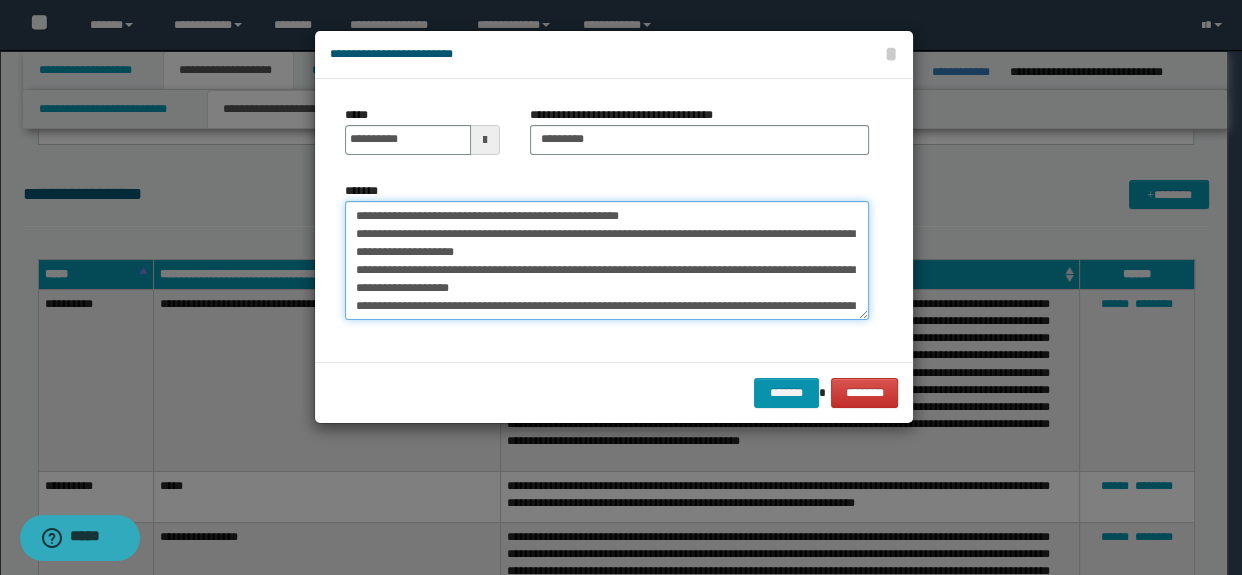 click on "*******" at bounding box center [607, 261] 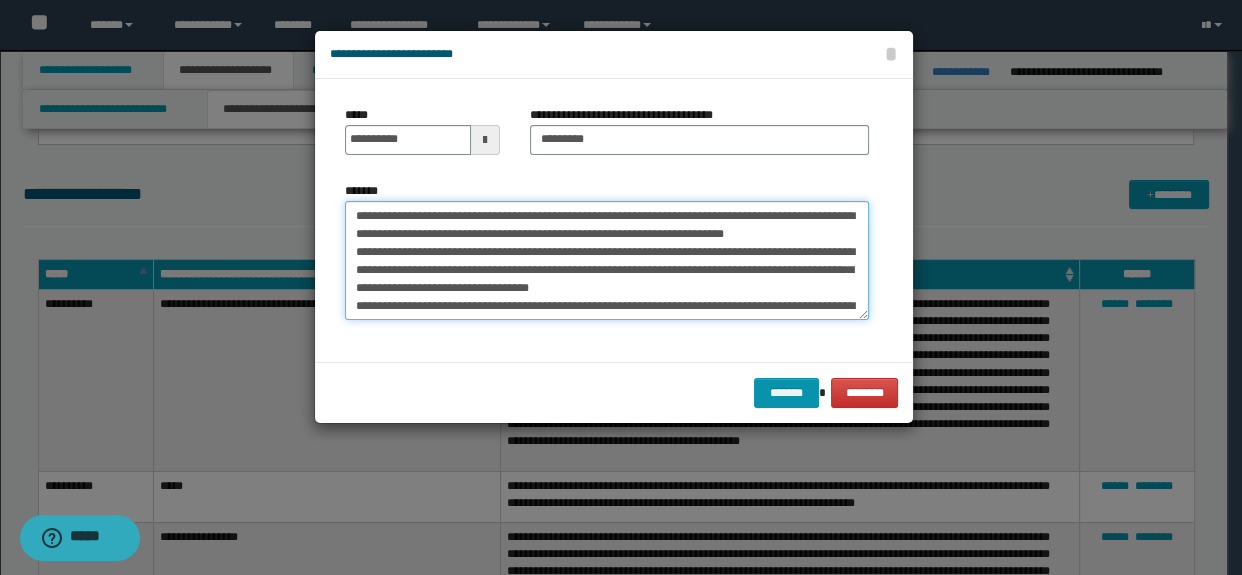 click on "*******" at bounding box center [607, 261] 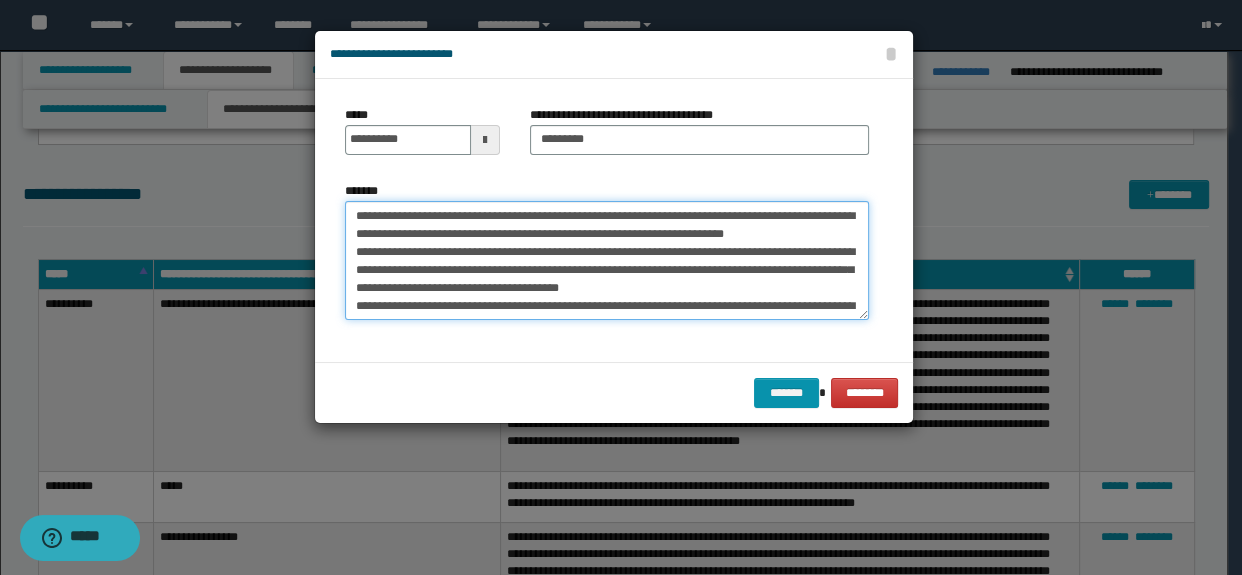 click on "*******" at bounding box center [607, 261] 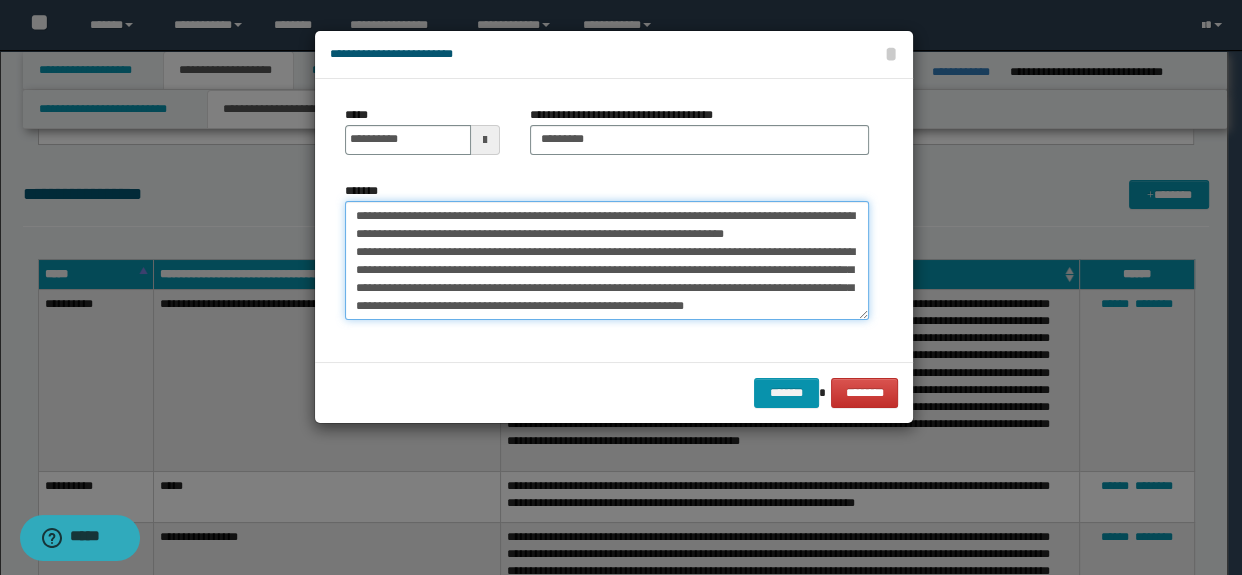click on "*******" at bounding box center [607, 261] 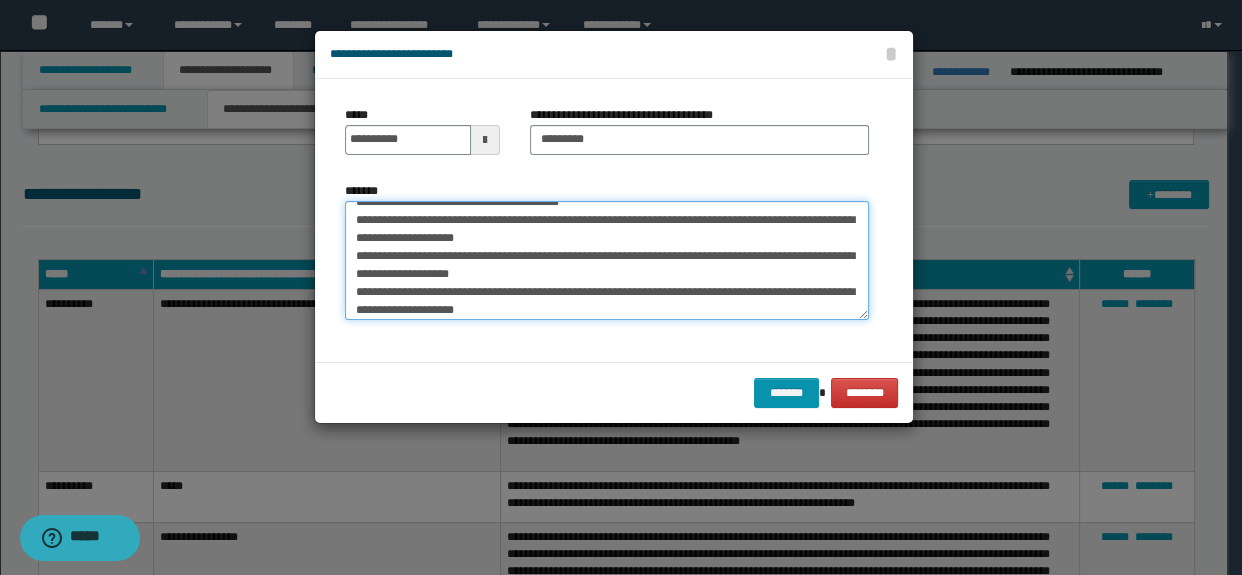 scroll, scrollTop: 102, scrollLeft: 0, axis: vertical 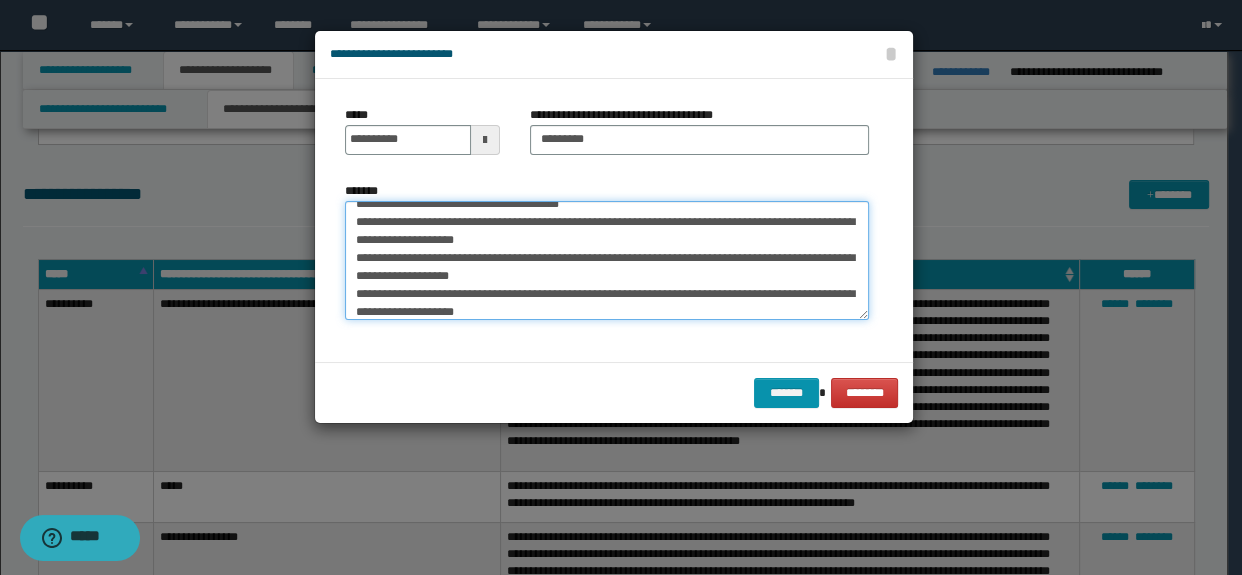 click on "*******" at bounding box center [607, 261] 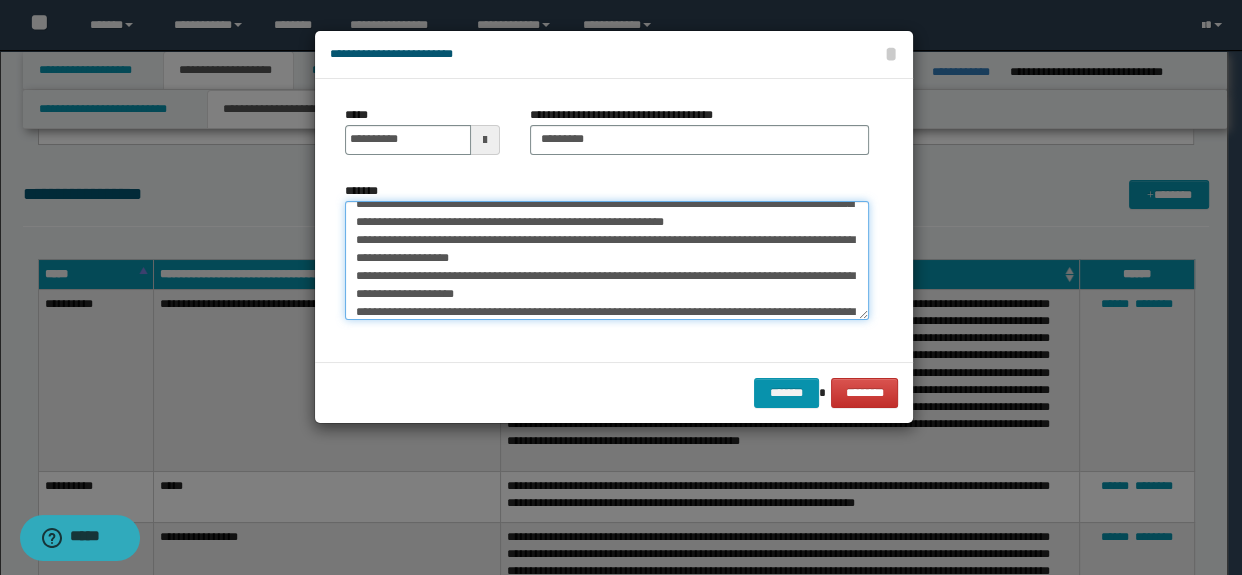 scroll, scrollTop: 84, scrollLeft: 0, axis: vertical 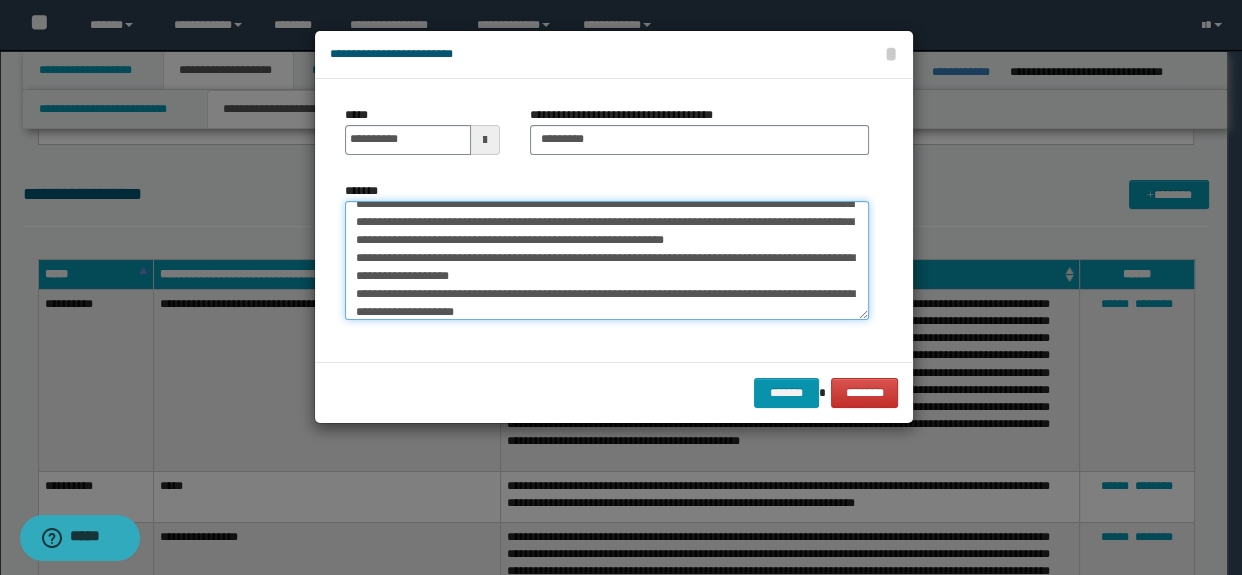 drag, startPoint x: 769, startPoint y: 228, endPoint x: 759, endPoint y: 238, distance: 14.142136 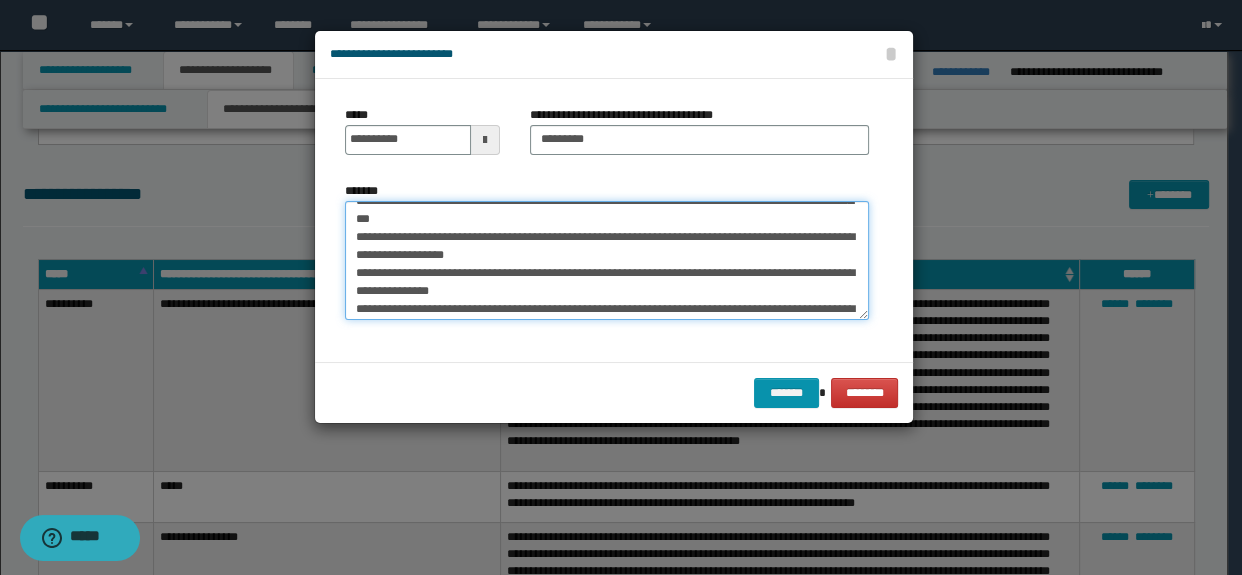 scroll, scrollTop: 155, scrollLeft: 0, axis: vertical 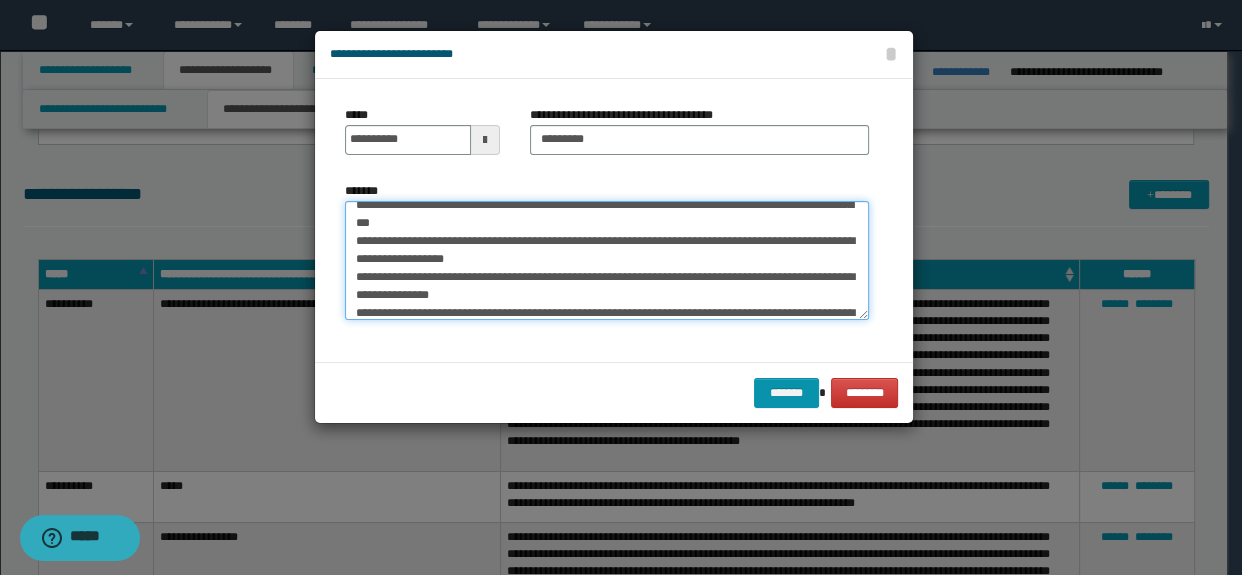 click on "*******" at bounding box center [607, 261] 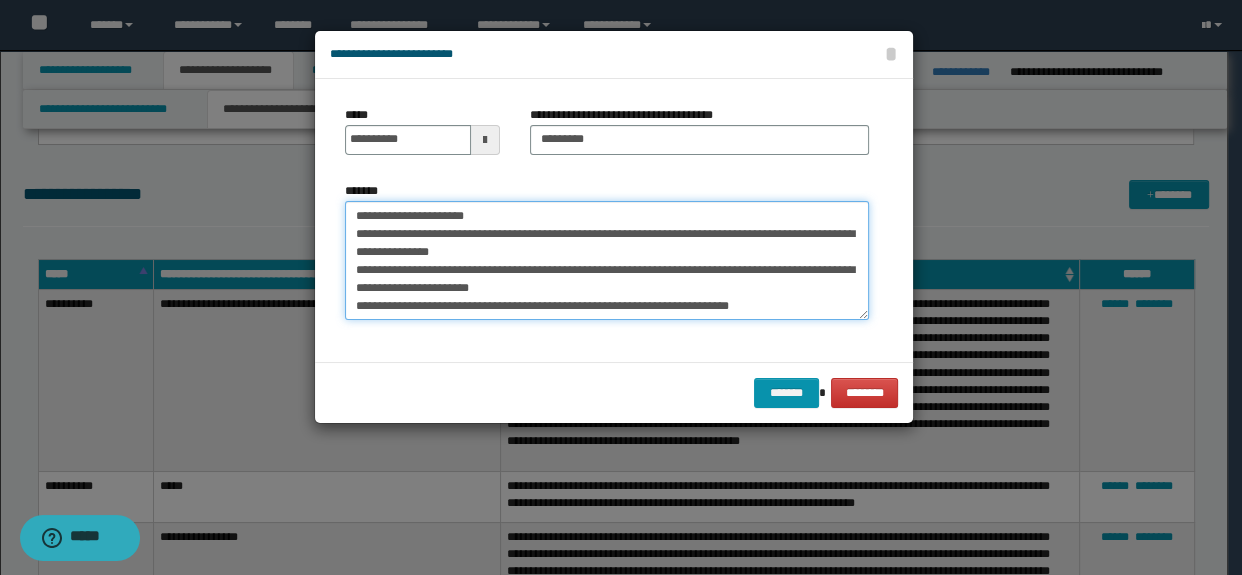 scroll, scrollTop: 198, scrollLeft: 0, axis: vertical 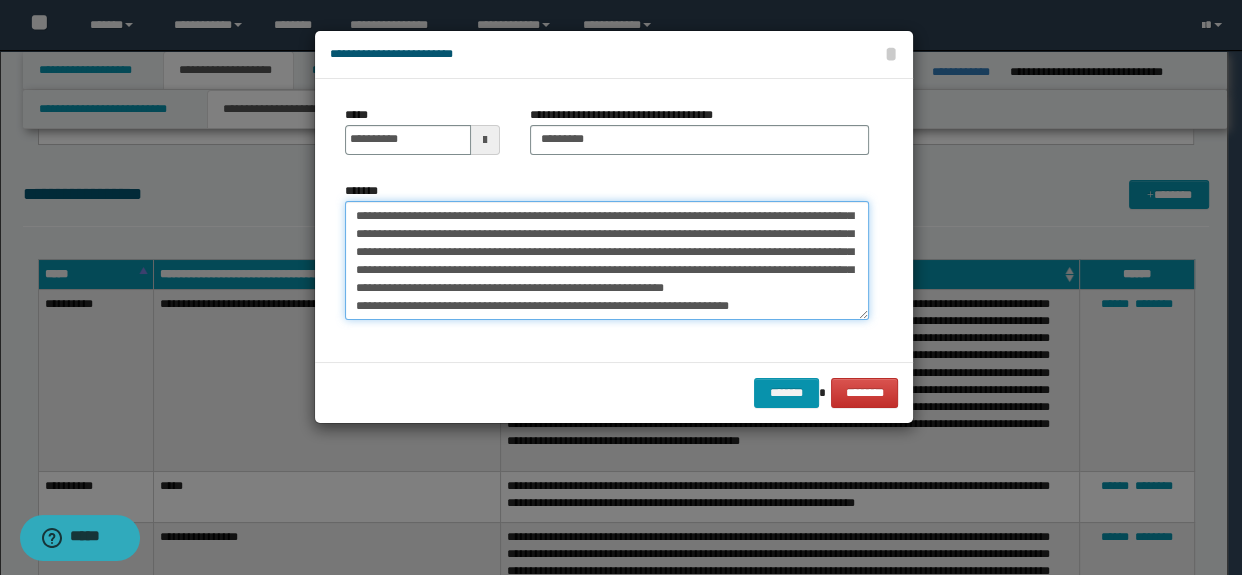 click on "*******" at bounding box center [607, 261] 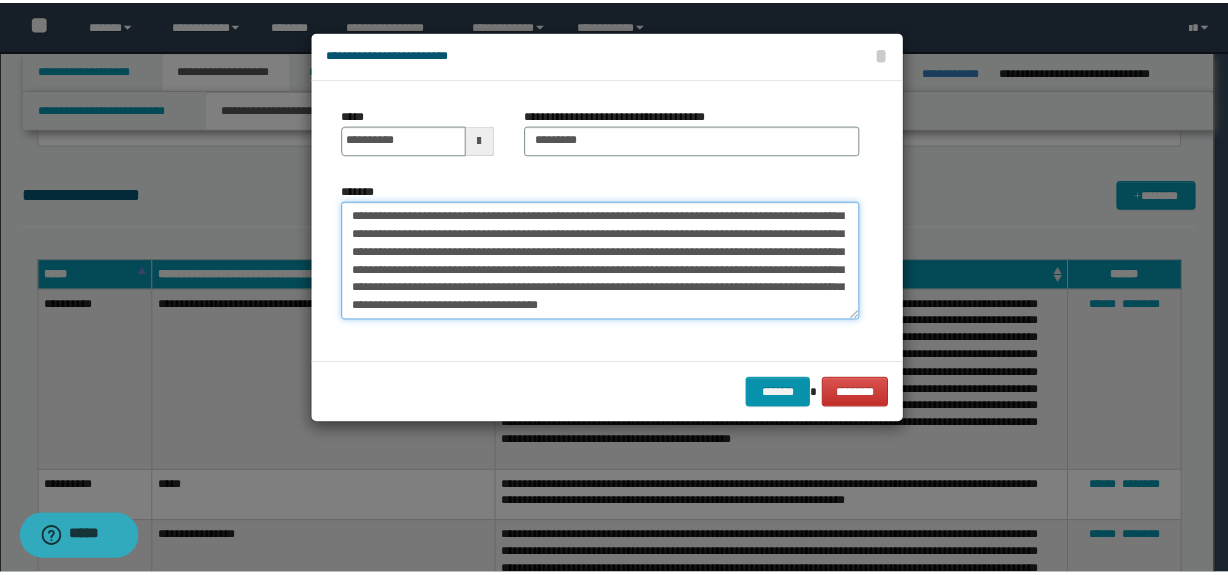 scroll, scrollTop: 174, scrollLeft: 0, axis: vertical 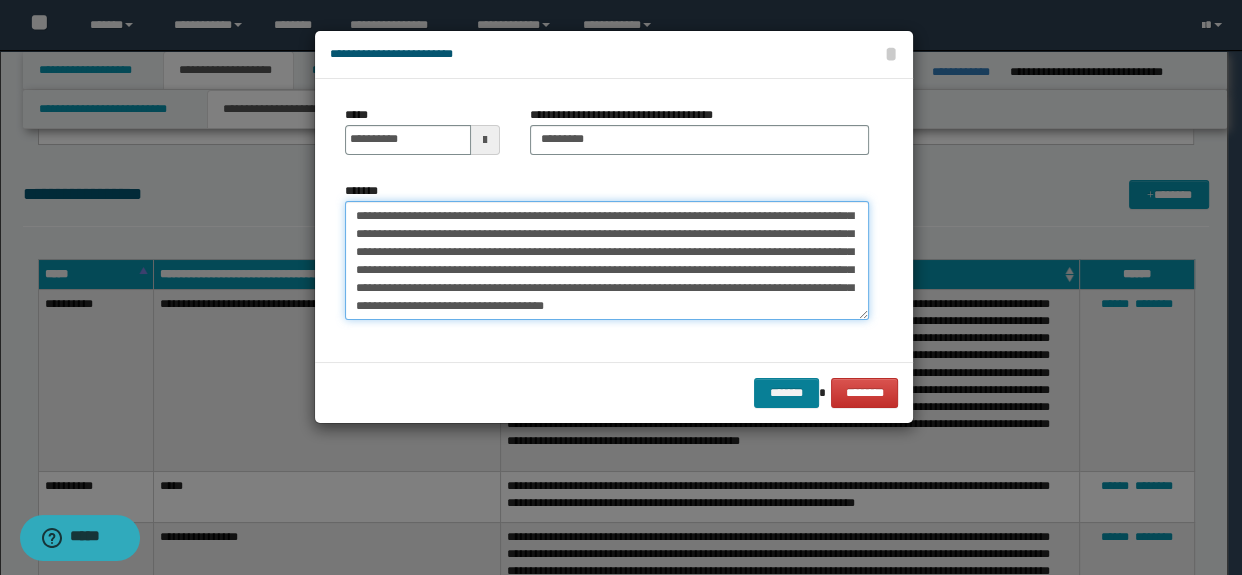 type on "**********" 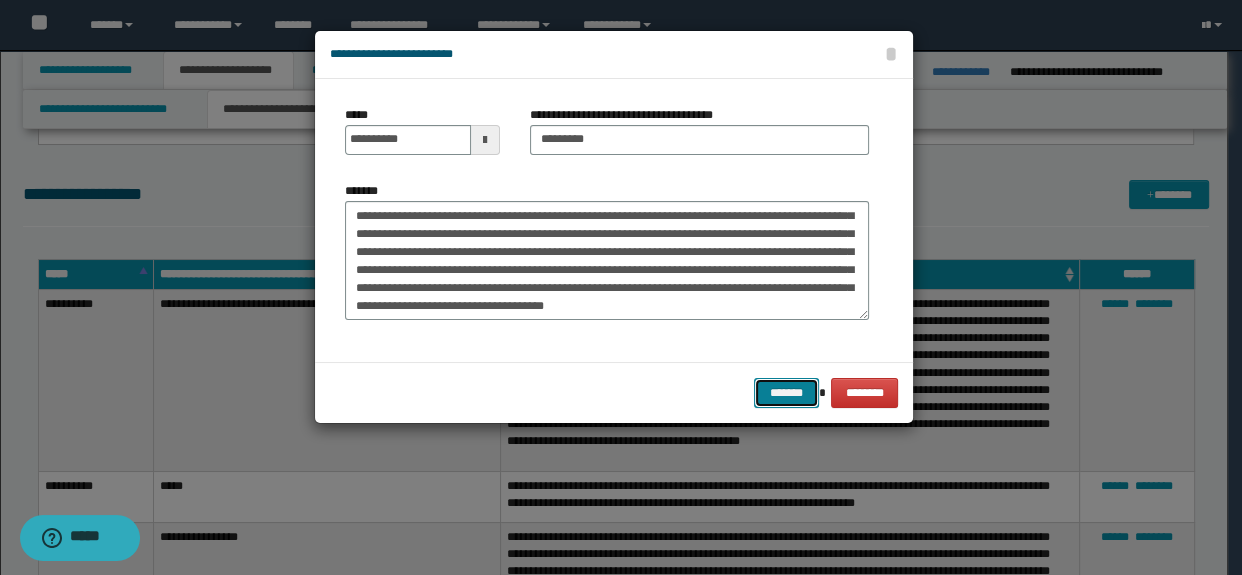 click on "*******" at bounding box center [786, 393] 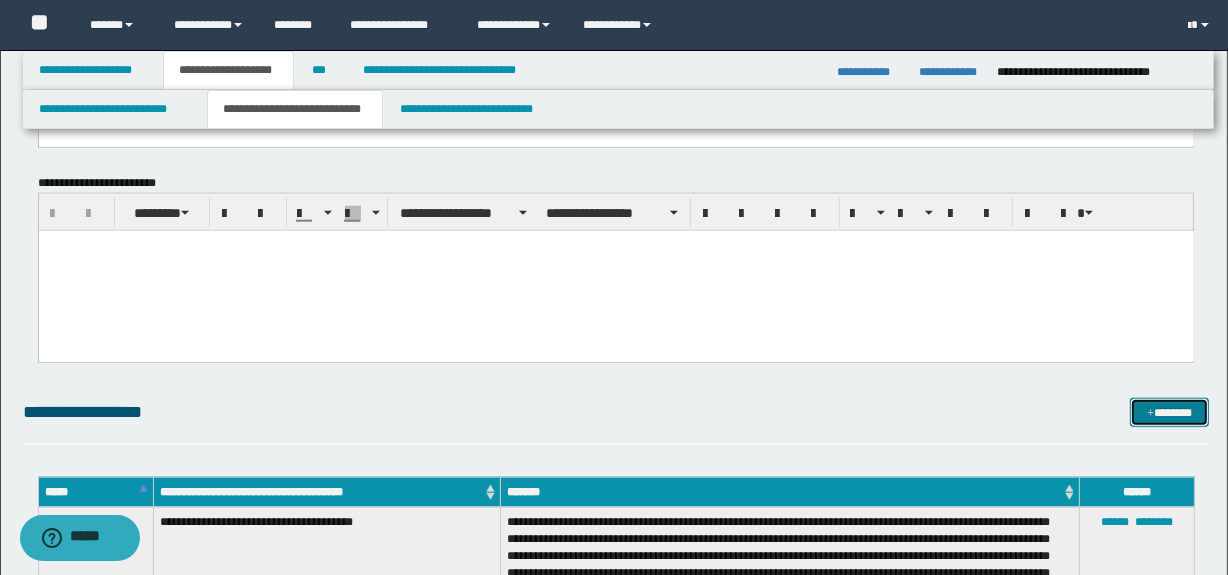 scroll, scrollTop: 116, scrollLeft: 0, axis: vertical 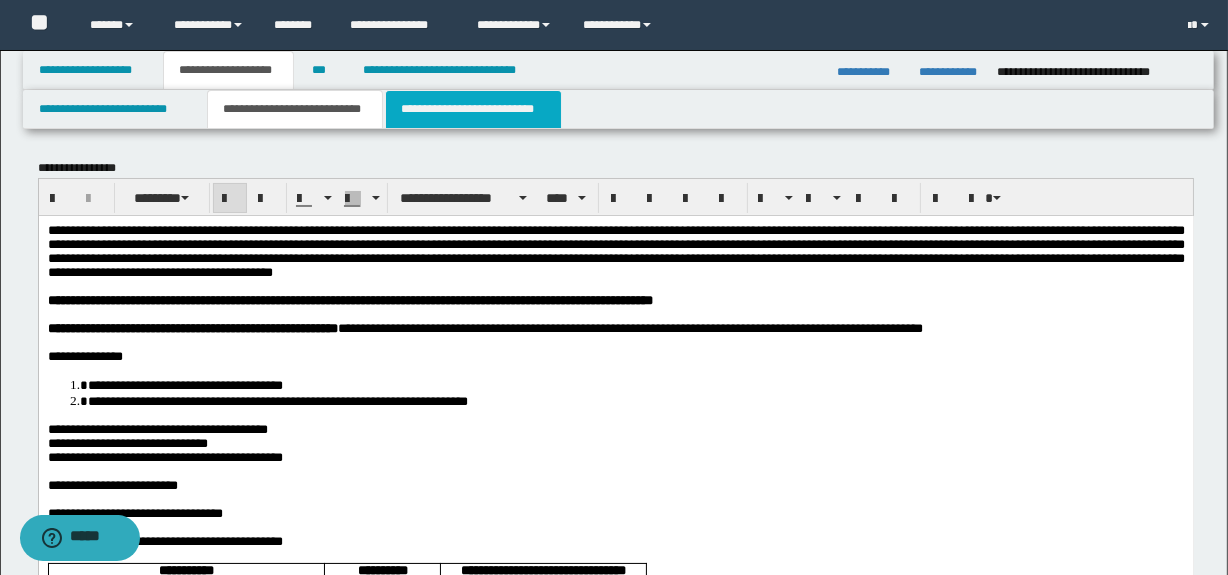 click on "**********" at bounding box center (473, 109) 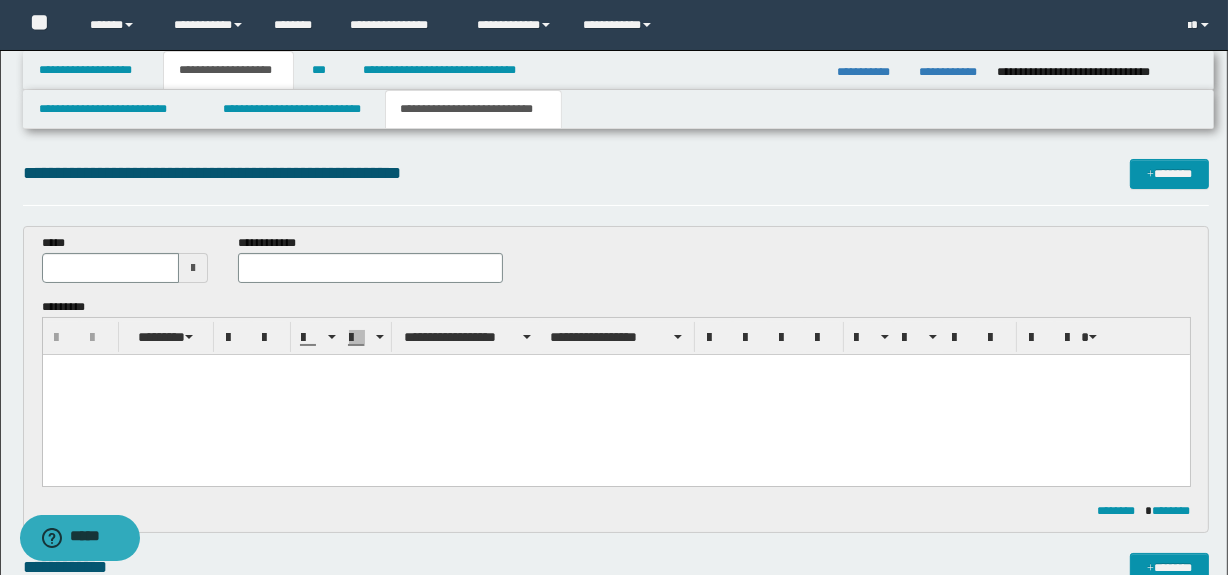 scroll, scrollTop: 0, scrollLeft: 0, axis: both 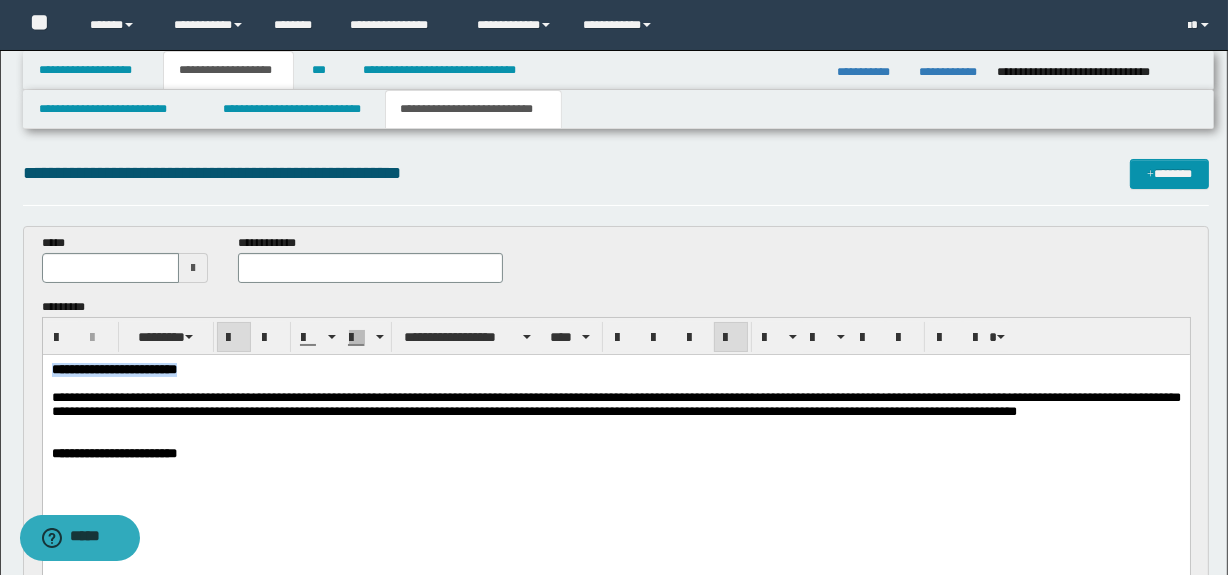 drag, startPoint x: 276, startPoint y: 371, endPoint x: 46, endPoint y: 368, distance: 230.01956 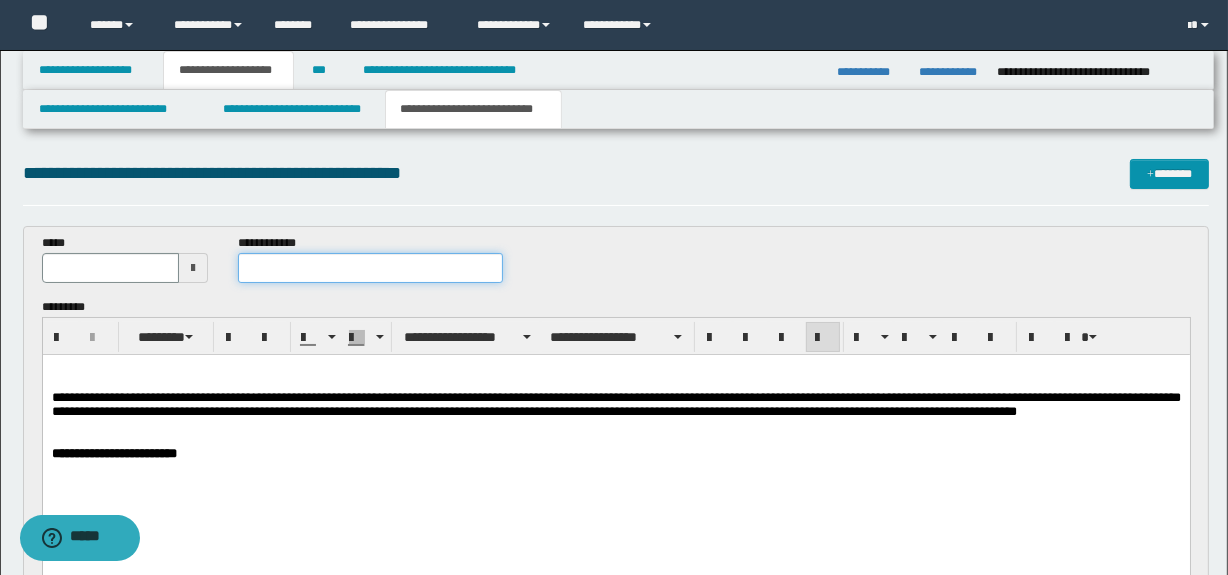 click at bounding box center [370, 268] 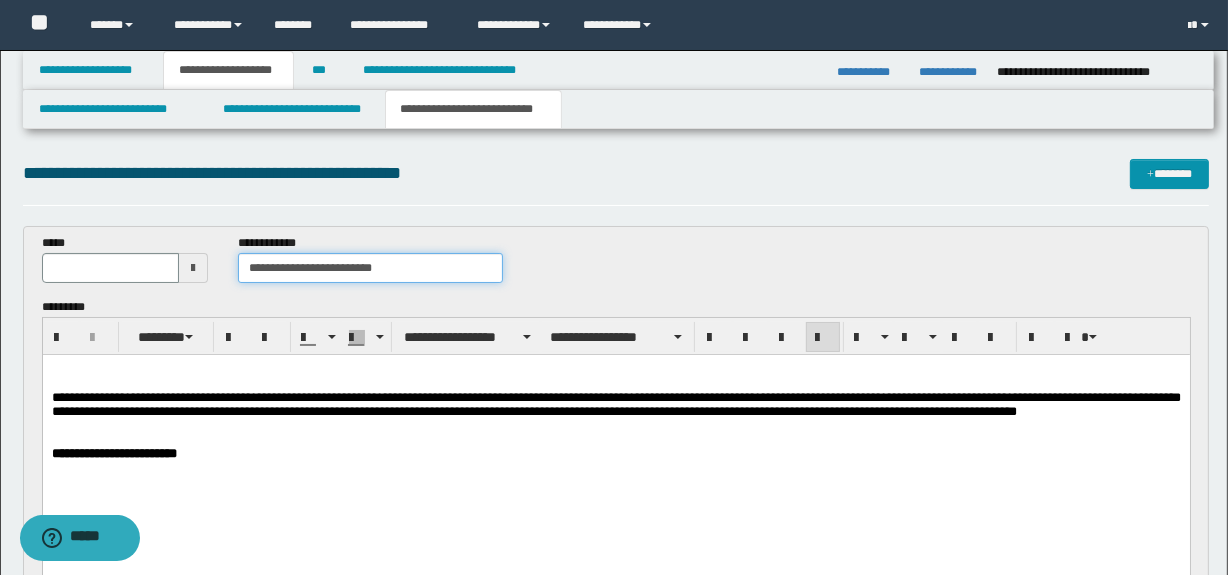 type 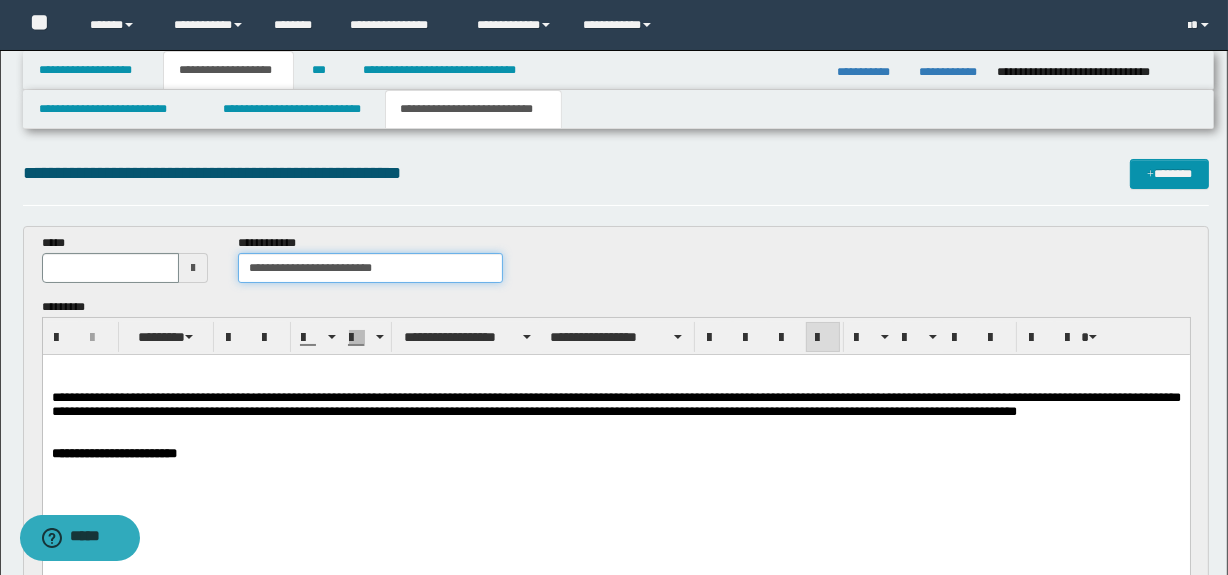 type on "**********" 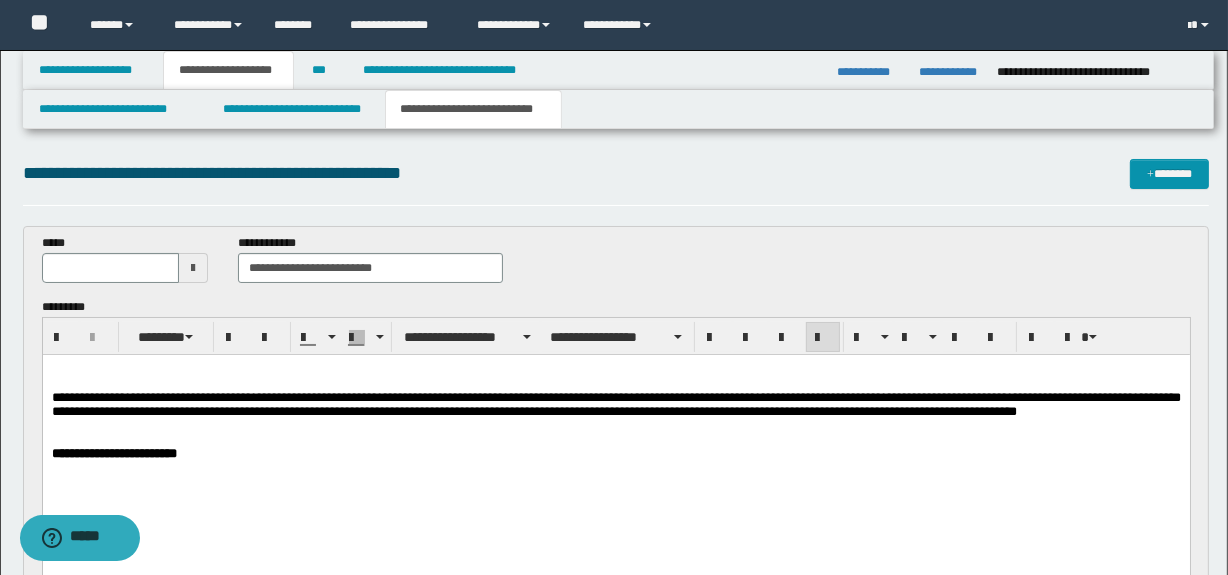 click at bounding box center (193, 268) 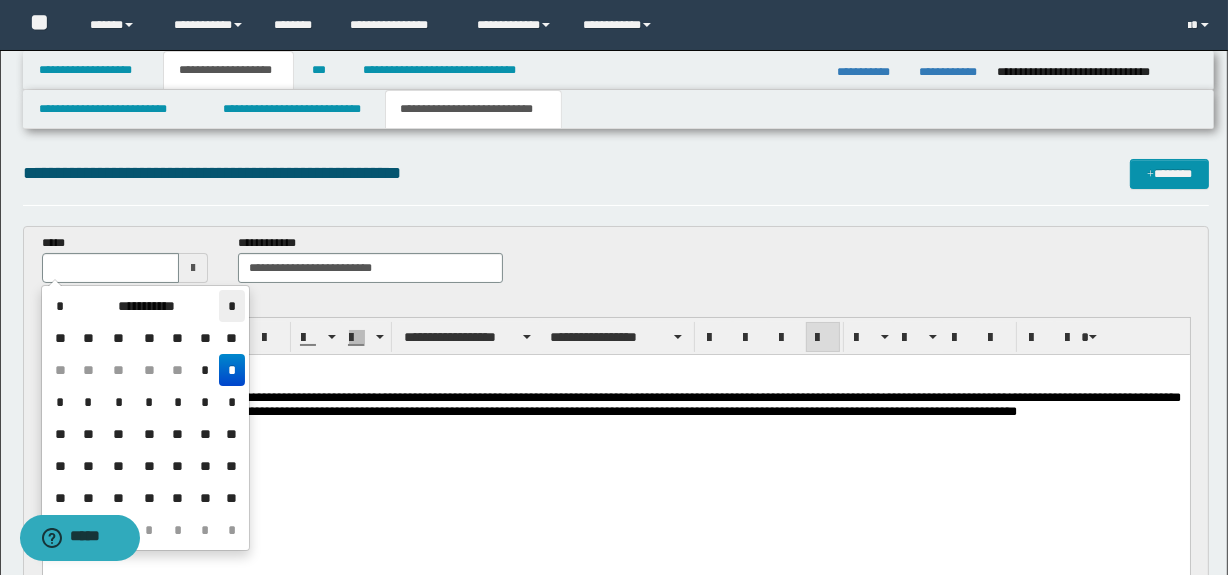 click on "*" at bounding box center [231, 306] 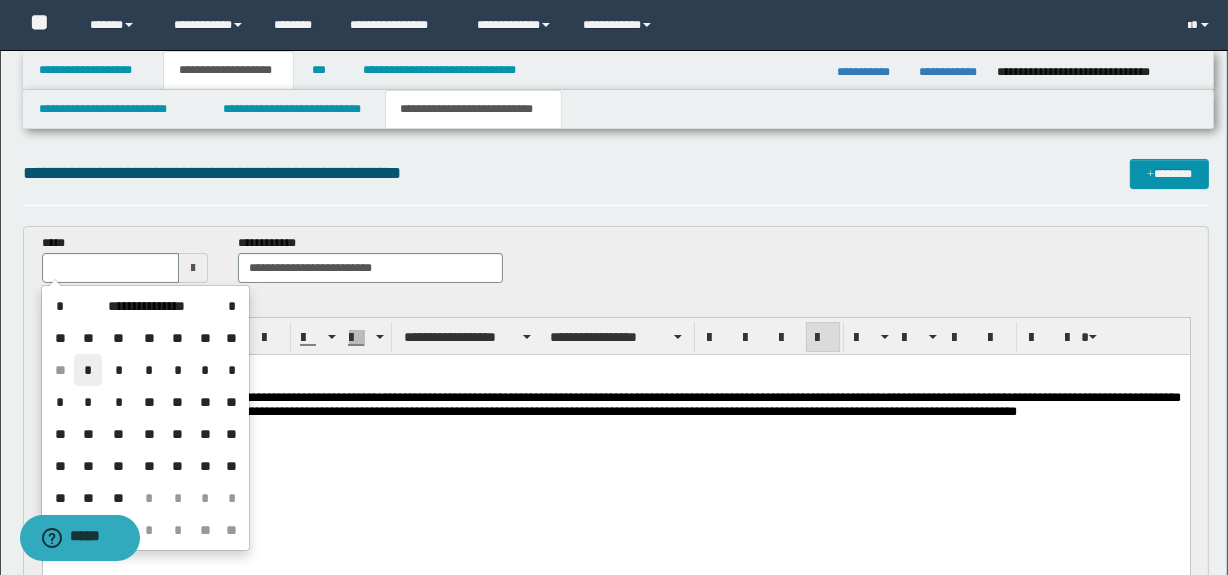 drag, startPoint x: 92, startPoint y: 358, endPoint x: 44, endPoint y: 23, distance: 338.42133 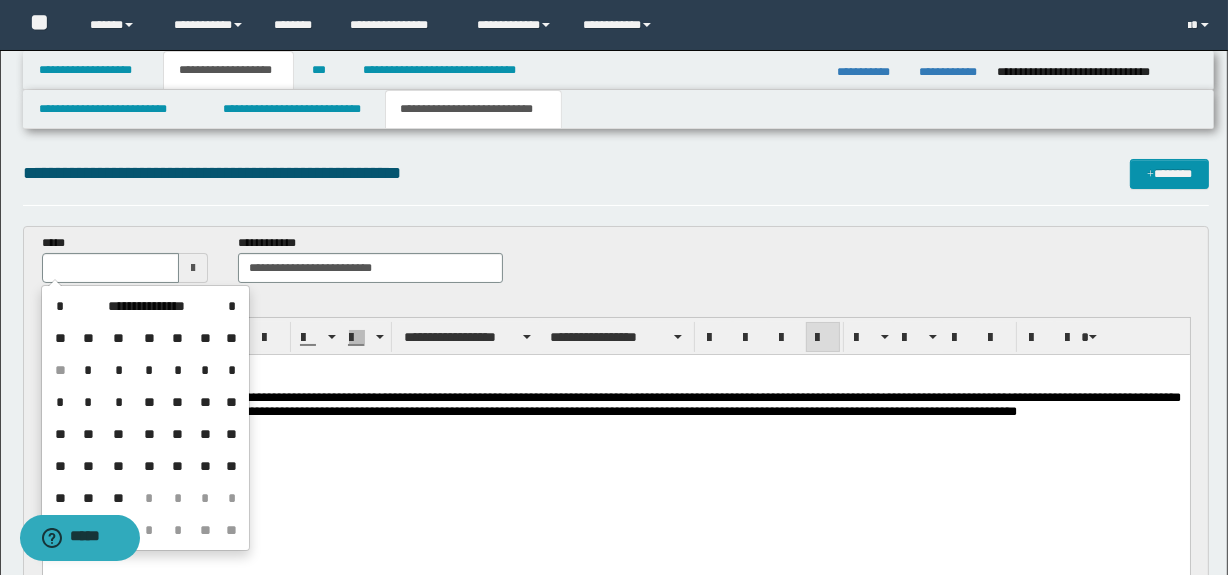 type on "**********" 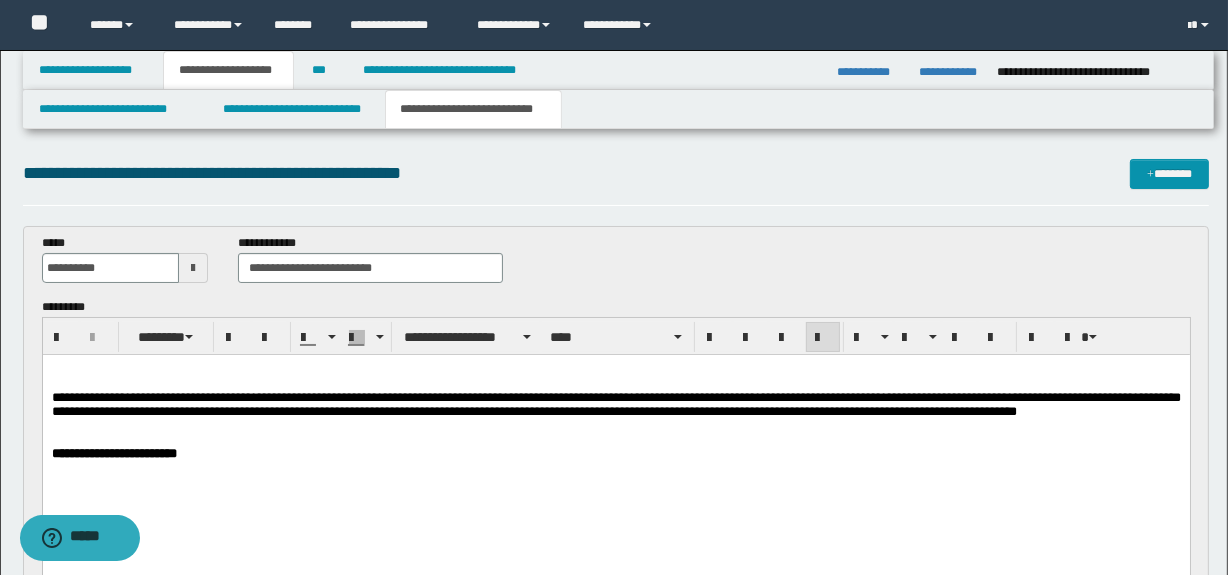 click on "**********" at bounding box center [615, 404] 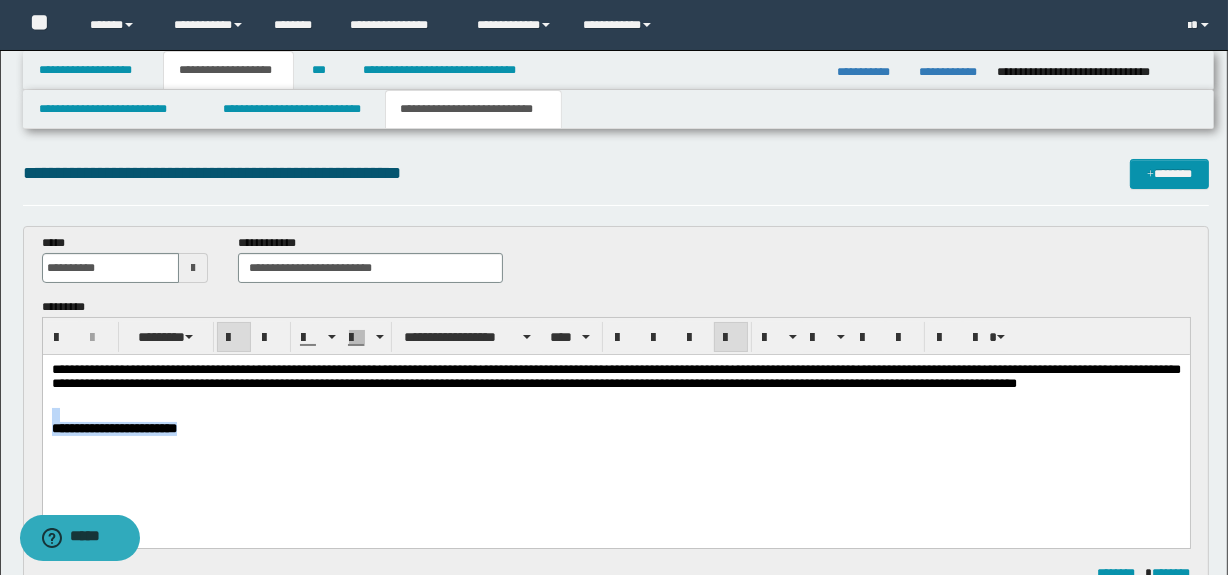 drag, startPoint x: 266, startPoint y: 441, endPoint x: -1, endPoint y: 413, distance: 268.46414 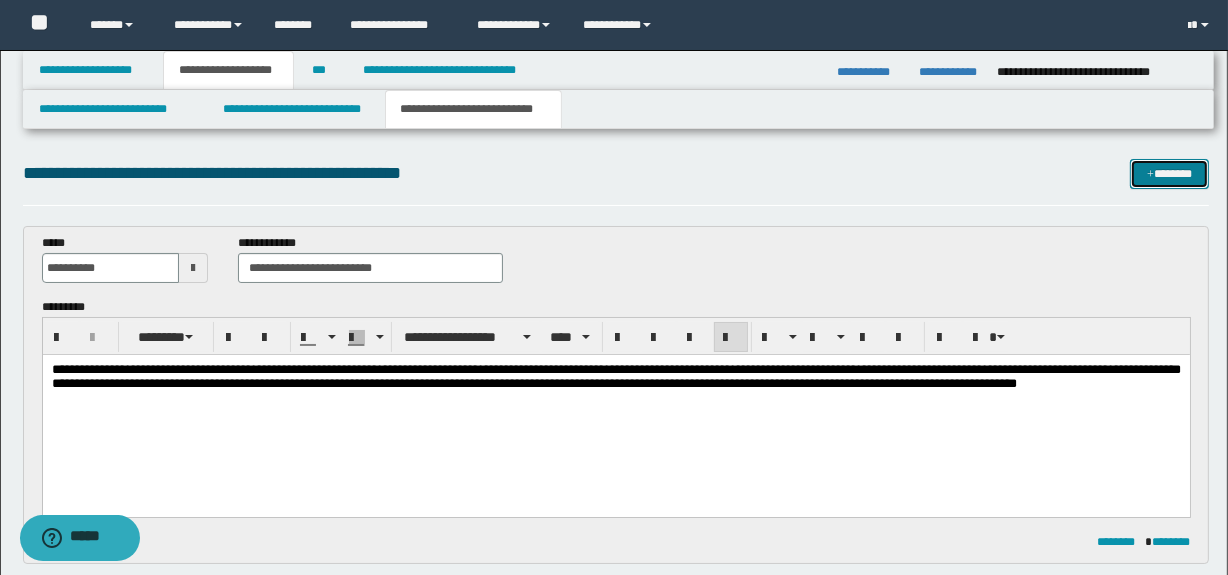 click at bounding box center (1150, 175) 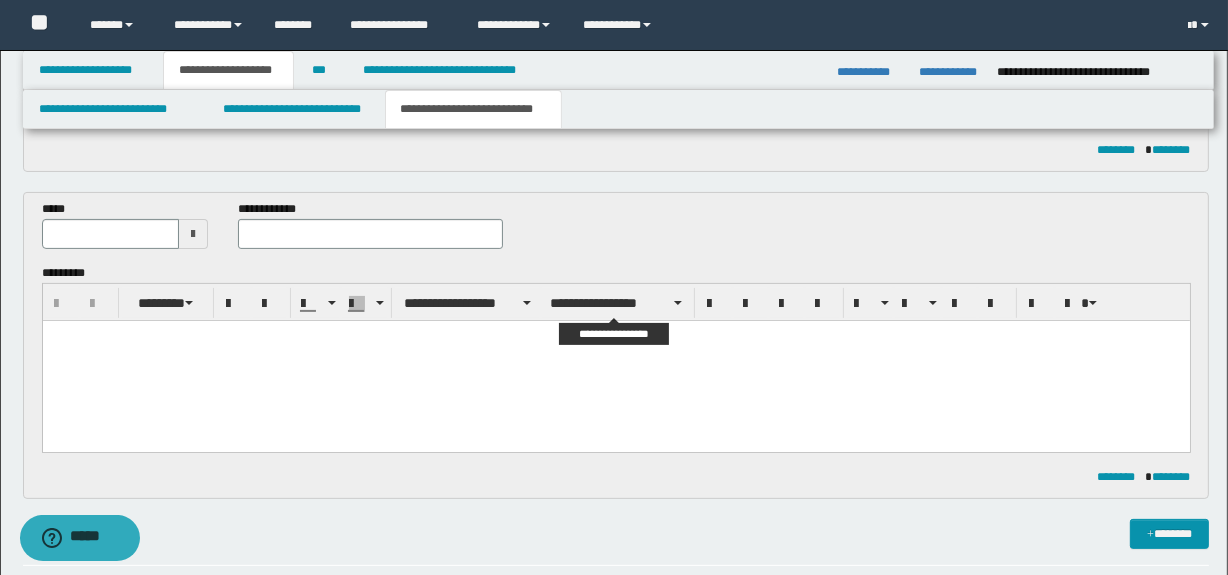 scroll, scrollTop: 390, scrollLeft: 0, axis: vertical 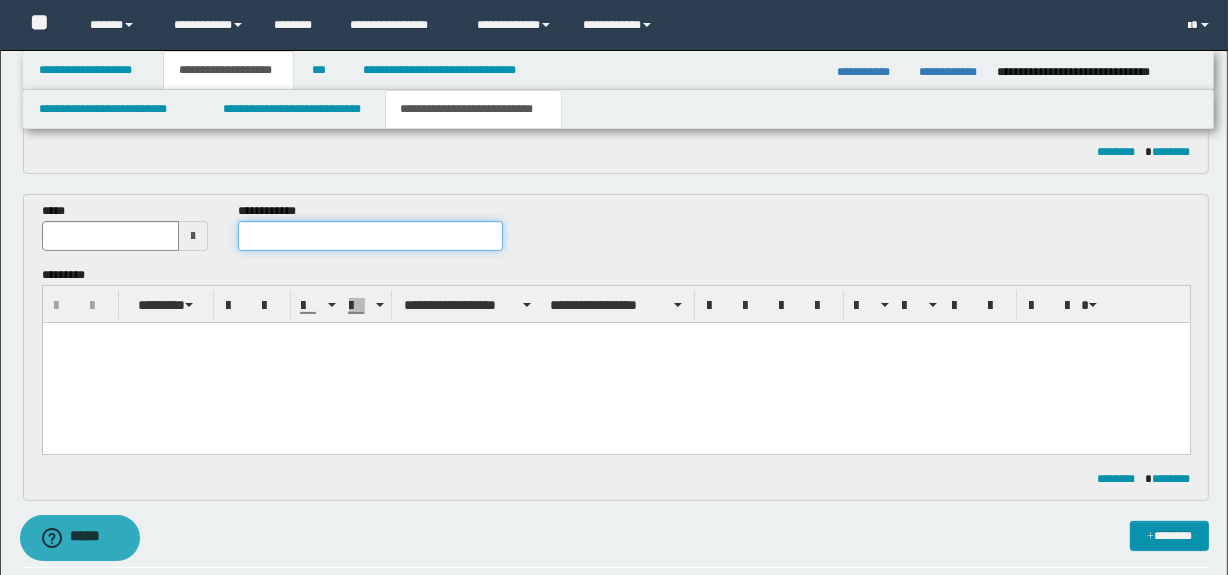 click at bounding box center (370, 236) 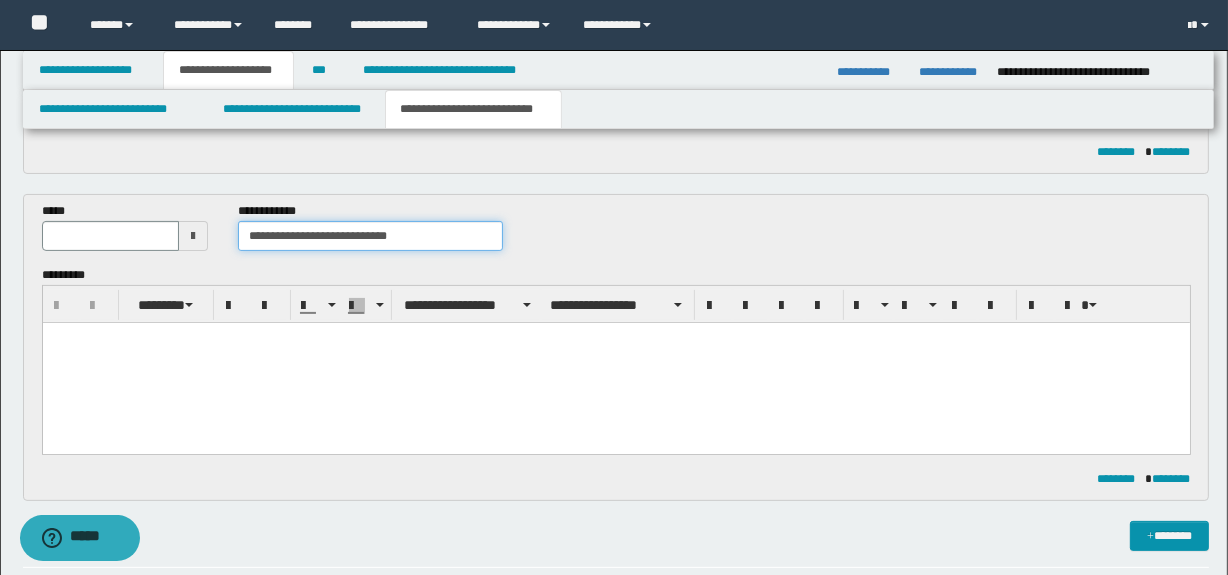 type 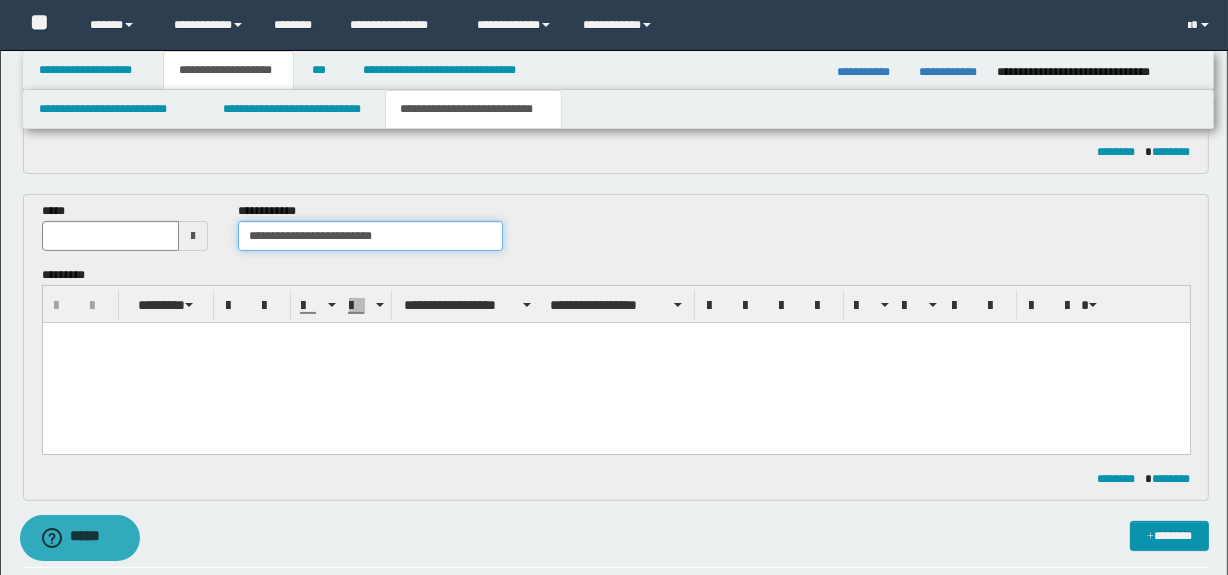 type 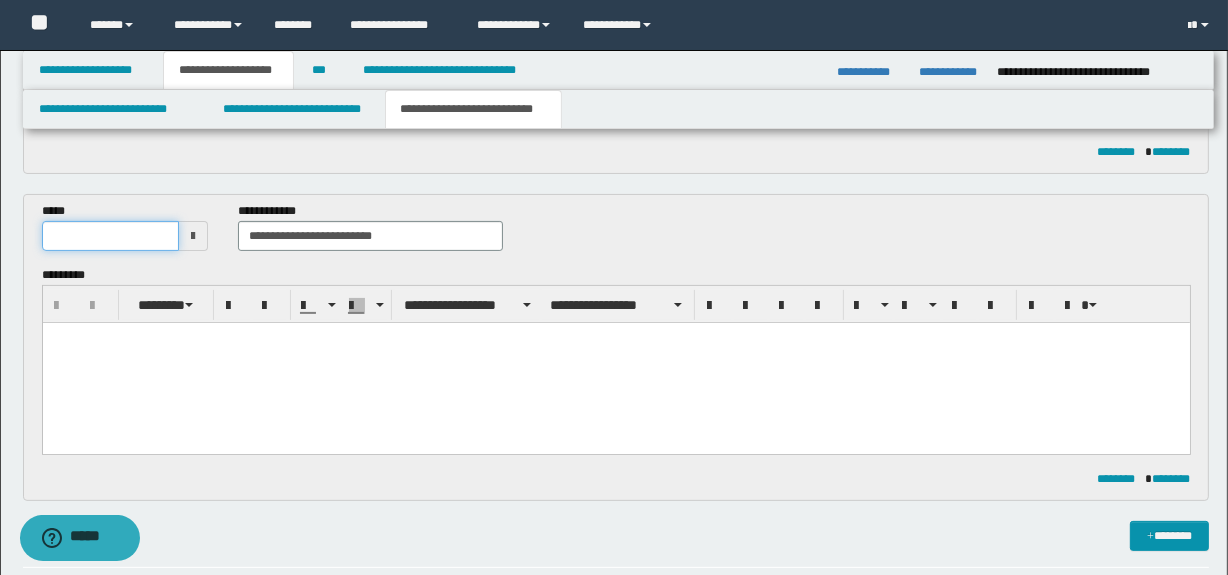 click at bounding box center (110, 236) 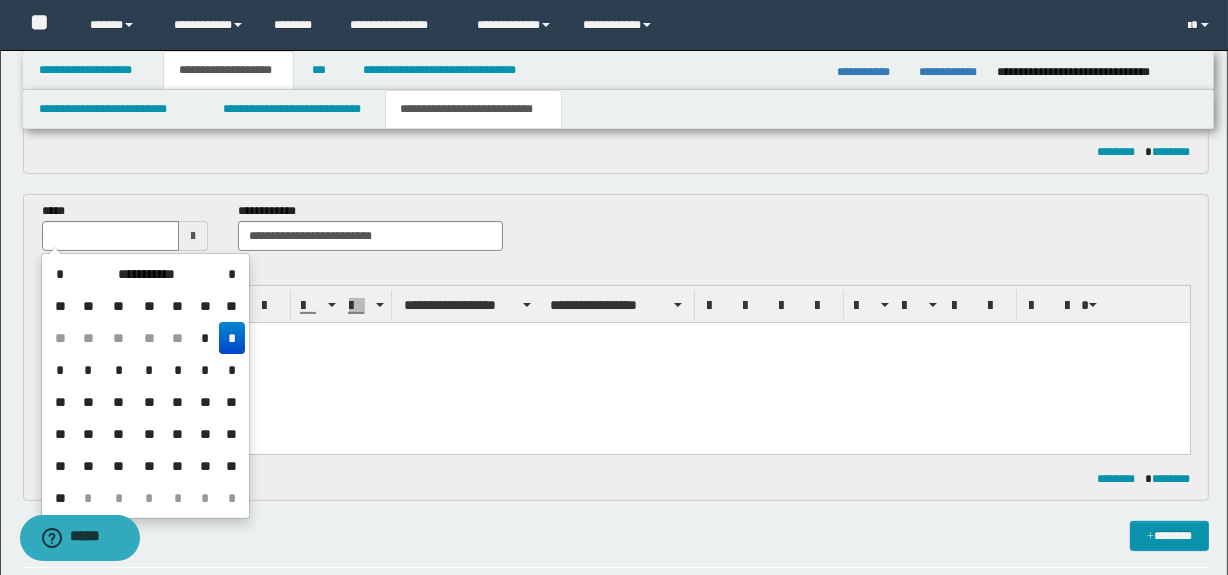 click at bounding box center [193, 236] 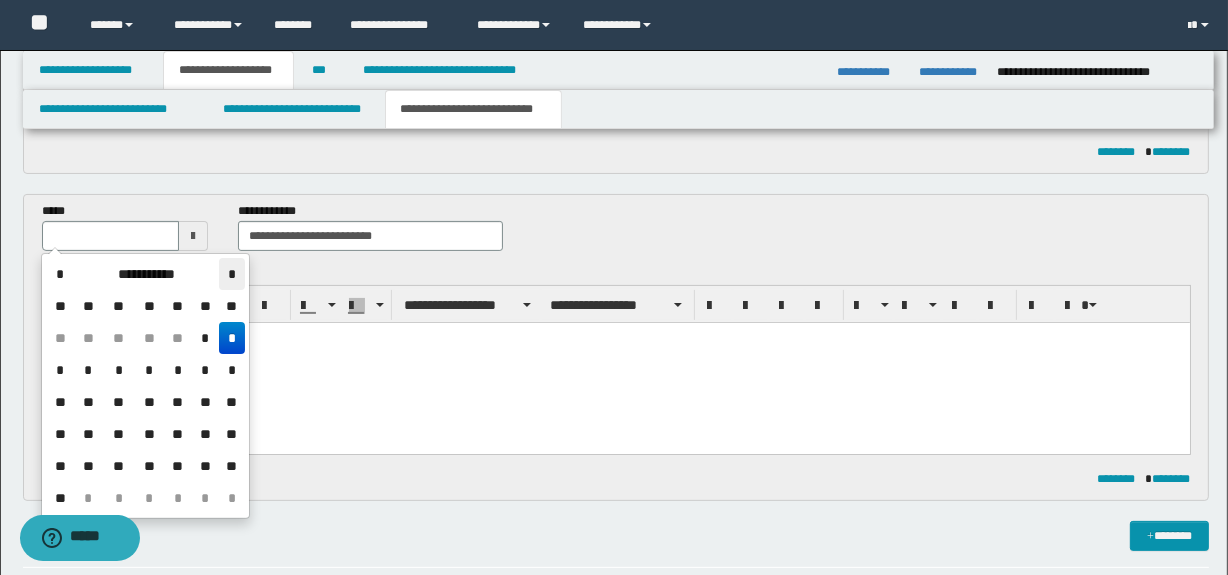 click on "*" at bounding box center (231, 274) 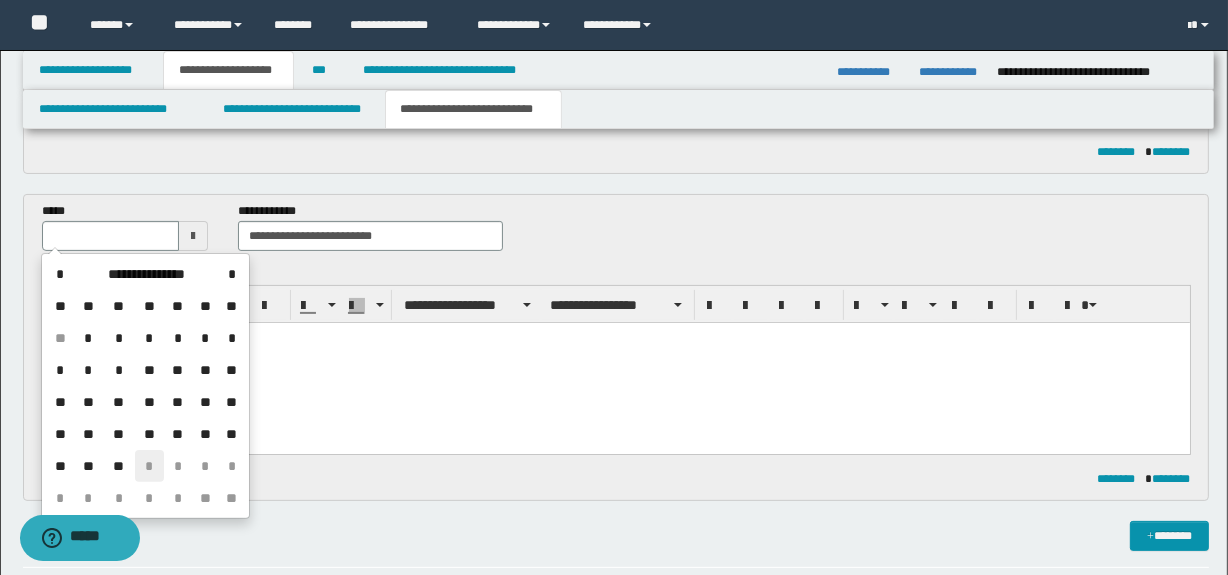 click on "*" at bounding box center [149, 466] 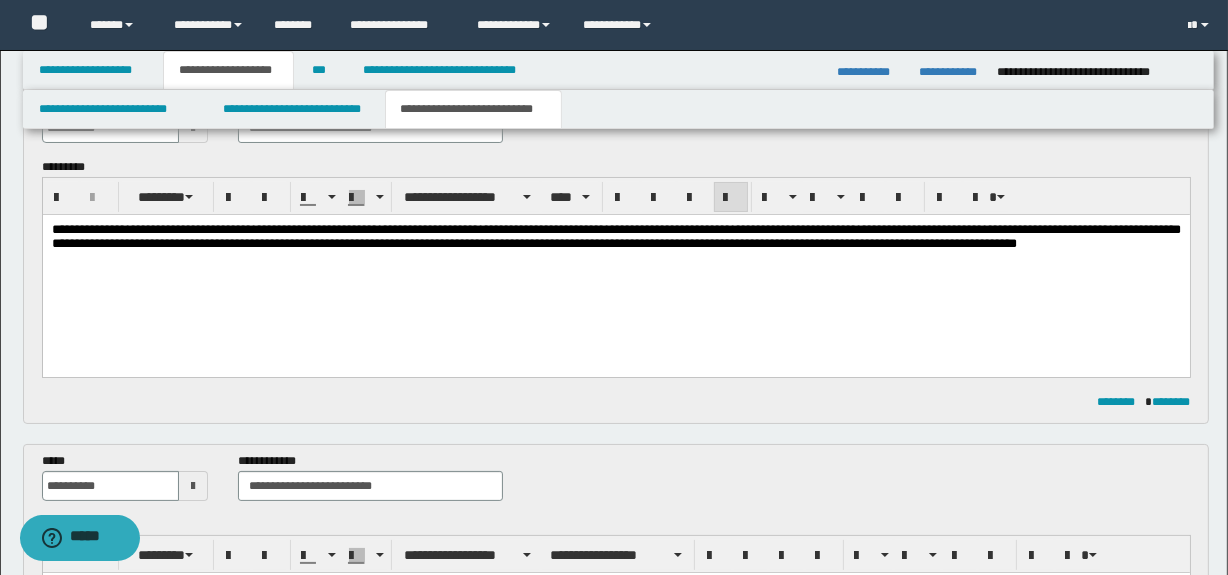 scroll, scrollTop: 150, scrollLeft: 0, axis: vertical 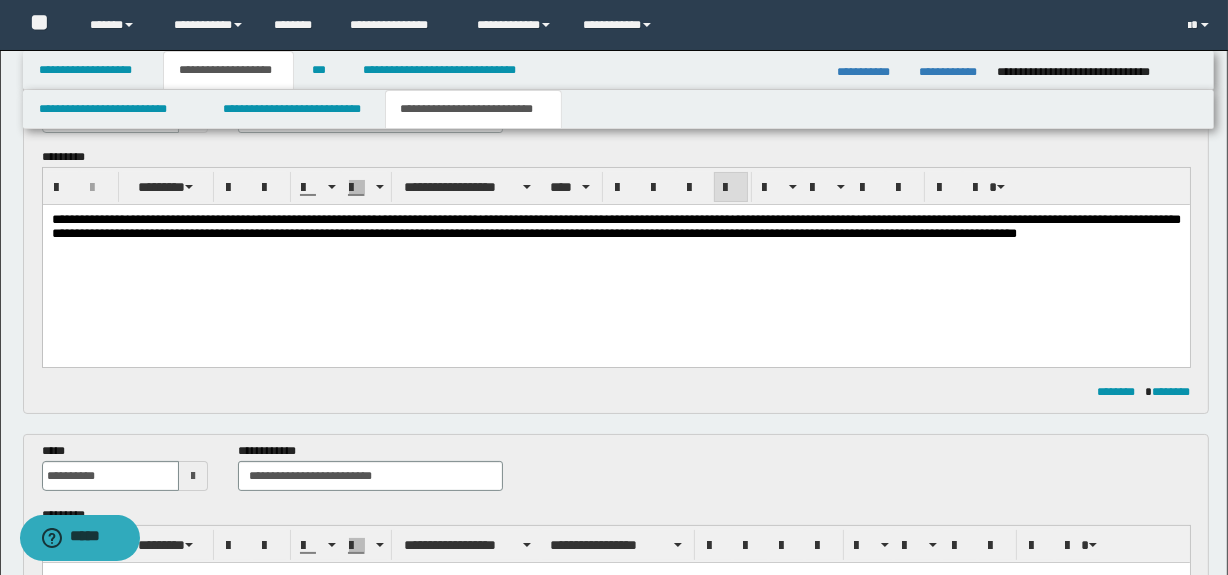click at bounding box center [193, 476] 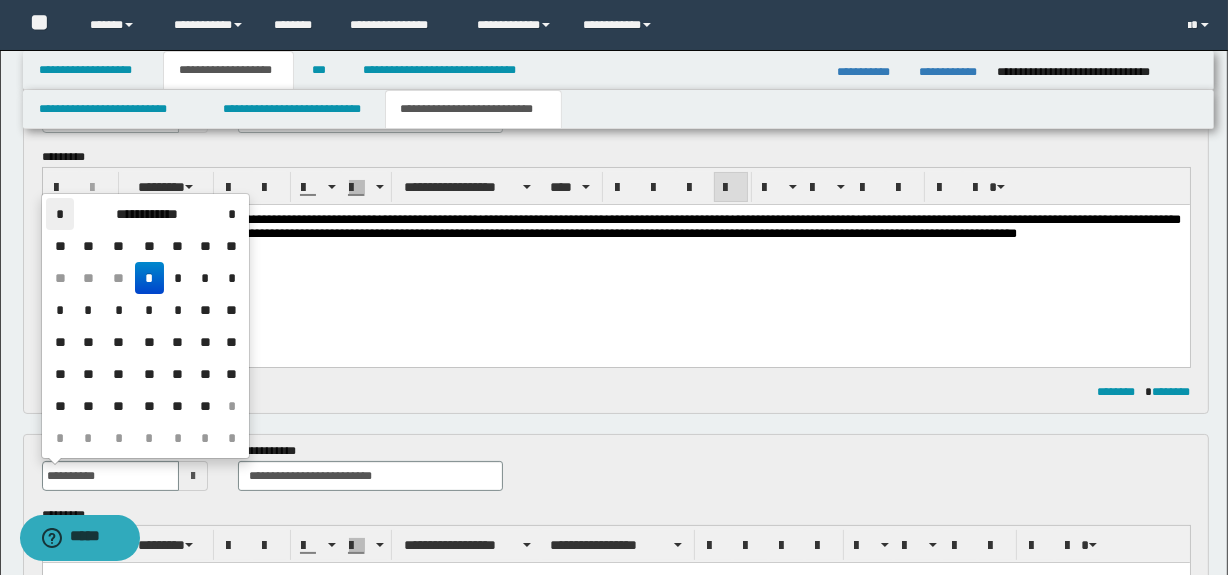 click on "*" at bounding box center [60, 214] 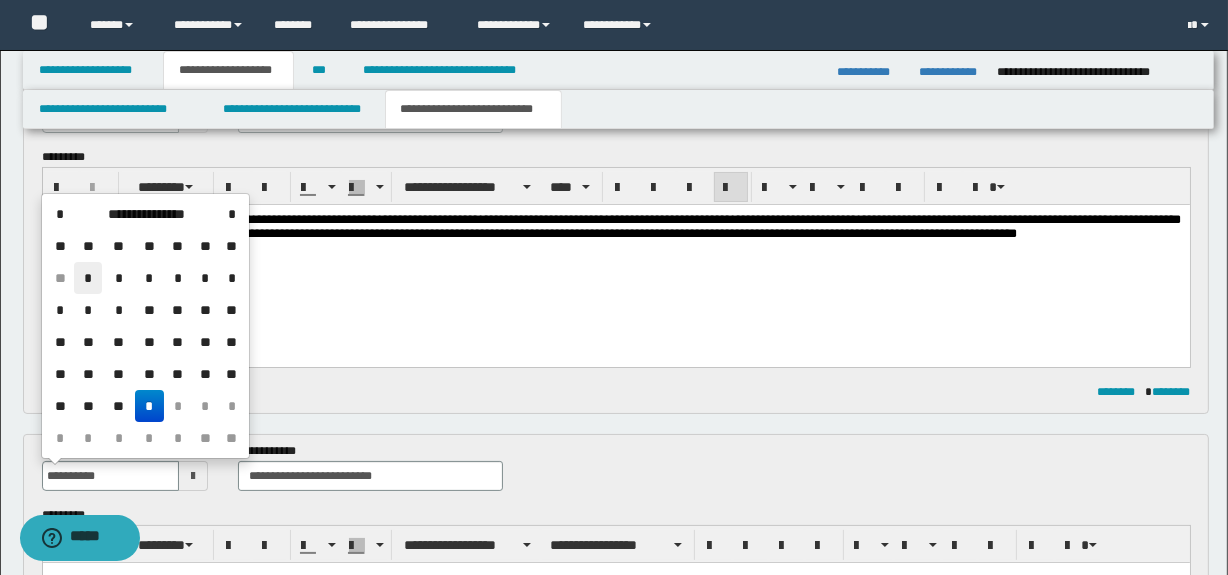 click on "*" at bounding box center (88, 278) 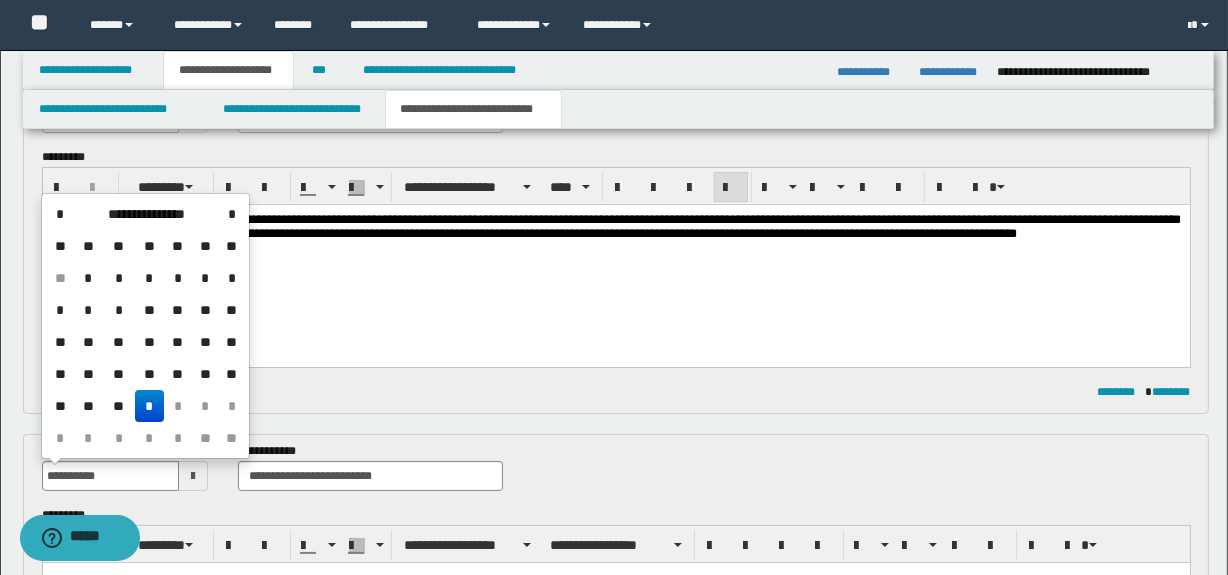type on "**********" 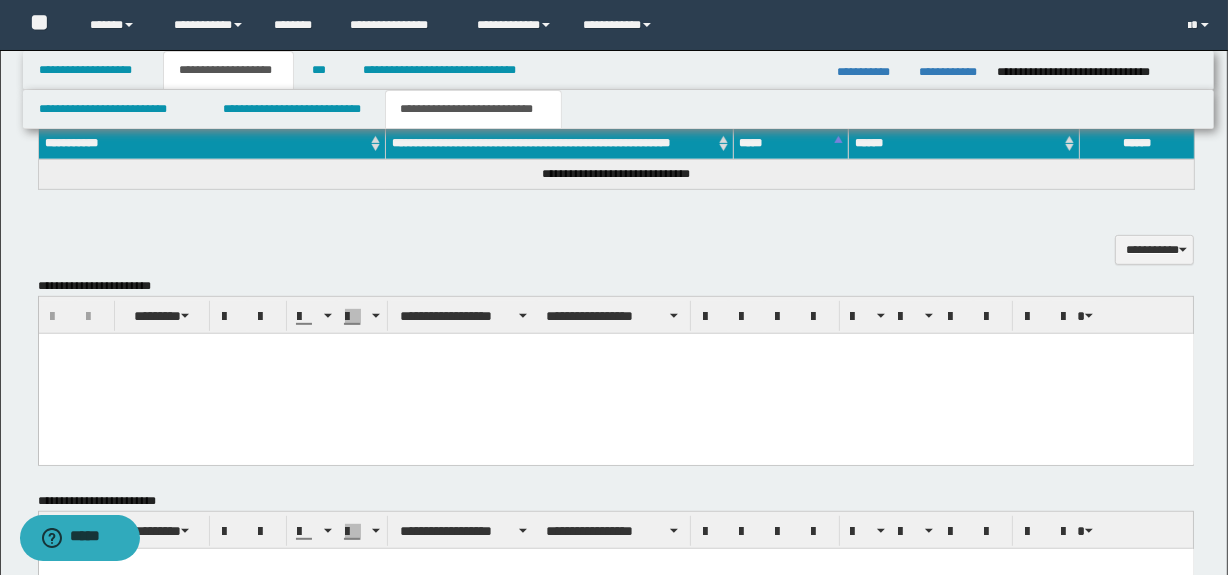 scroll, scrollTop: 1293, scrollLeft: 0, axis: vertical 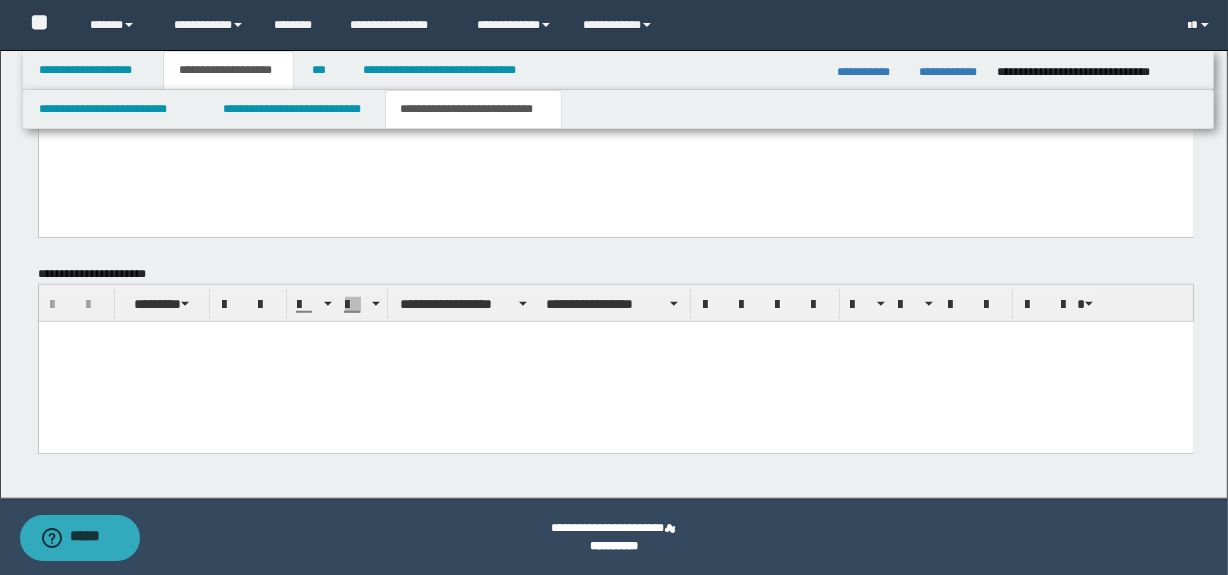 click at bounding box center [615, 336] 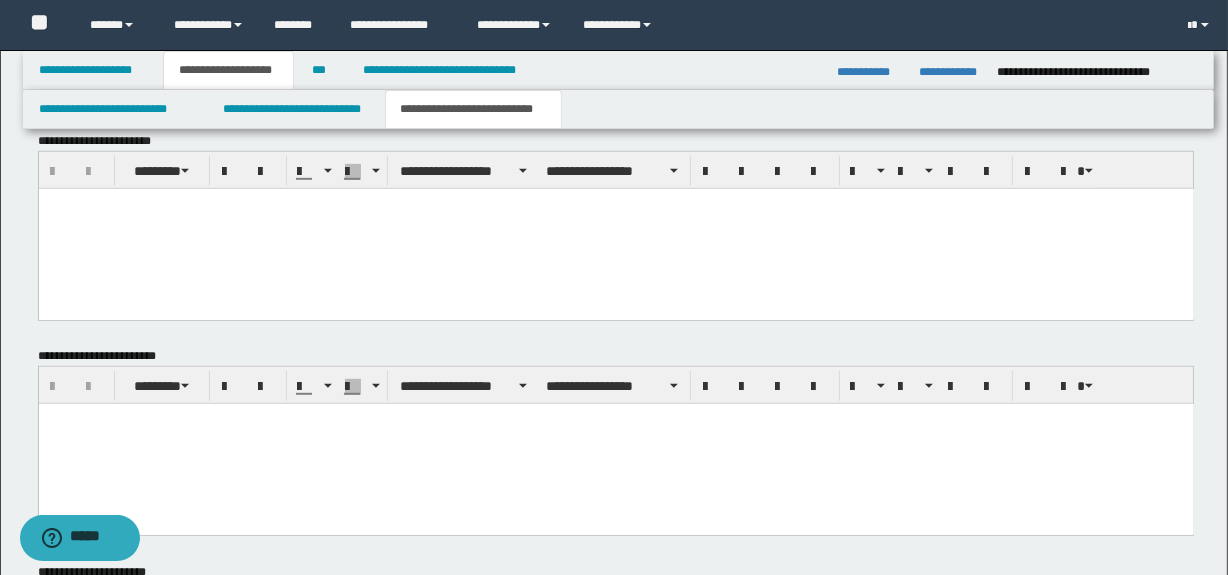 scroll, scrollTop: 990, scrollLeft: 0, axis: vertical 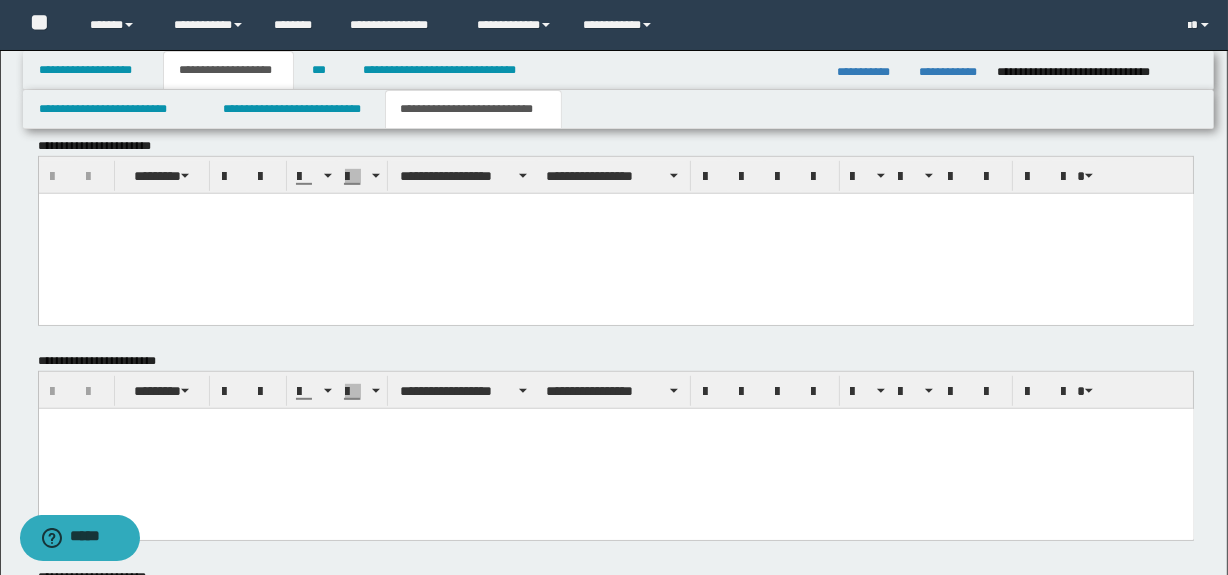 click at bounding box center [615, 233] 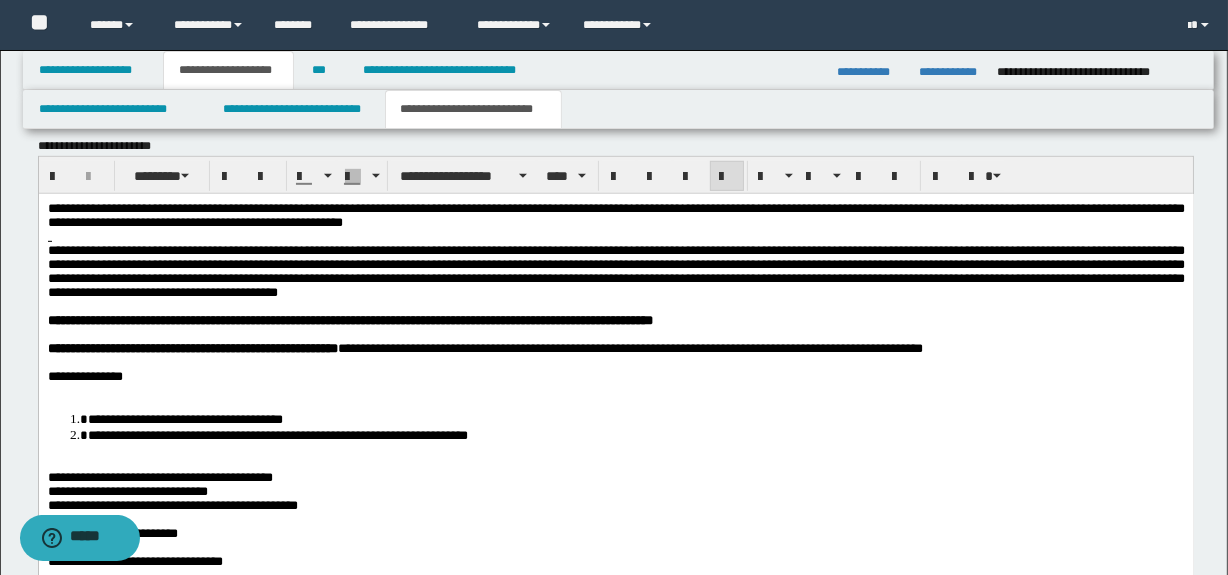 click at bounding box center (615, 236) 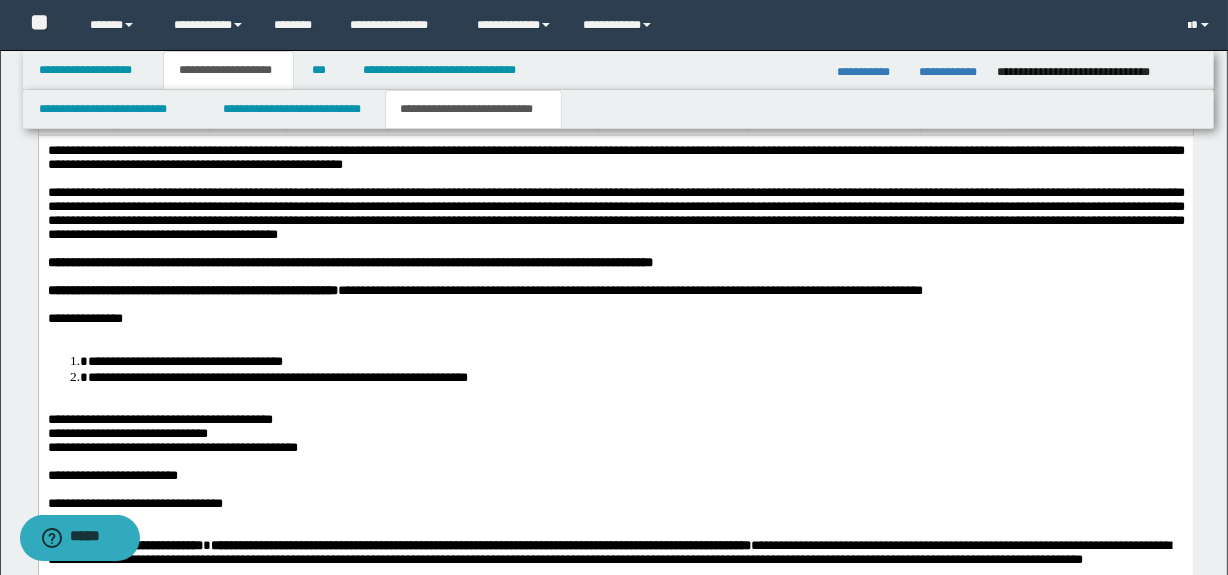 scroll, scrollTop: 1050, scrollLeft: 0, axis: vertical 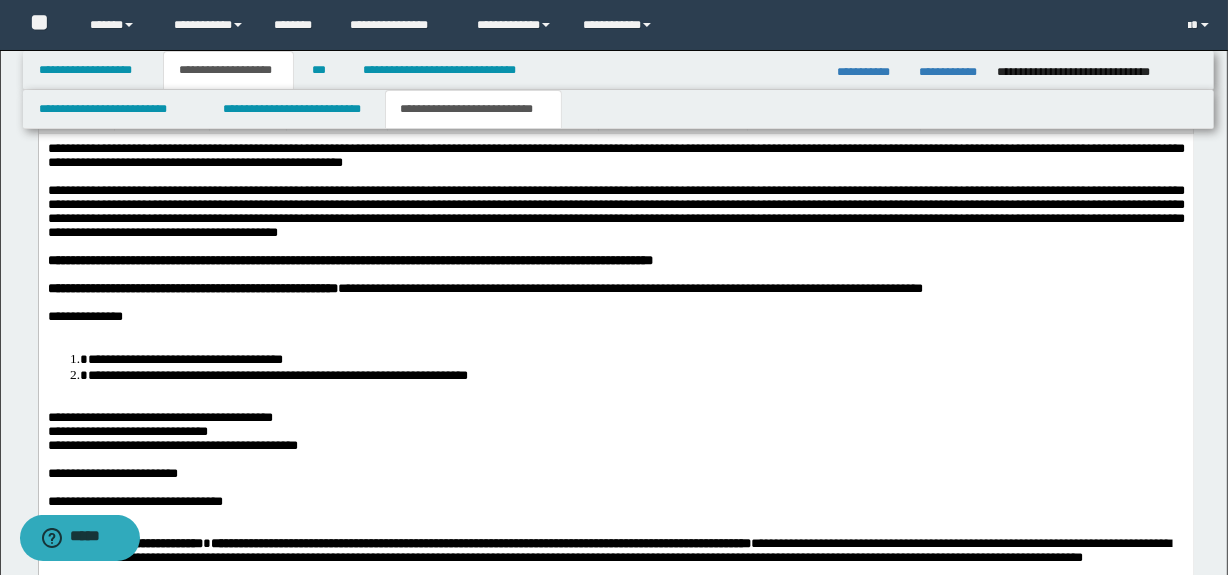 click at bounding box center [615, 330] 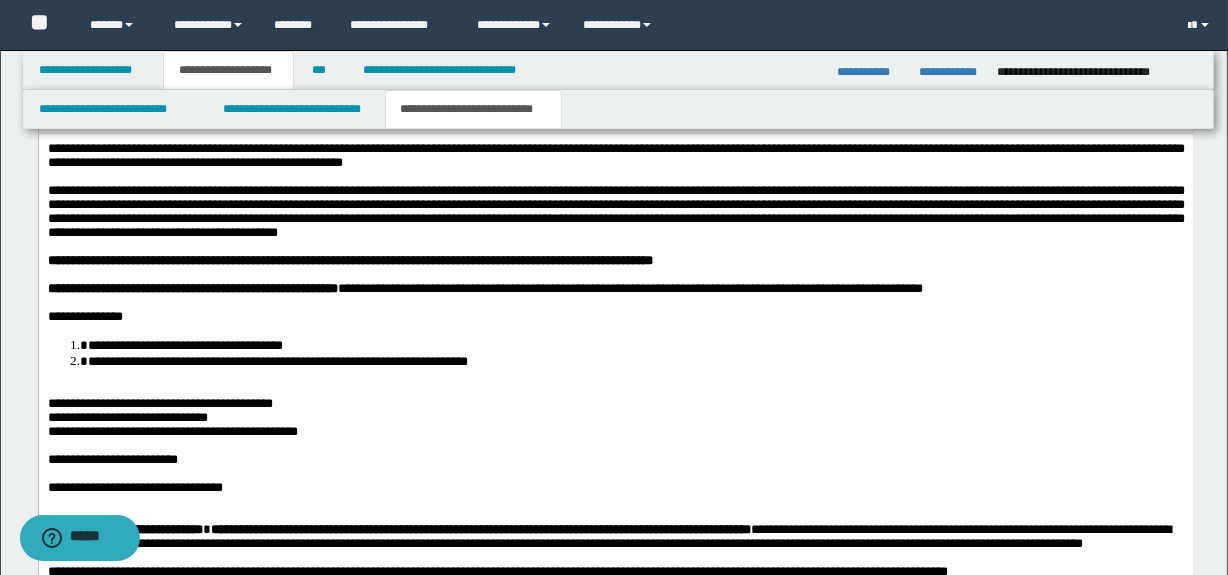 click at bounding box center (615, 389) 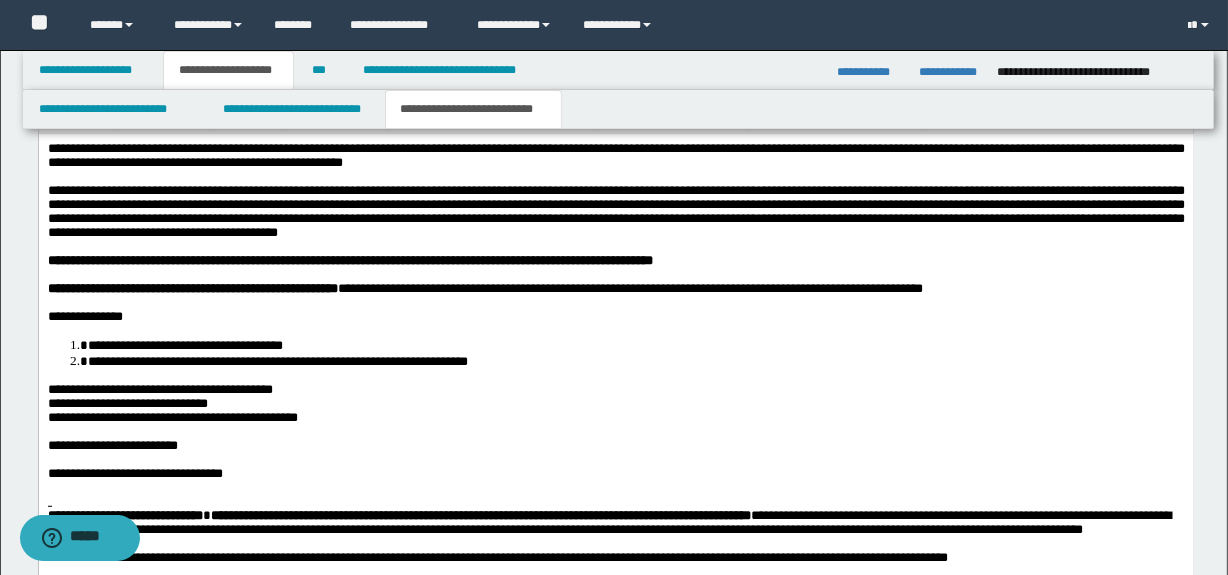 click on "**********" at bounding box center (159, 388) 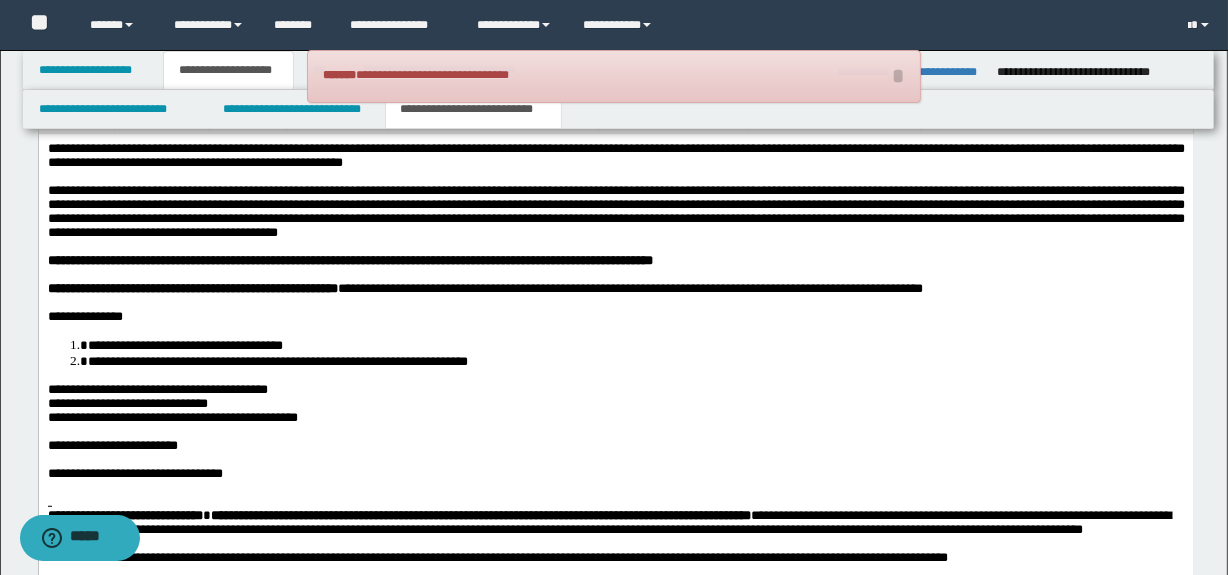 click on "**********" at bounding box center [172, 416] 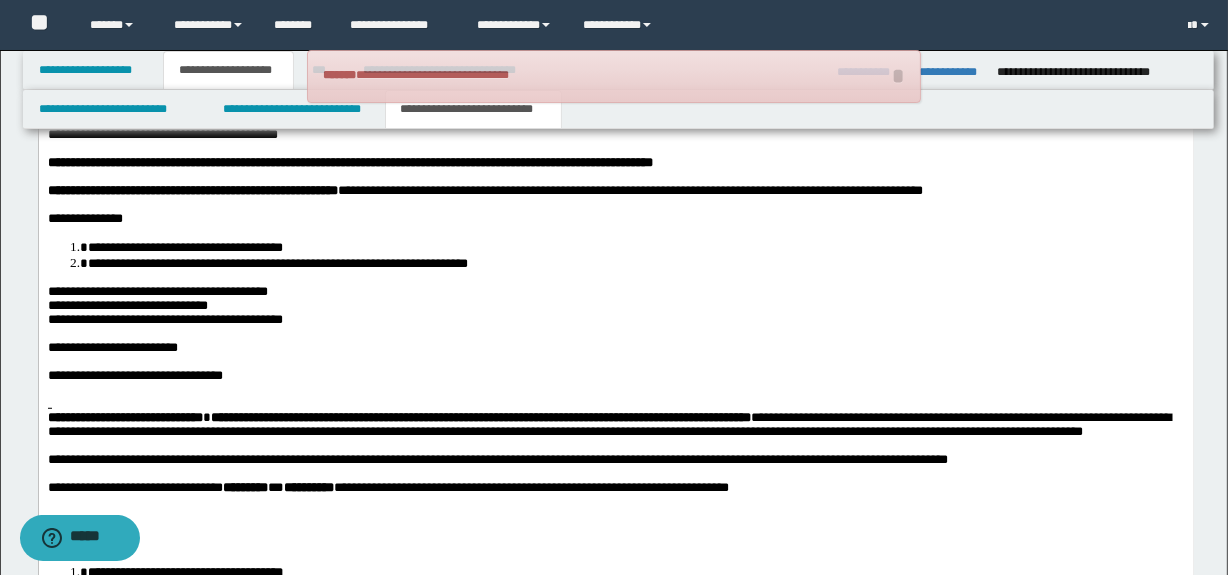 scroll, scrollTop: 1202, scrollLeft: 0, axis: vertical 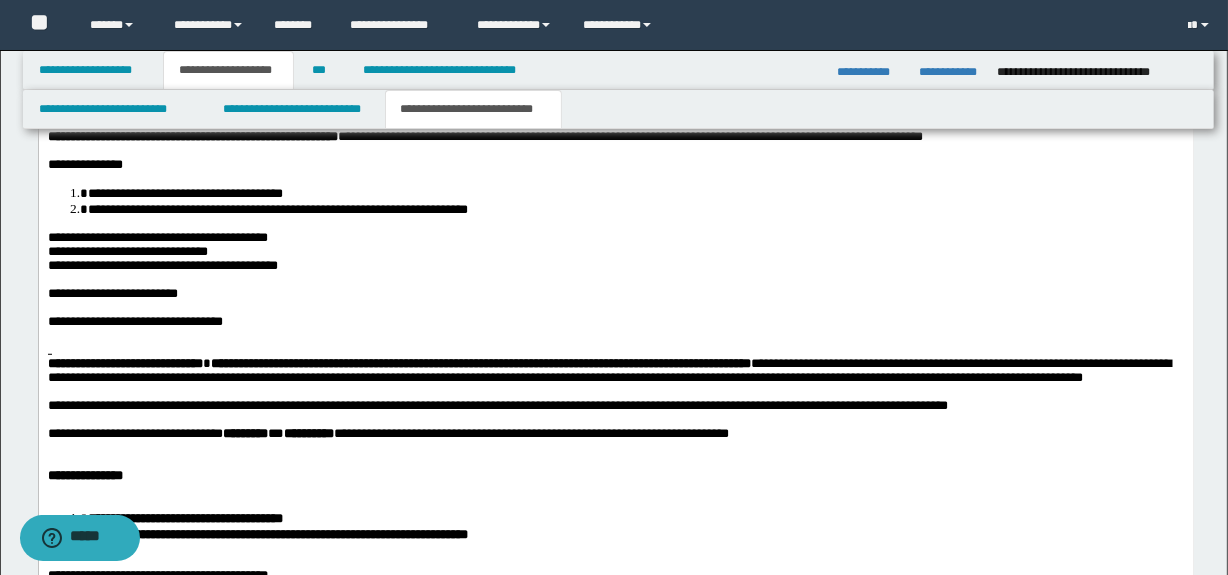 click at bounding box center [615, 350] 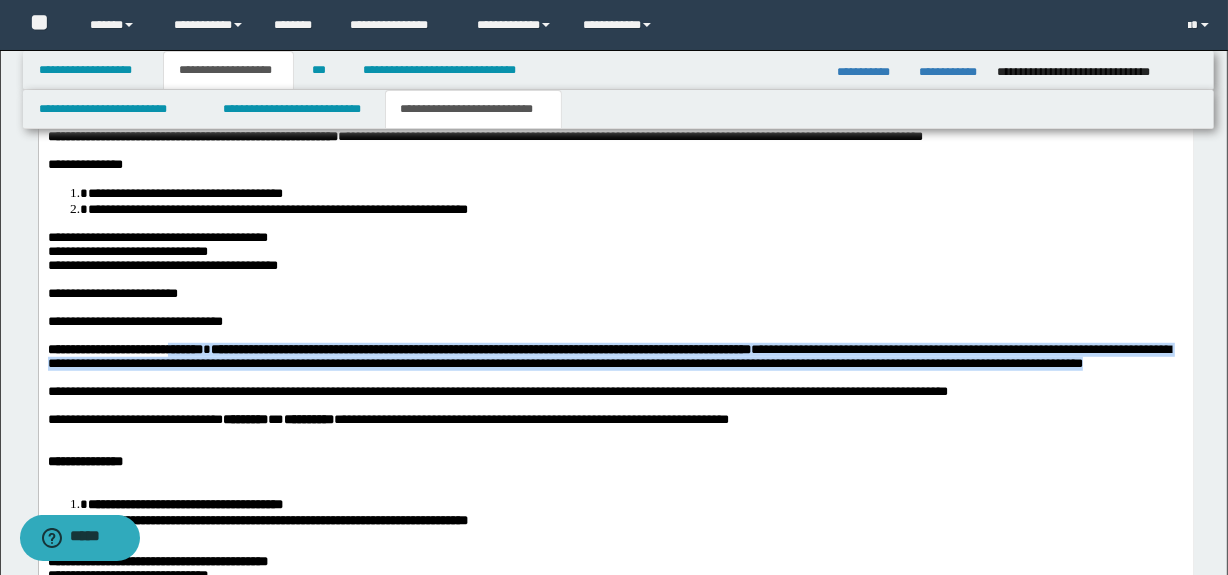 drag, startPoint x: 220, startPoint y: 415, endPoint x: 186, endPoint y: 377, distance: 50.990196 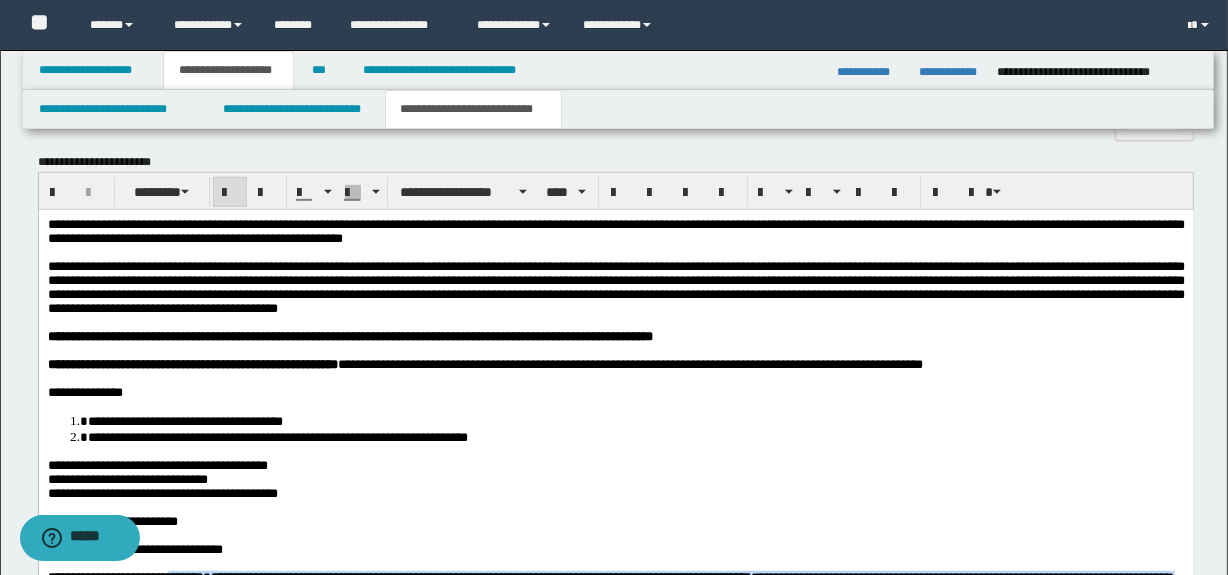 scroll, scrollTop: 960, scrollLeft: 0, axis: vertical 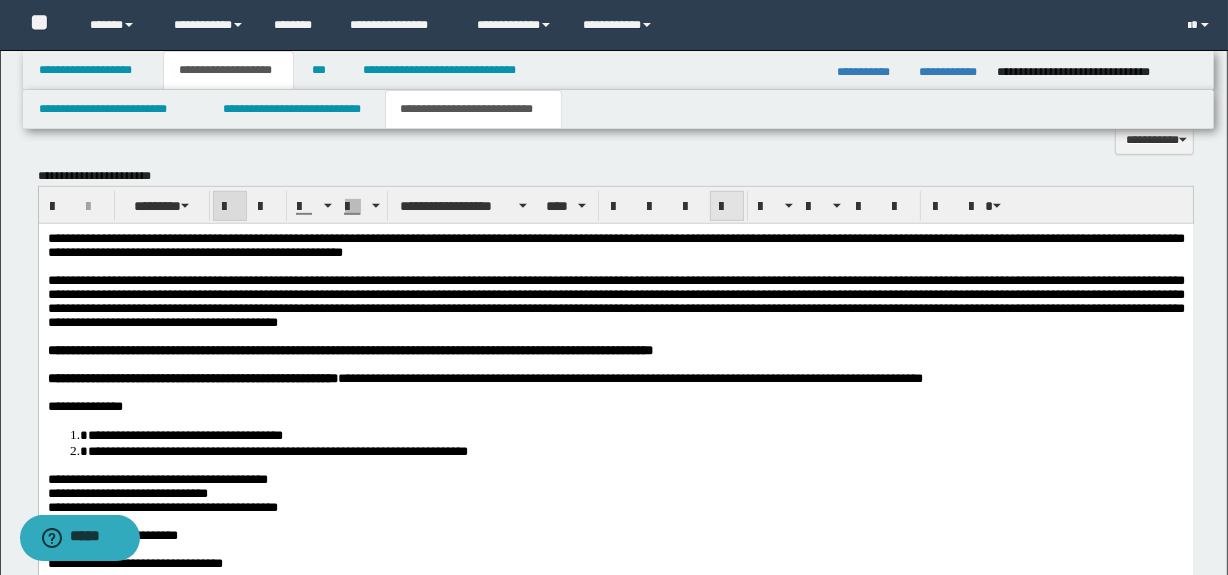 drag, startPoint x: 729, startPoint y: 211, endPoint x: 602, endPoint y: 104, distance: 166.06625 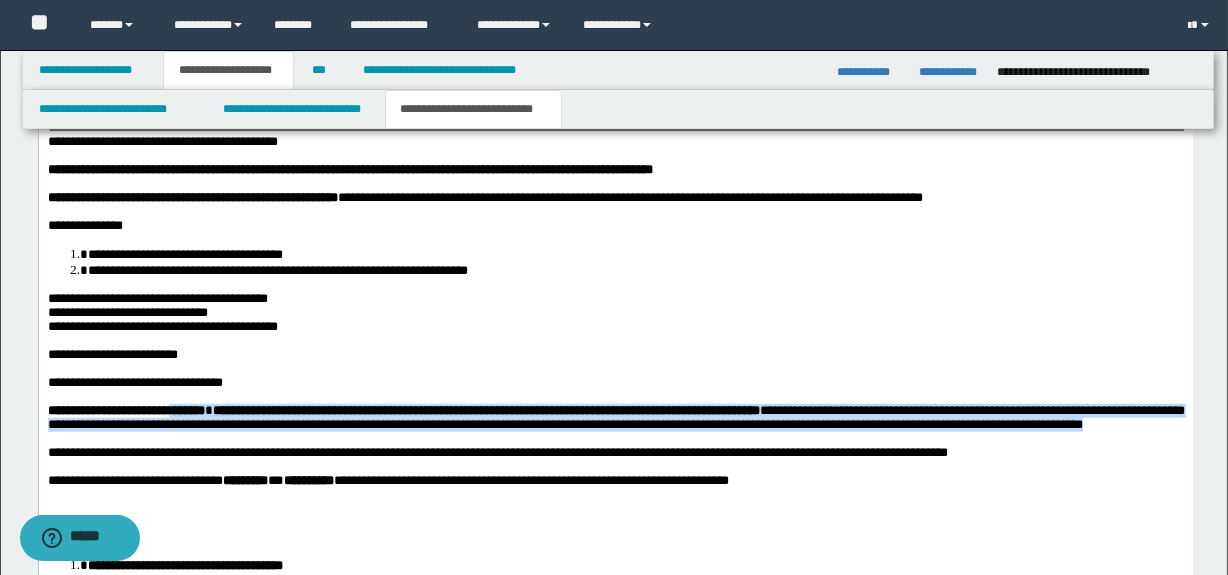 click on "**********" at bounding box center (485, 409) 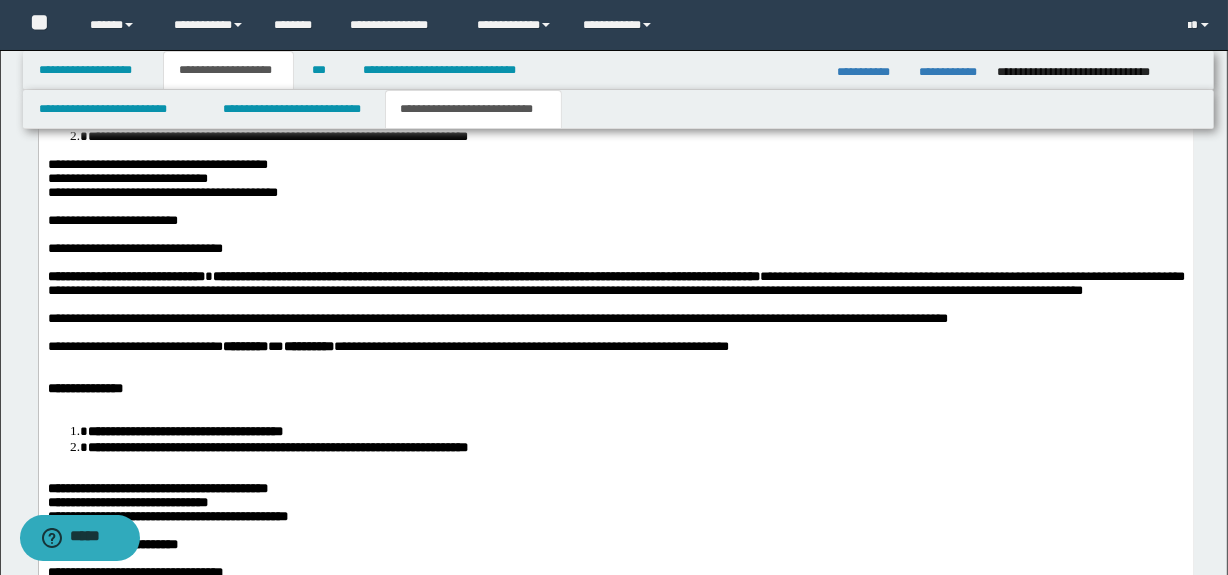 scroll, scrollTop: 1293, scrollLeft: 0, axis: vertical 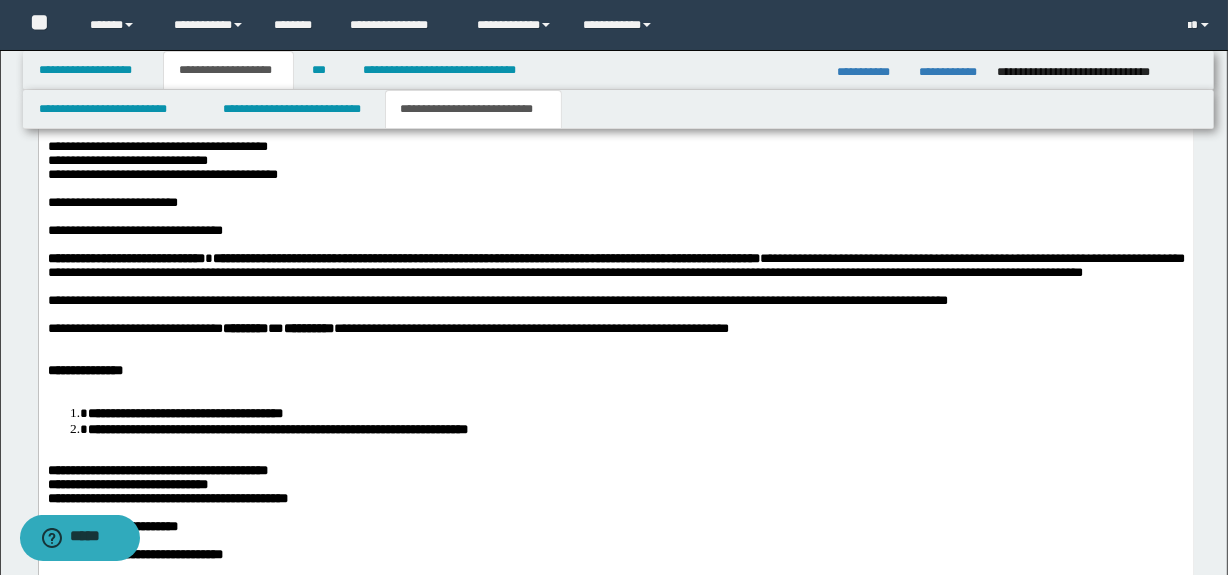 click at bounding box center (615, 357) 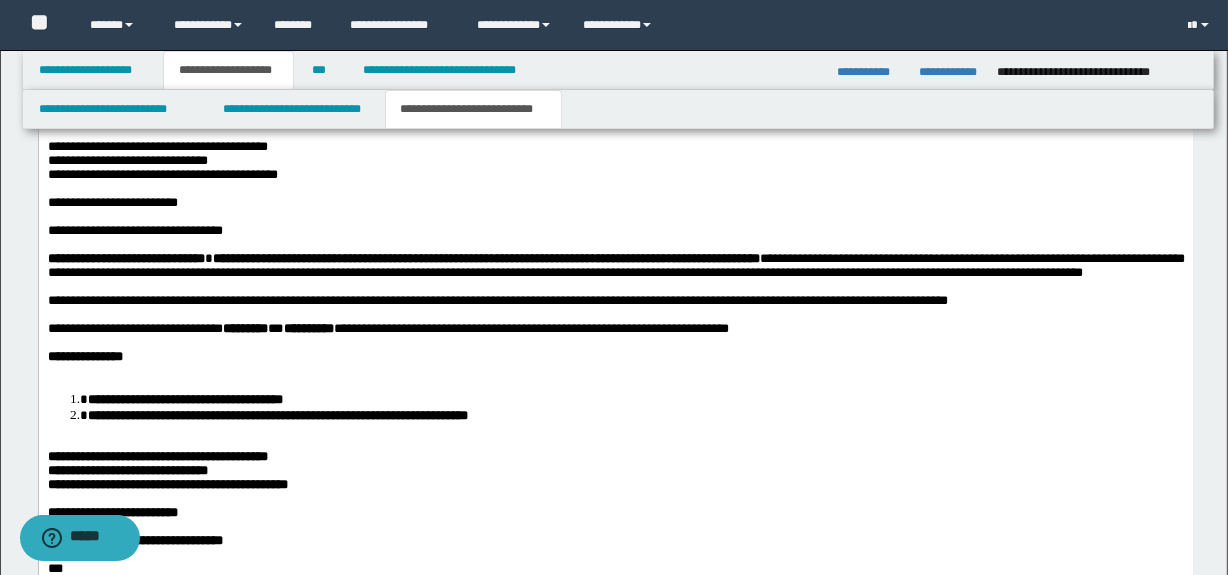 click at bounding box center [615, 371] 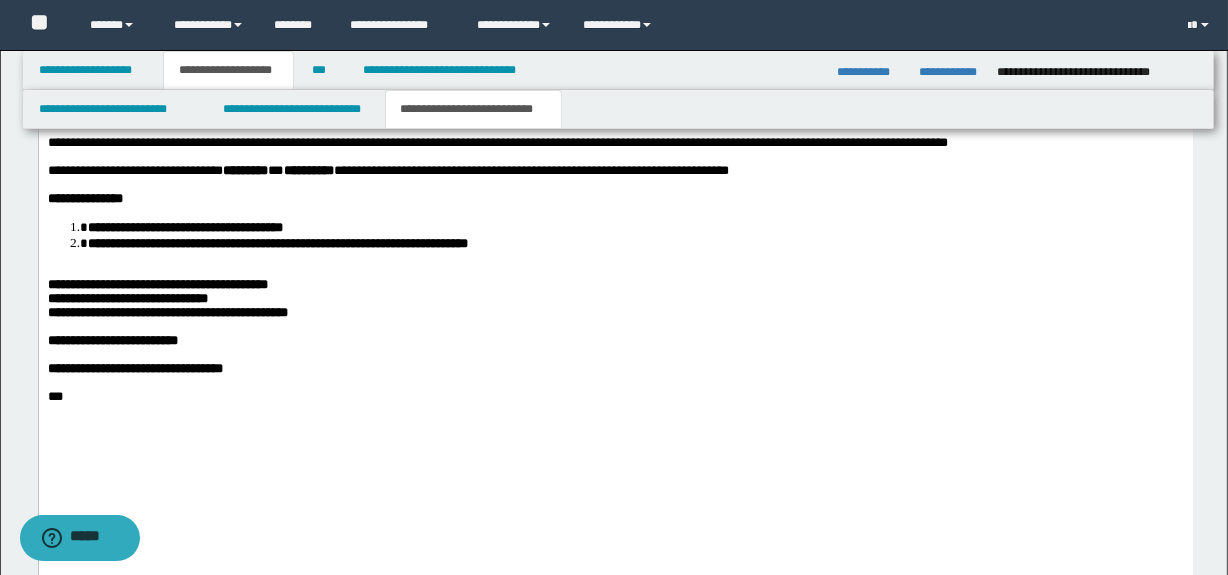 scroll, scrollTop: 1475, scrollLeft: 0, axis: vertical 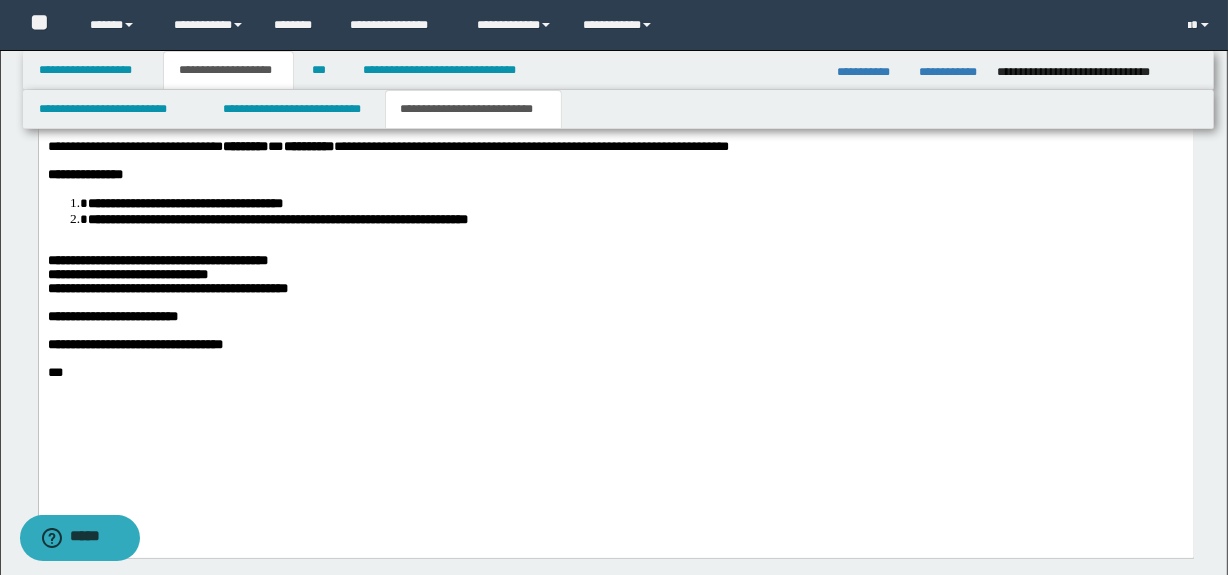 click at bounding box center (615, 247) 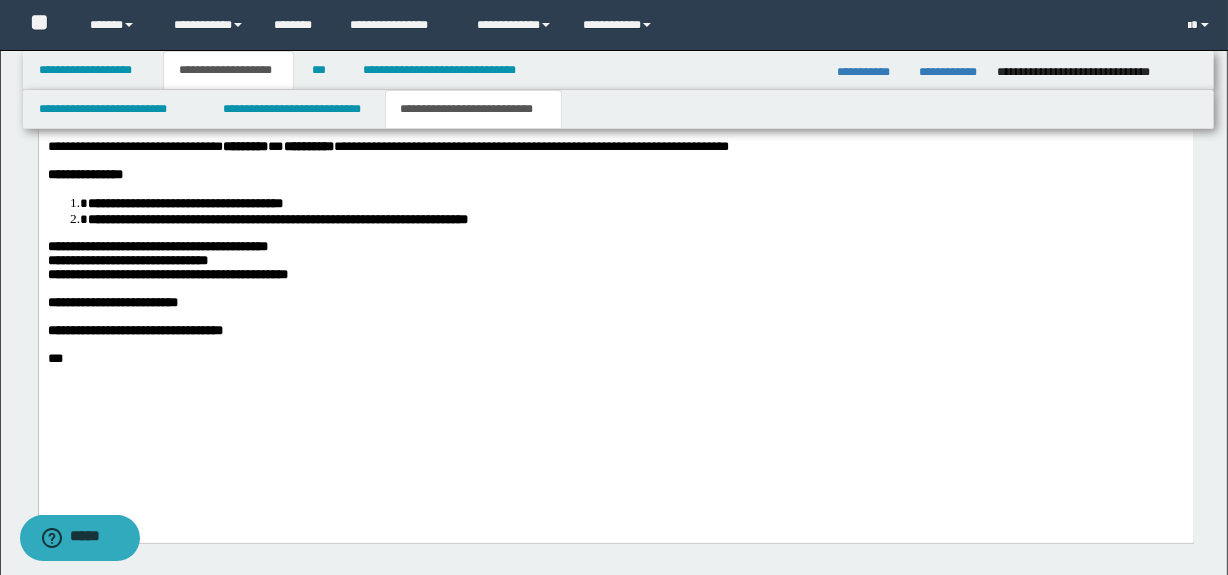 click on "**********" at bounding box center (167, 274) 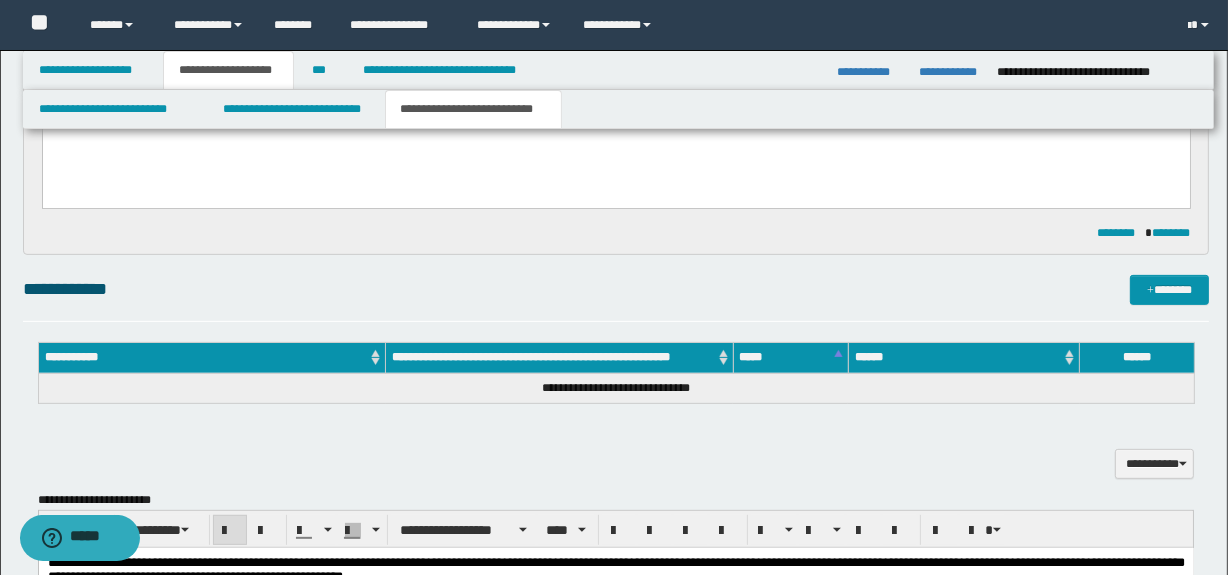 scroll, scrollTop: 627, scrollLeft: 0, axis: vertical 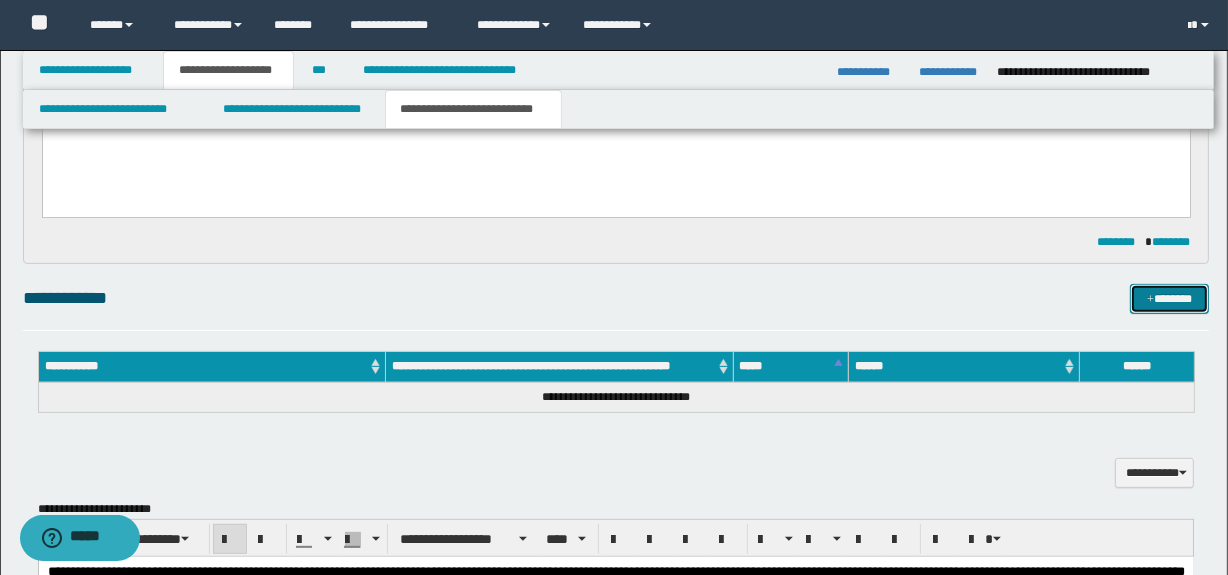 click at bounding box center (1150, 300) 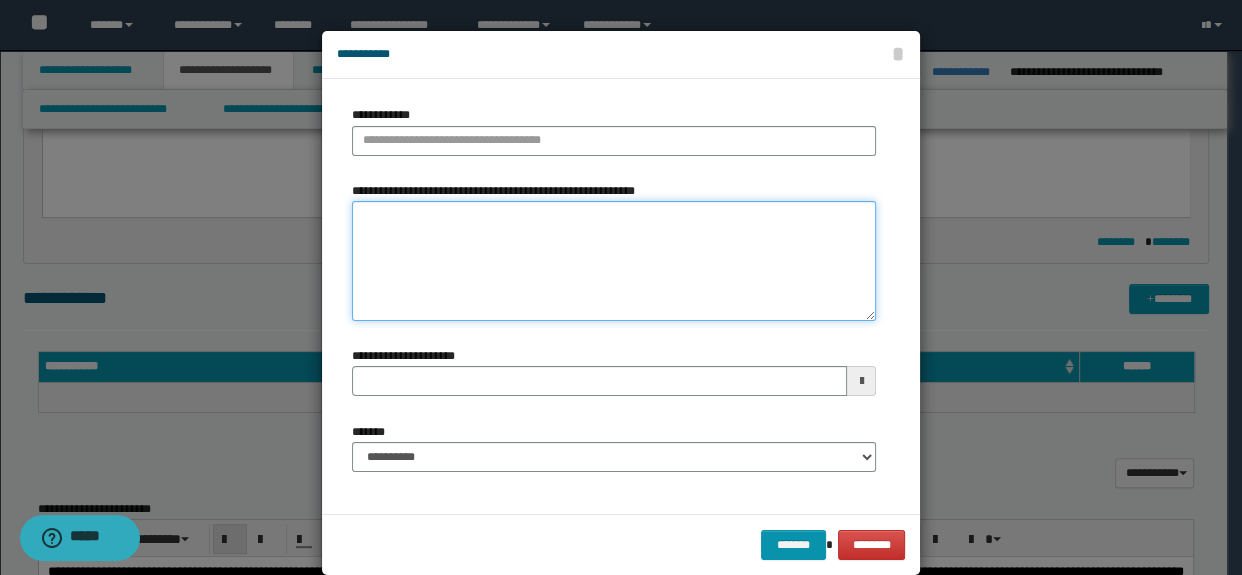 click on "**********" at bounding box center [614, 261] 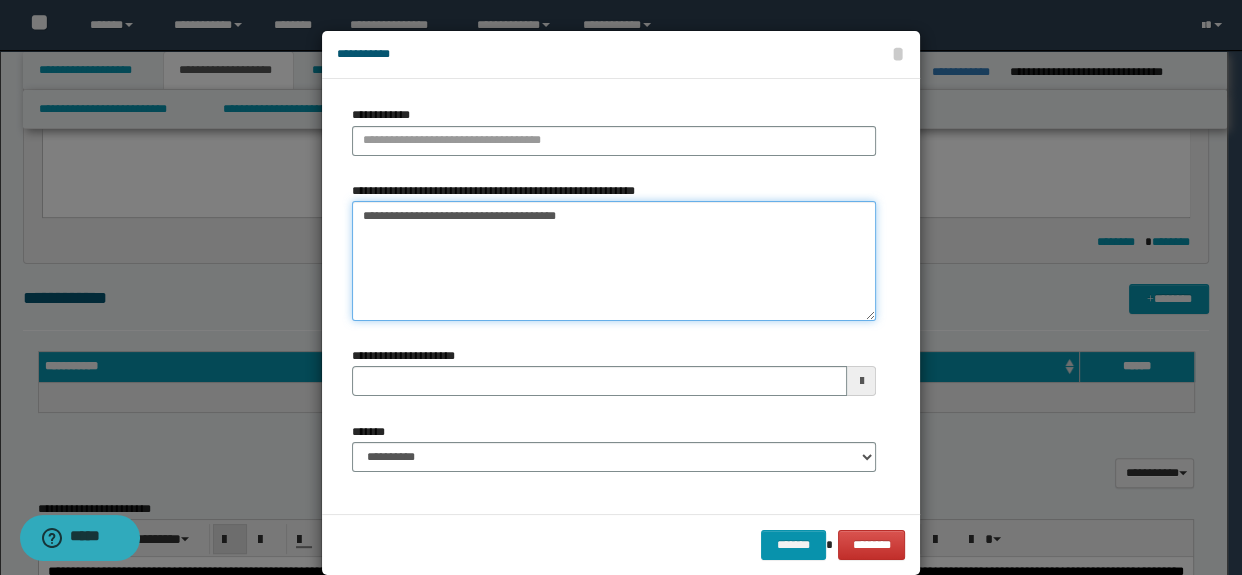 drag, startPoint x: 535, startPoint y: 215, endPoint x: 273, endPoint y: 202, distance: 262.32233 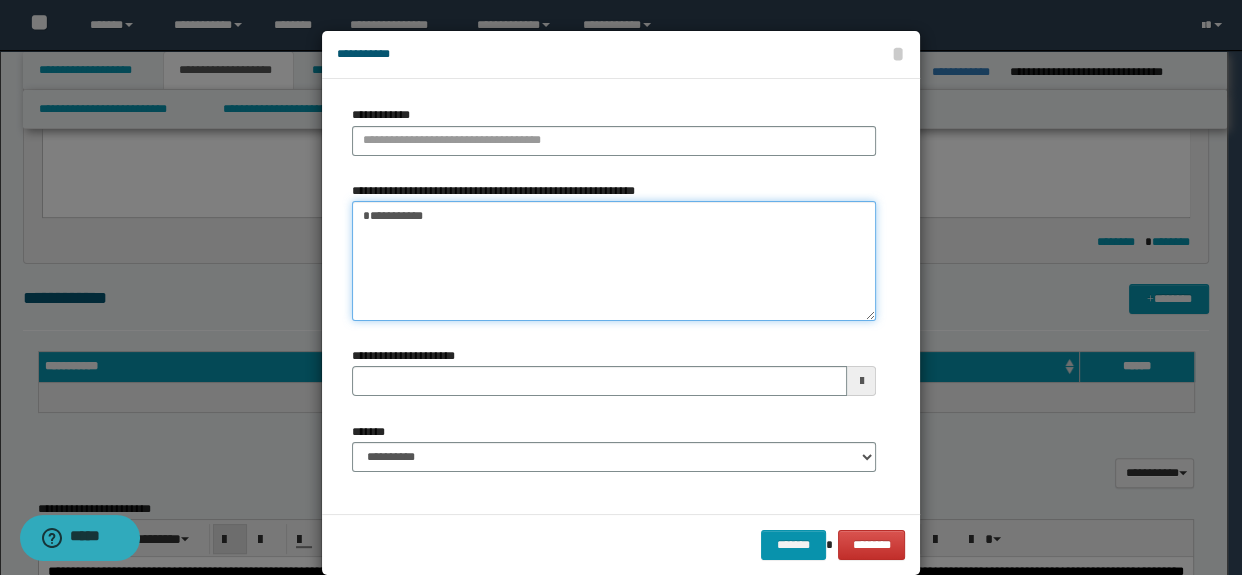 type on "**********" 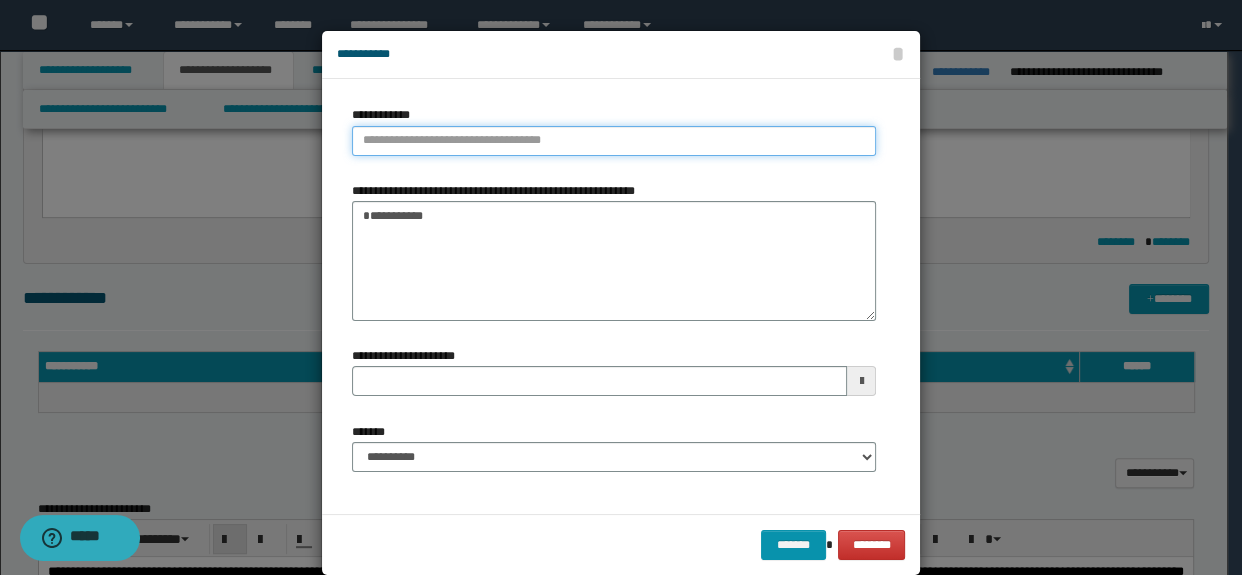 click on "**********" at bounding box center [614, 141] 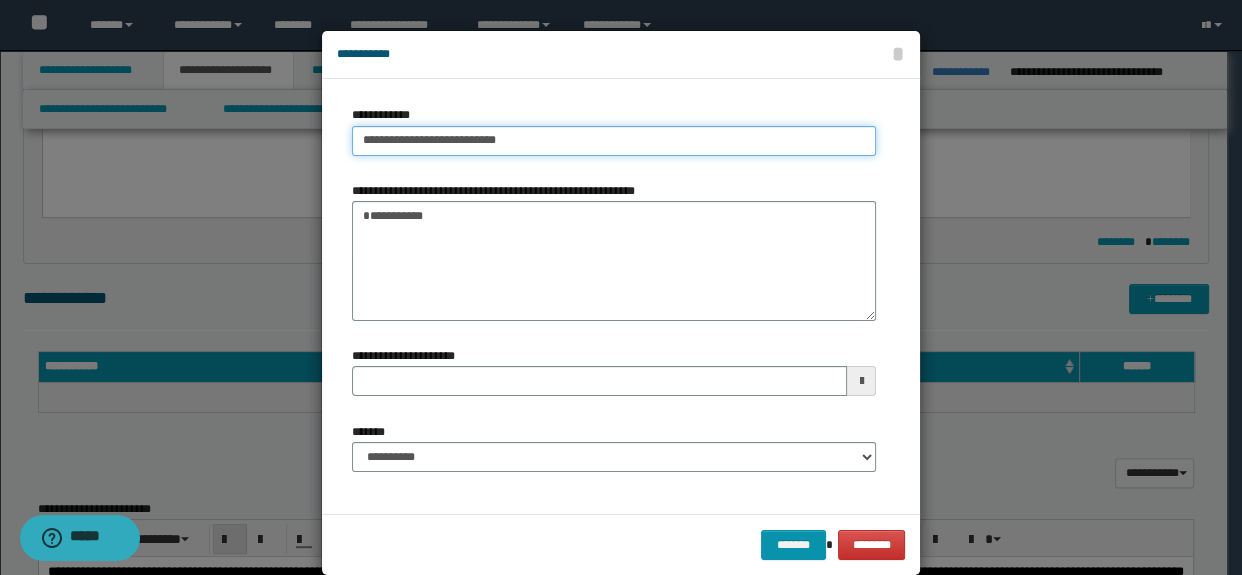 type on "**********" 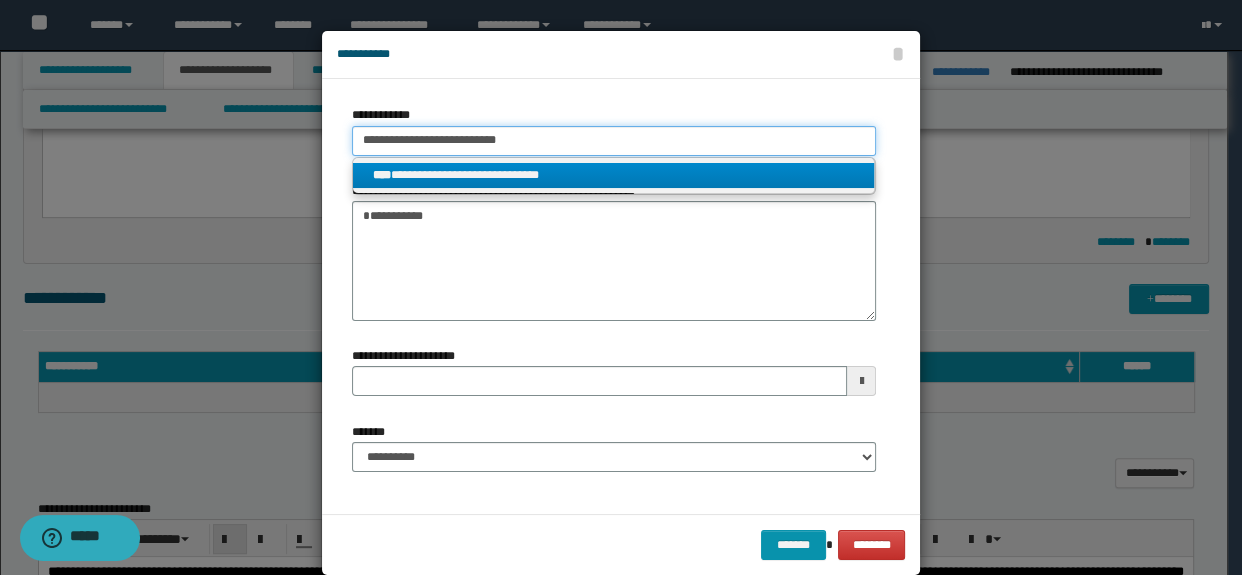 type on "**********" 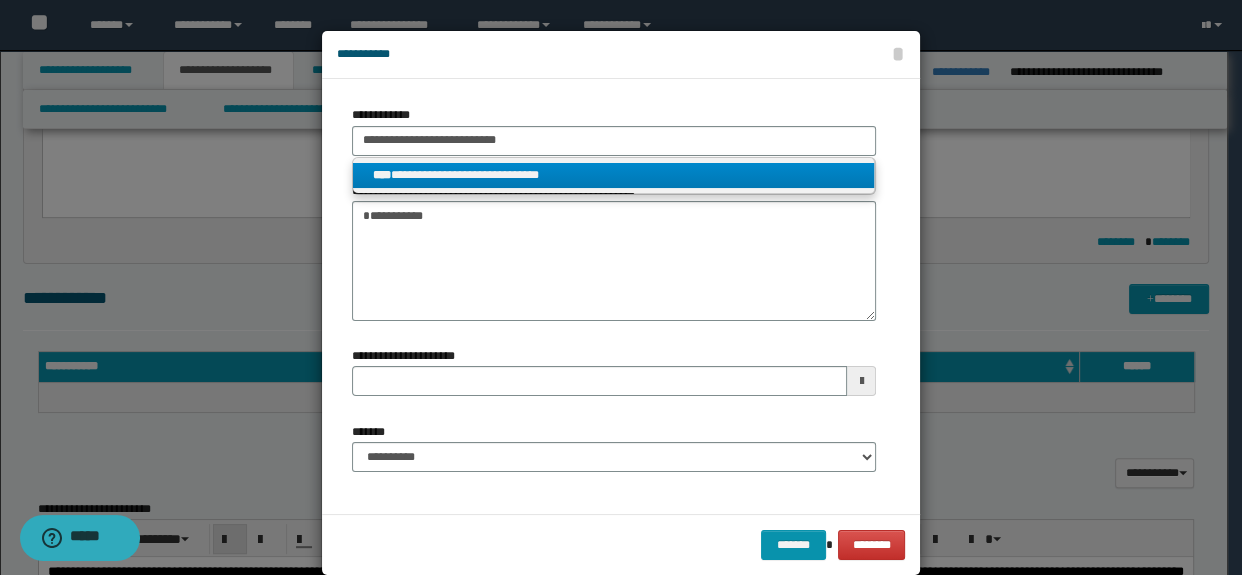 click on "**********" at bounding box center (614, 175) 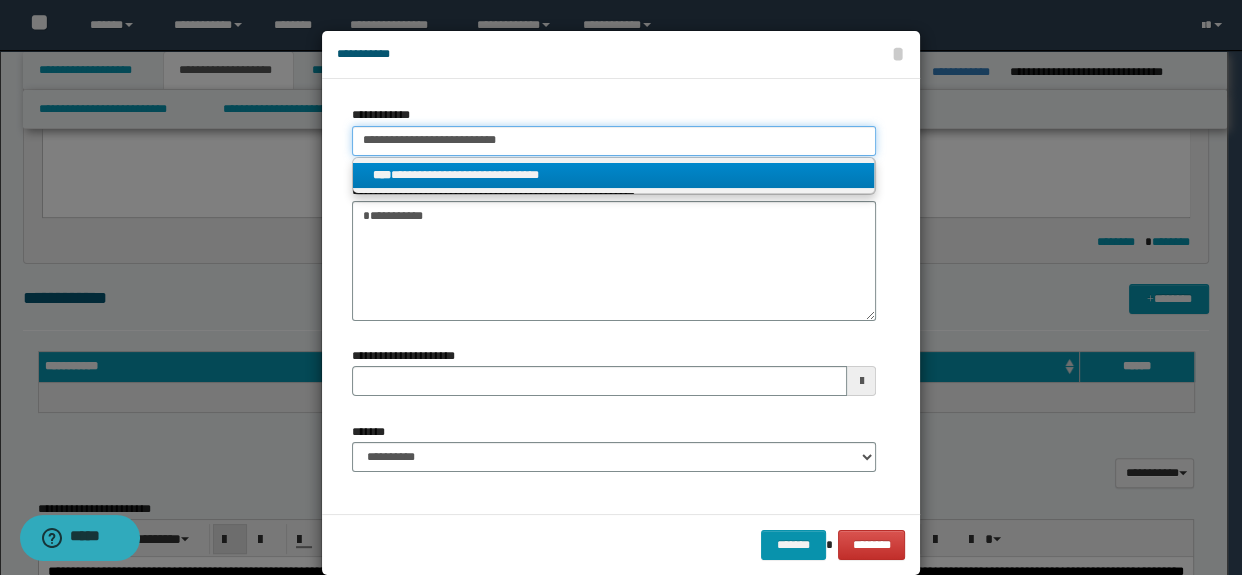 type 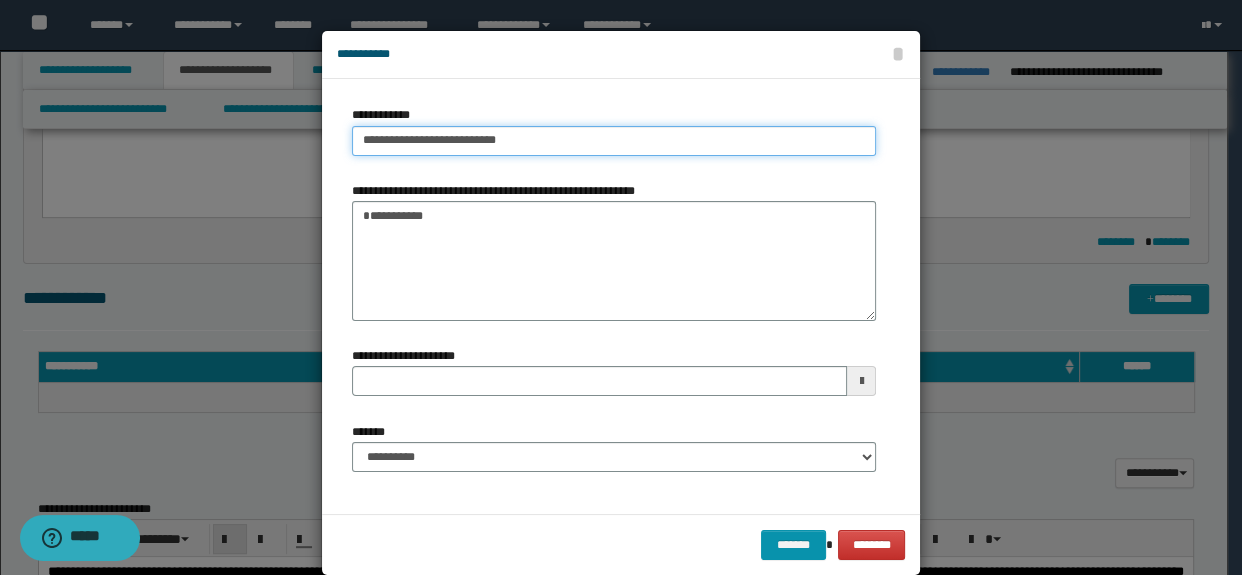type 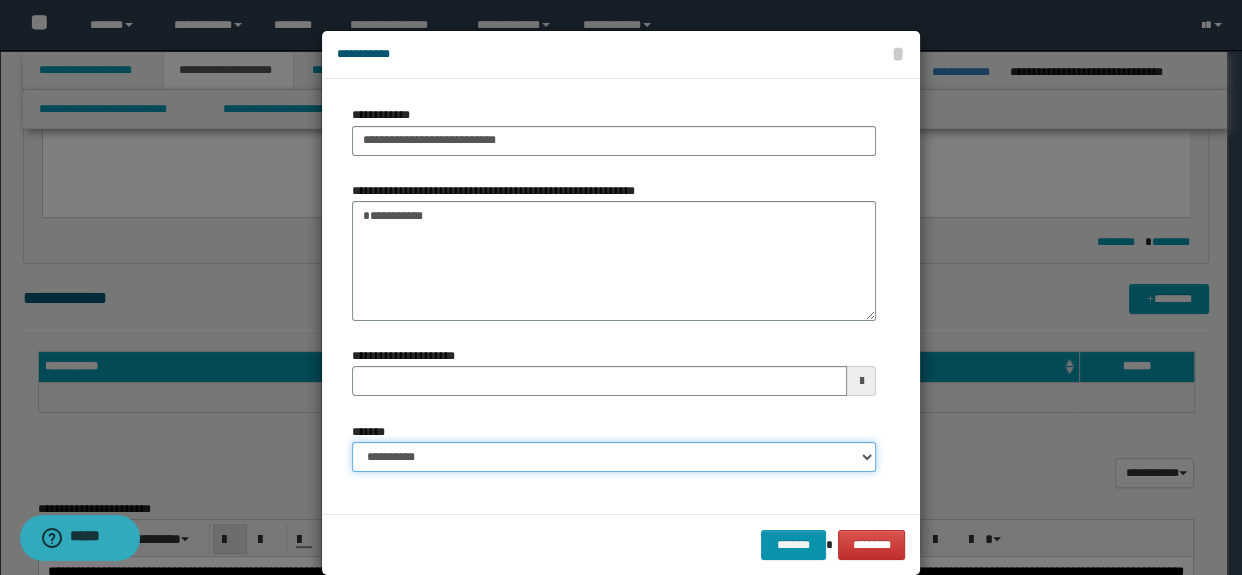 click on "**********" at bounding box center [614, 457] 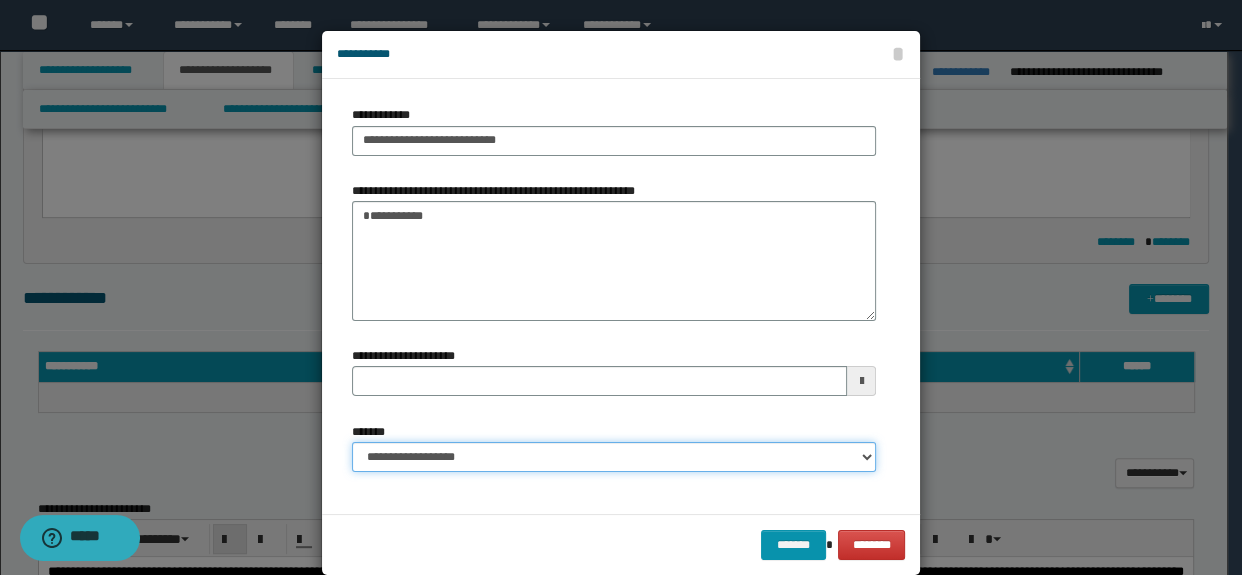 type 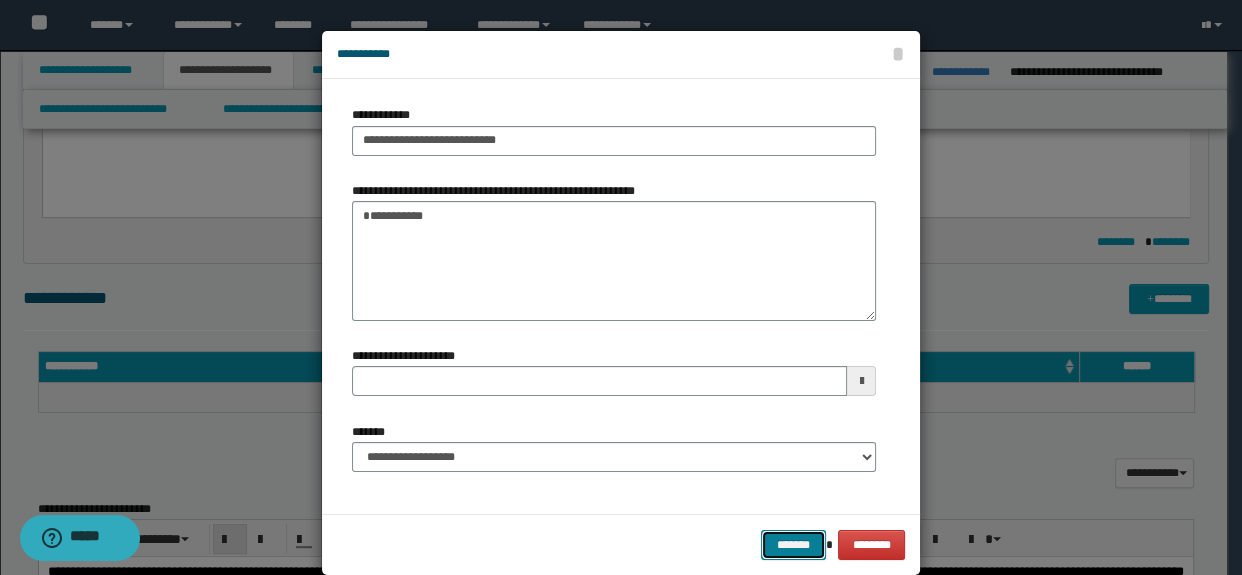 click on "*******" at bounding box center [793, 545] 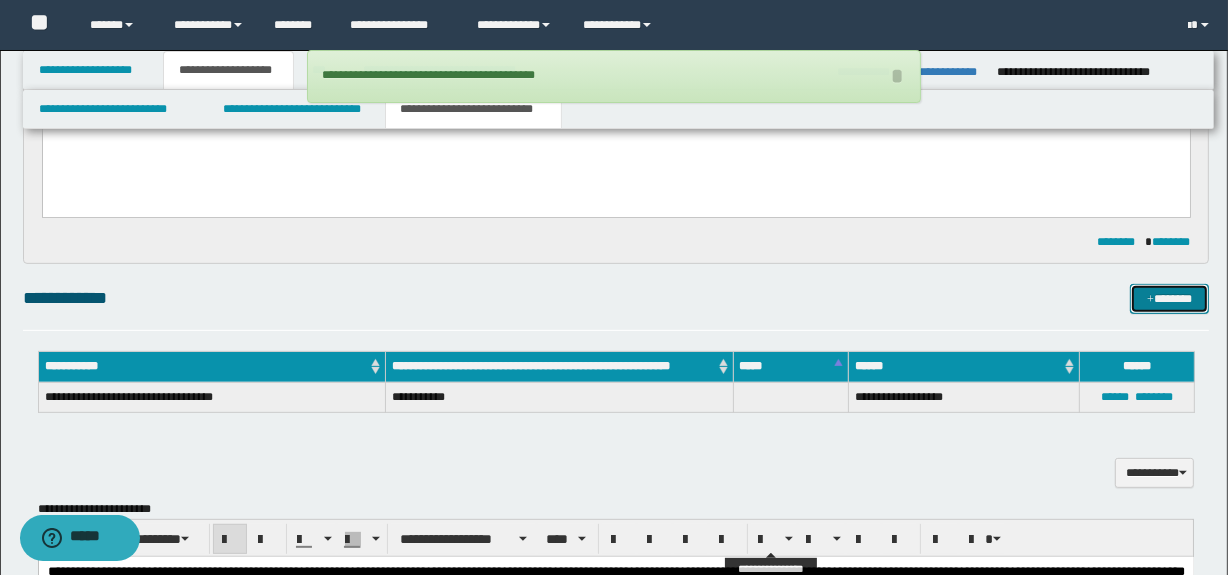 type 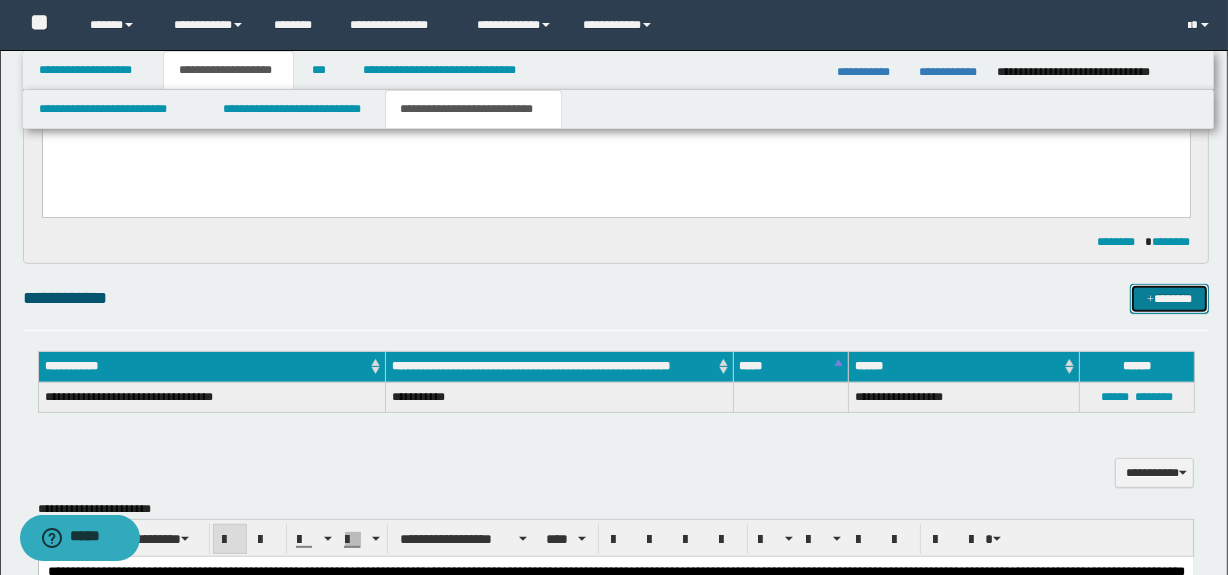 click on "*******" at bounding box center (1170, 299) 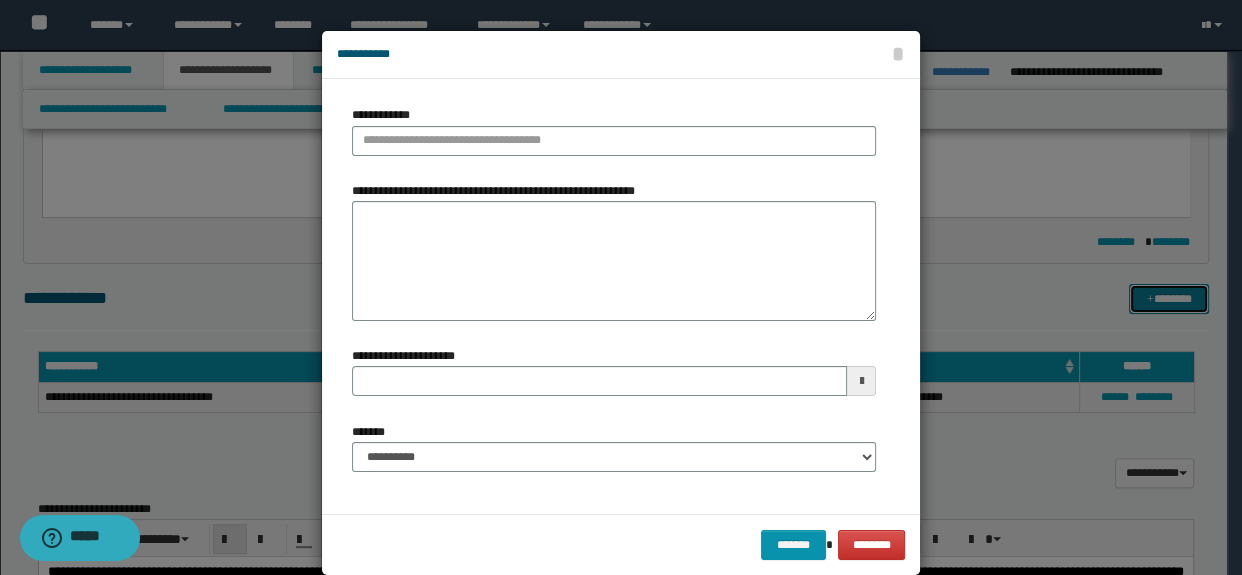 type 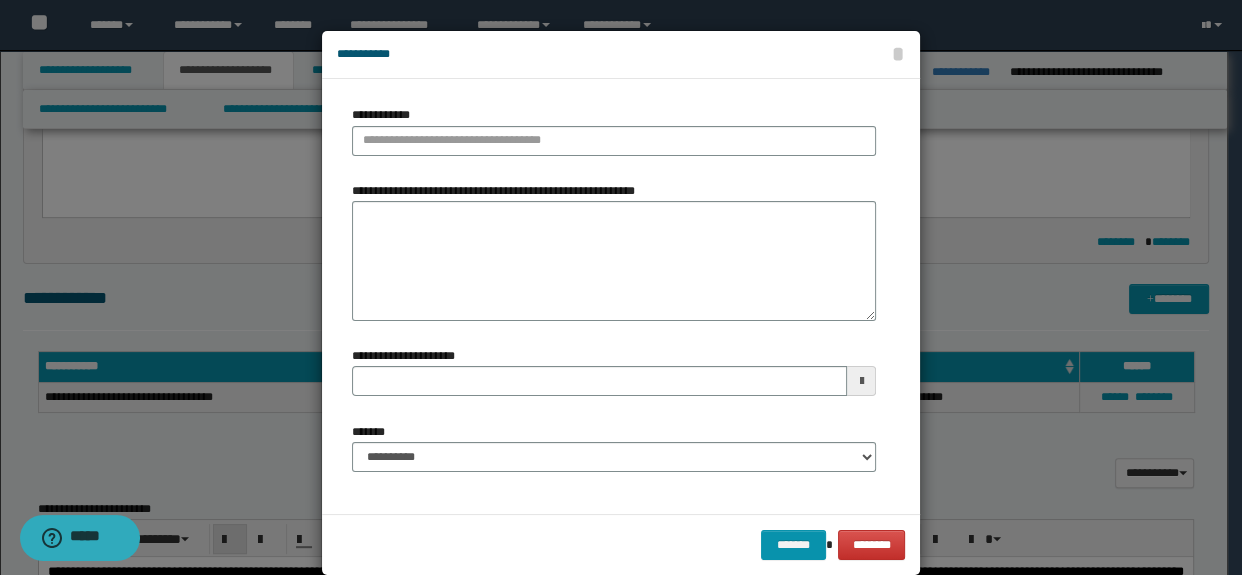click on "**********" at bounding box center [614, 259] 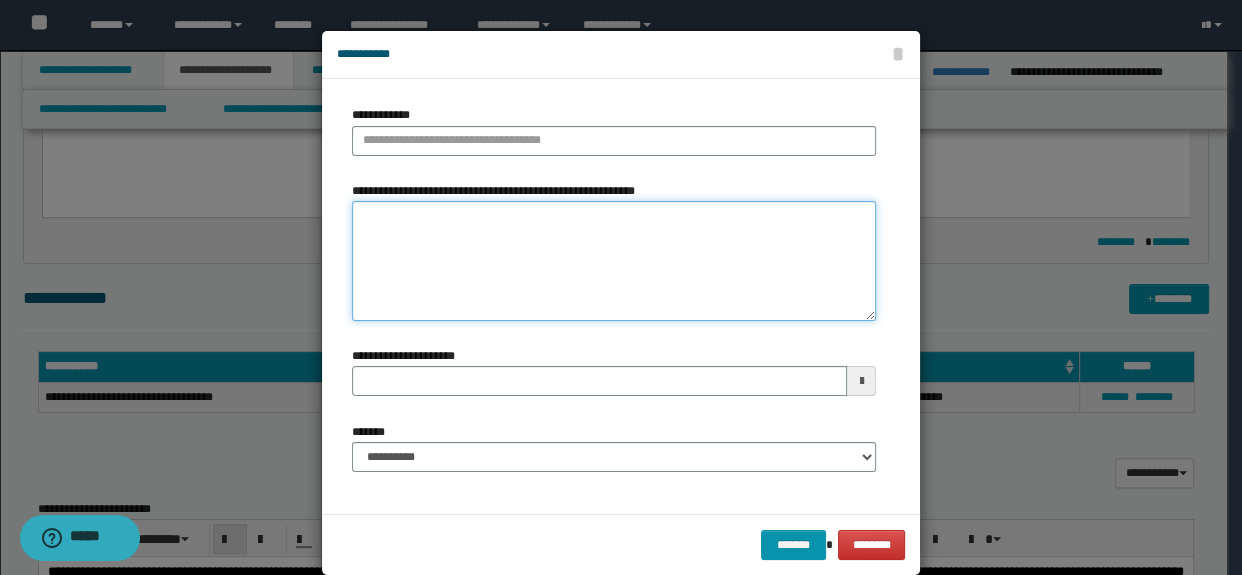 click on "**********" at bounding box center [614, 261] 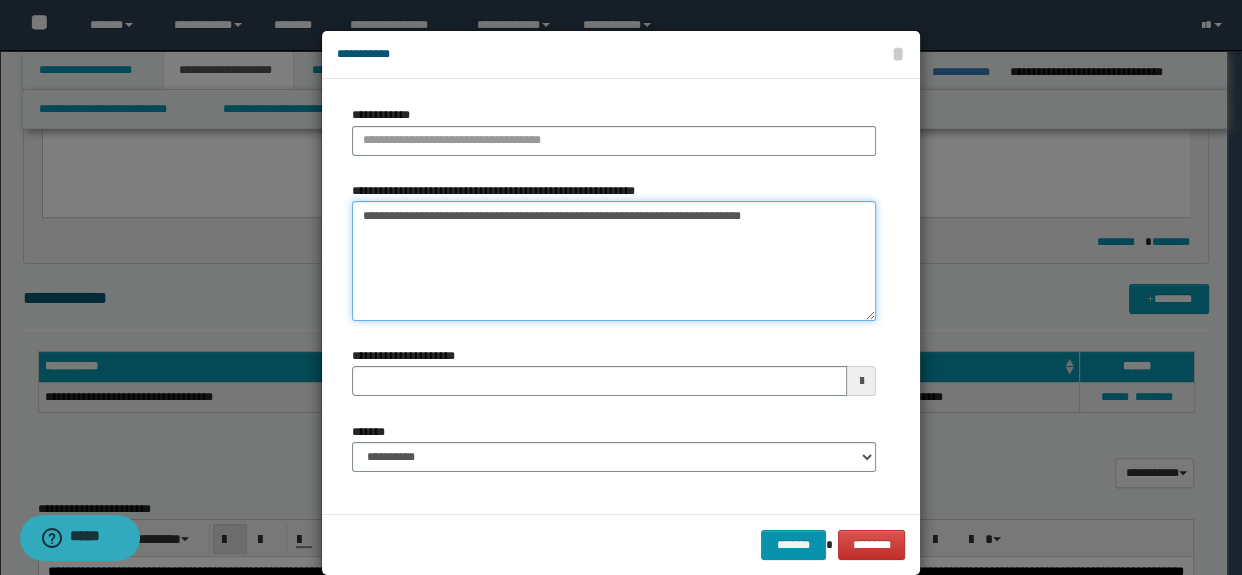 drag, startPoint x: 551, startPoint y: 213, endPoint x: 531, endPoint y: 213, distance: 20 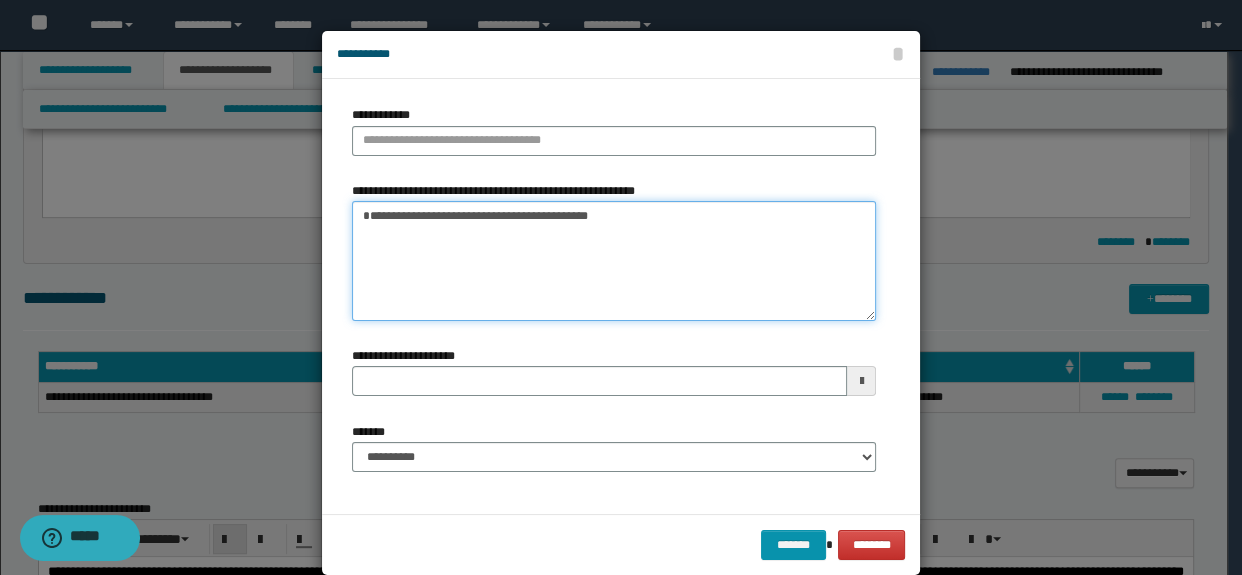 type on "**********" 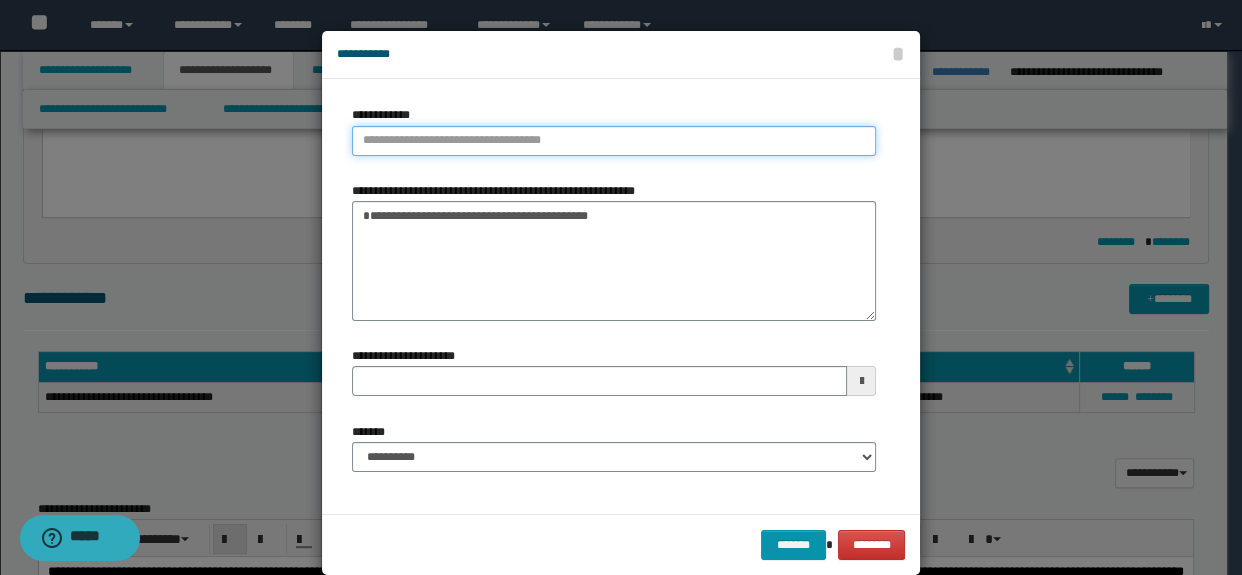type on "**********" 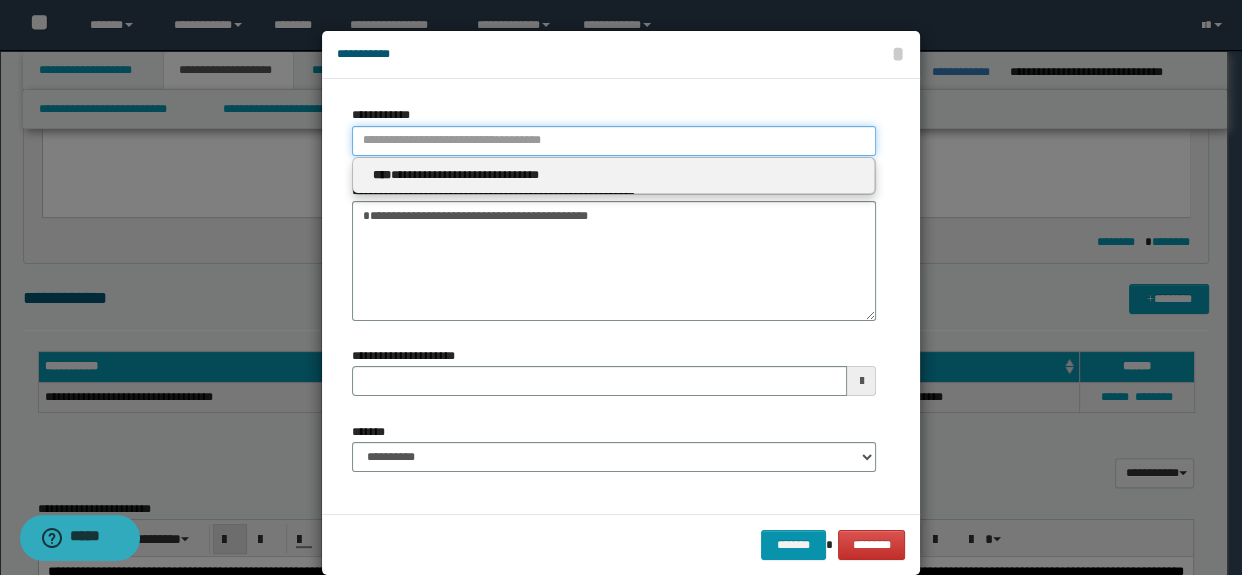 click on "**********" at bounding box center (614, 141) 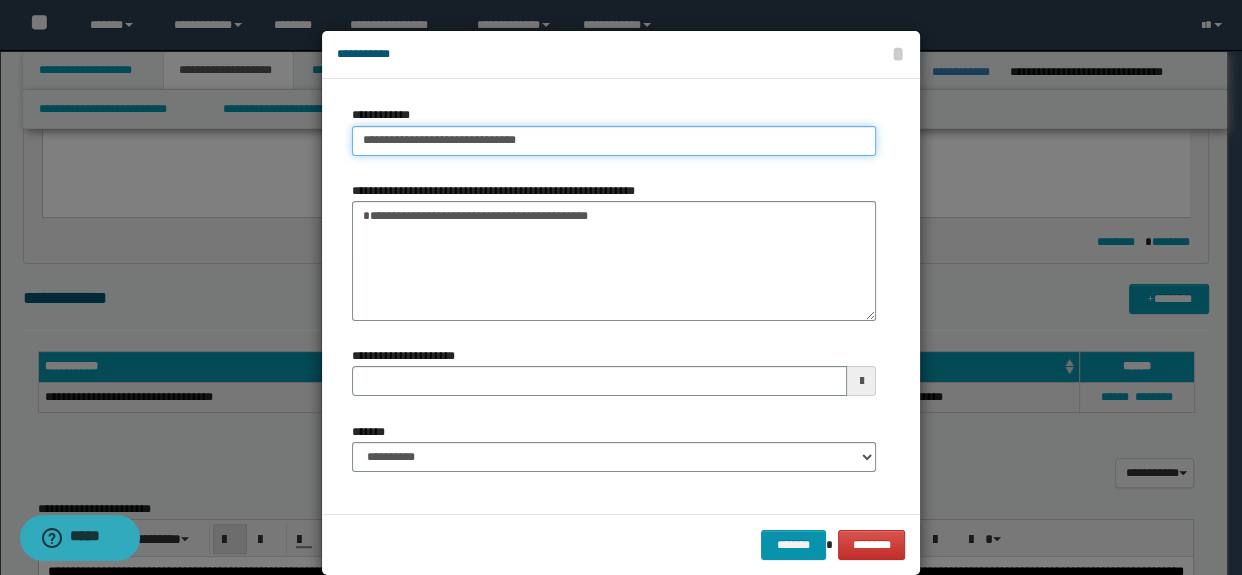 type on "**********" 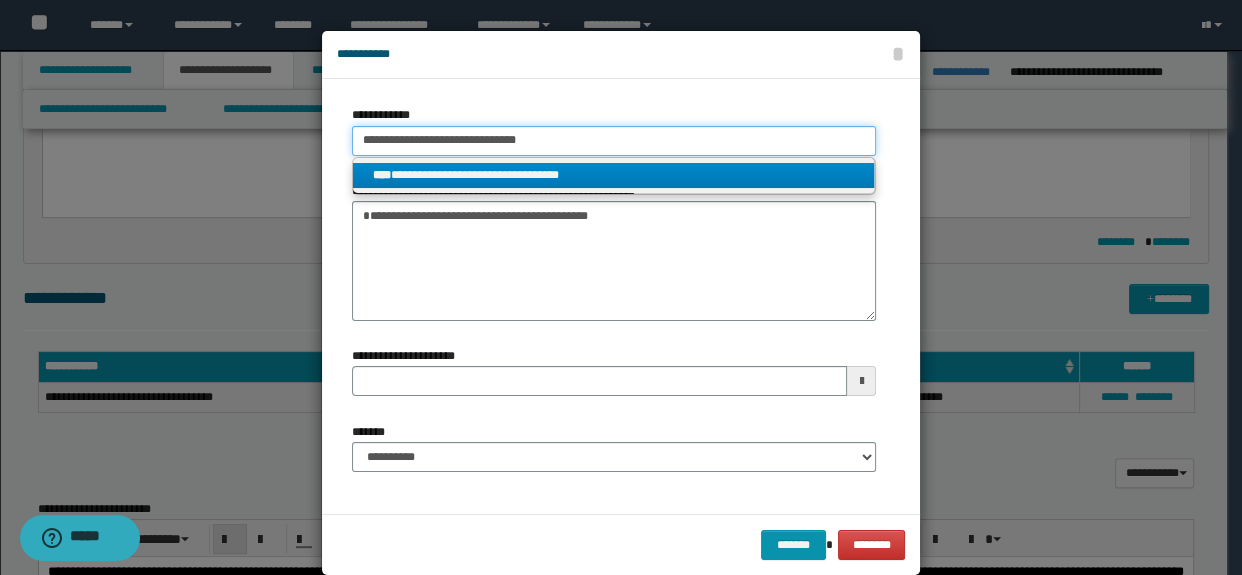 type on "**********" 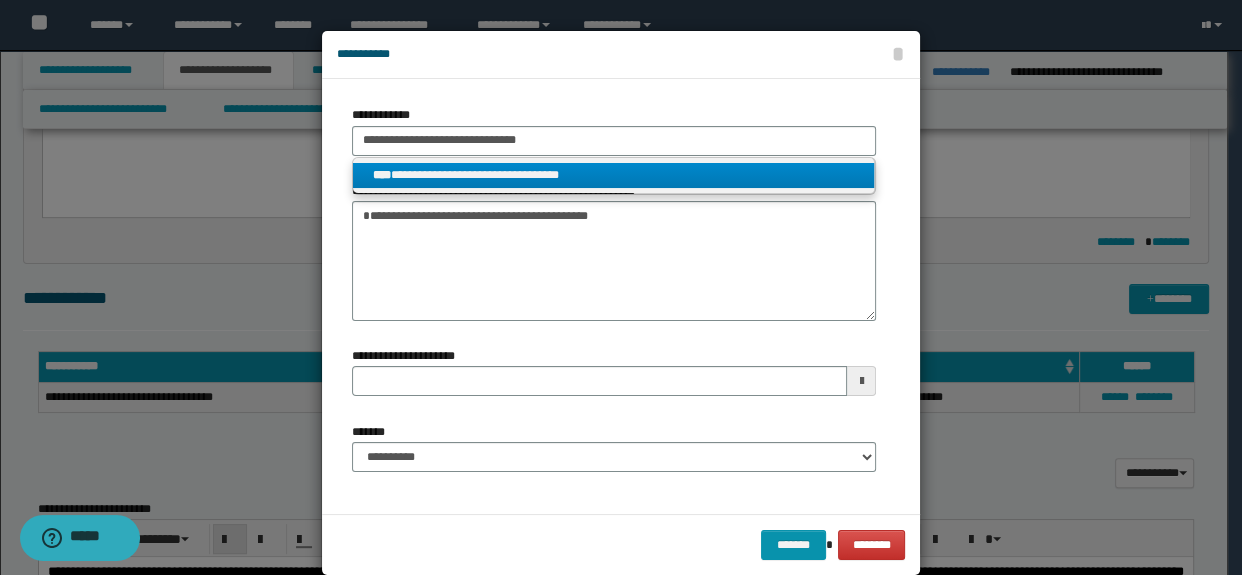 click on "**********" at bounding box center (614, 175) 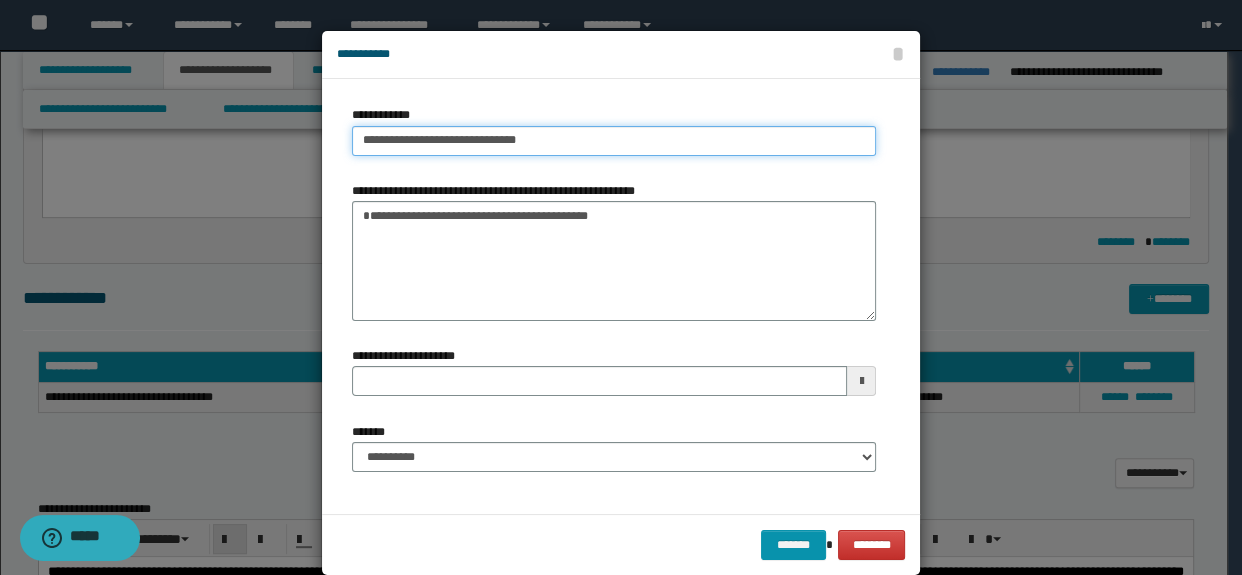 type 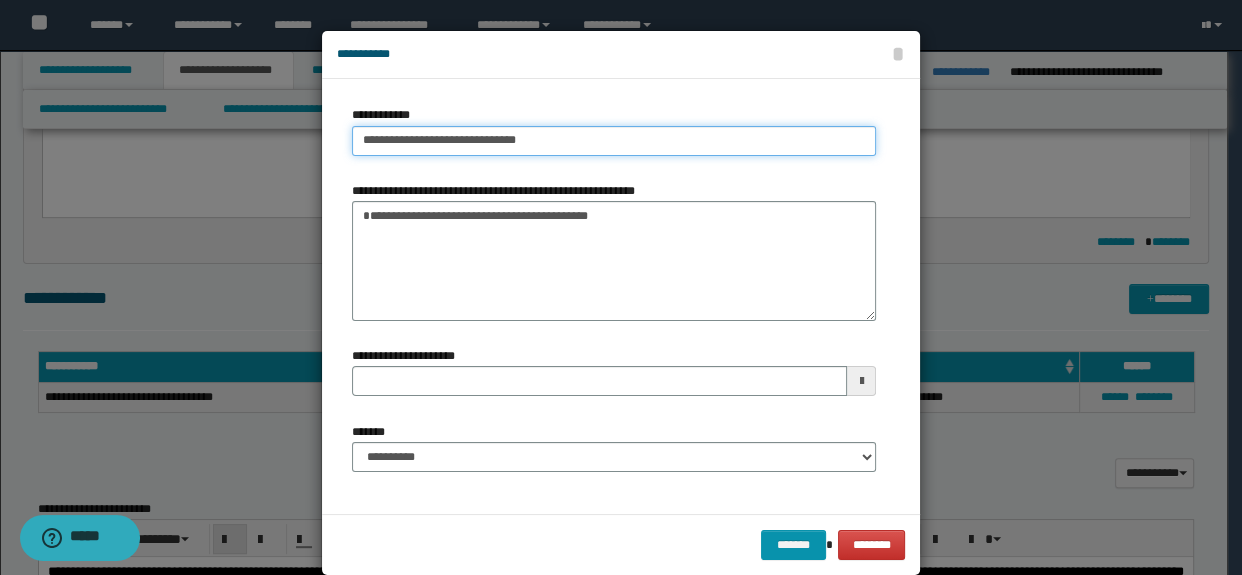 type 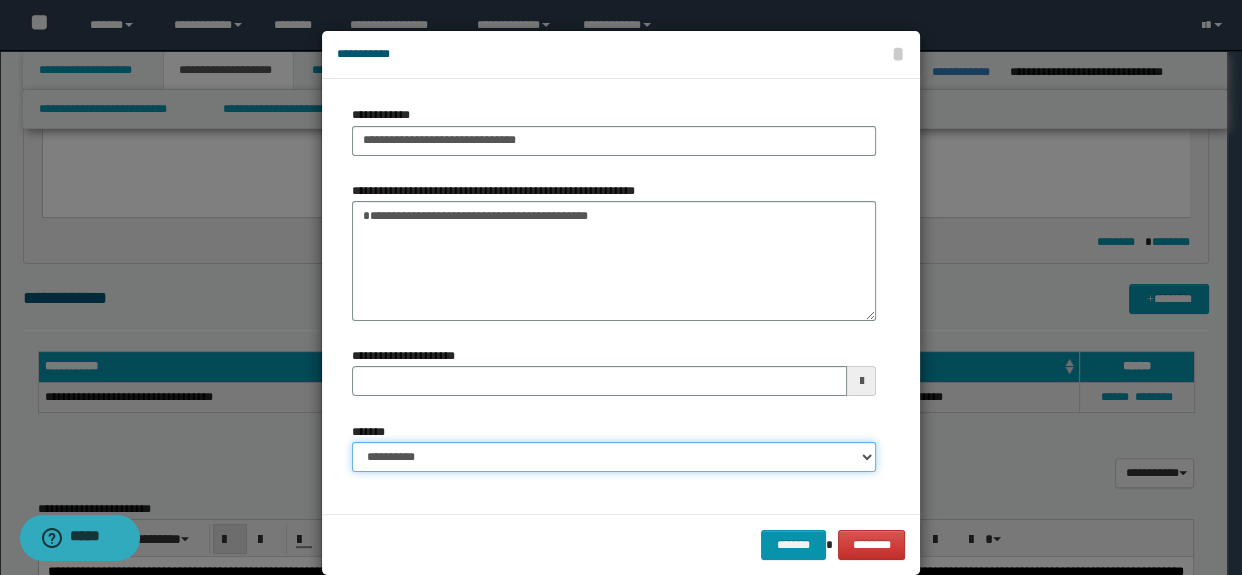 click on "**********" at bounding box center [614, 457] 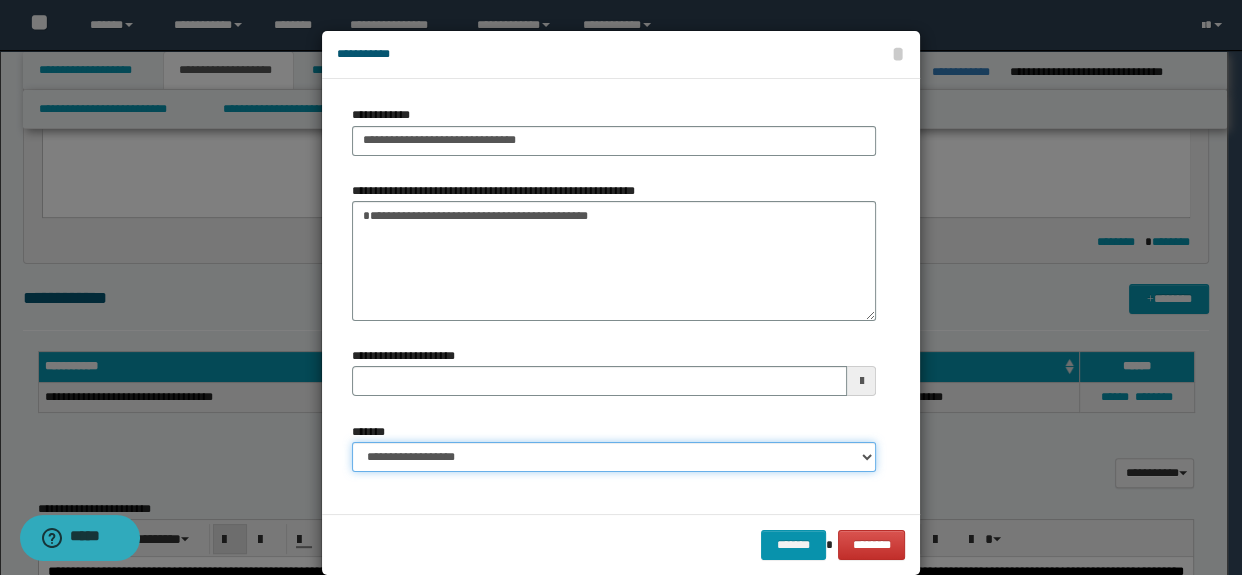 type 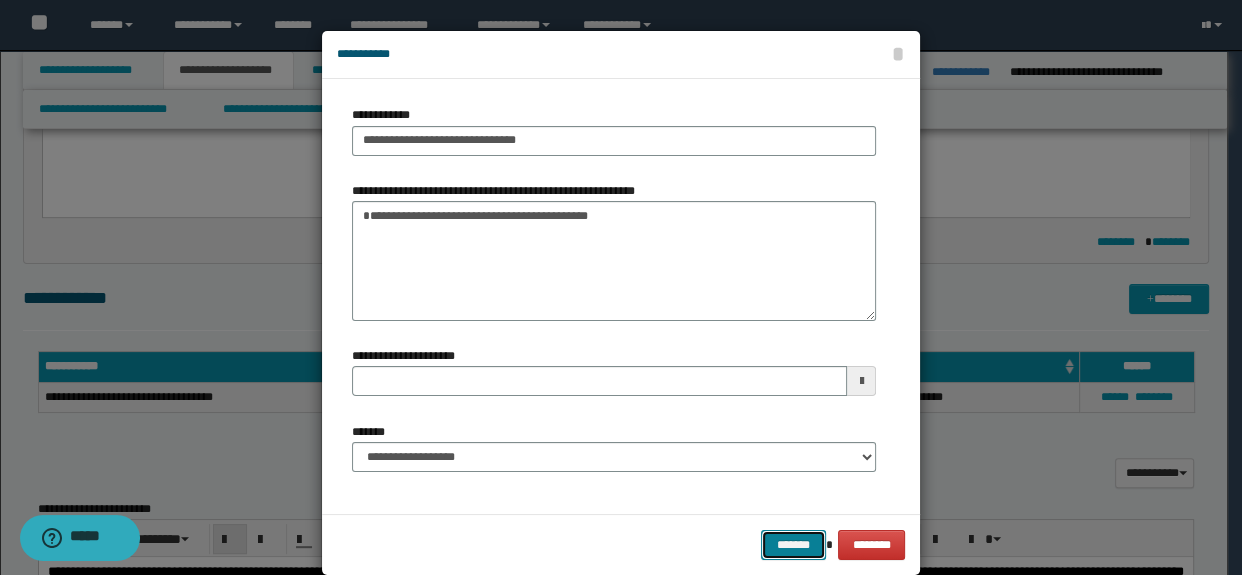 click on "*******" at bounding box center [793, 545] 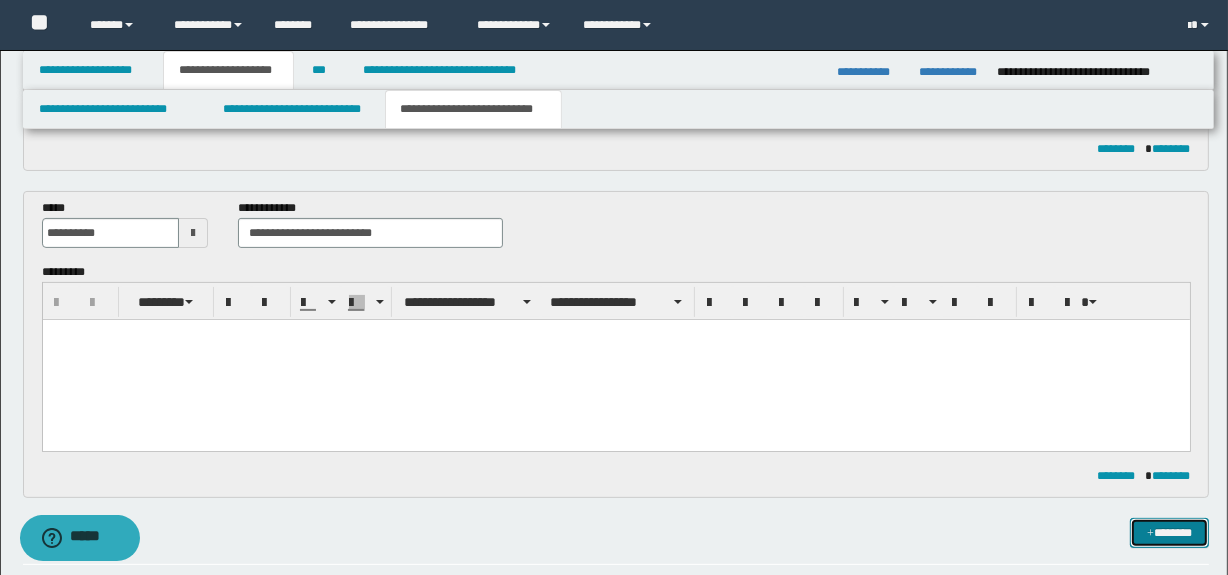 scroll, scrollTop: 0, scrollLeft: 0, axis: both 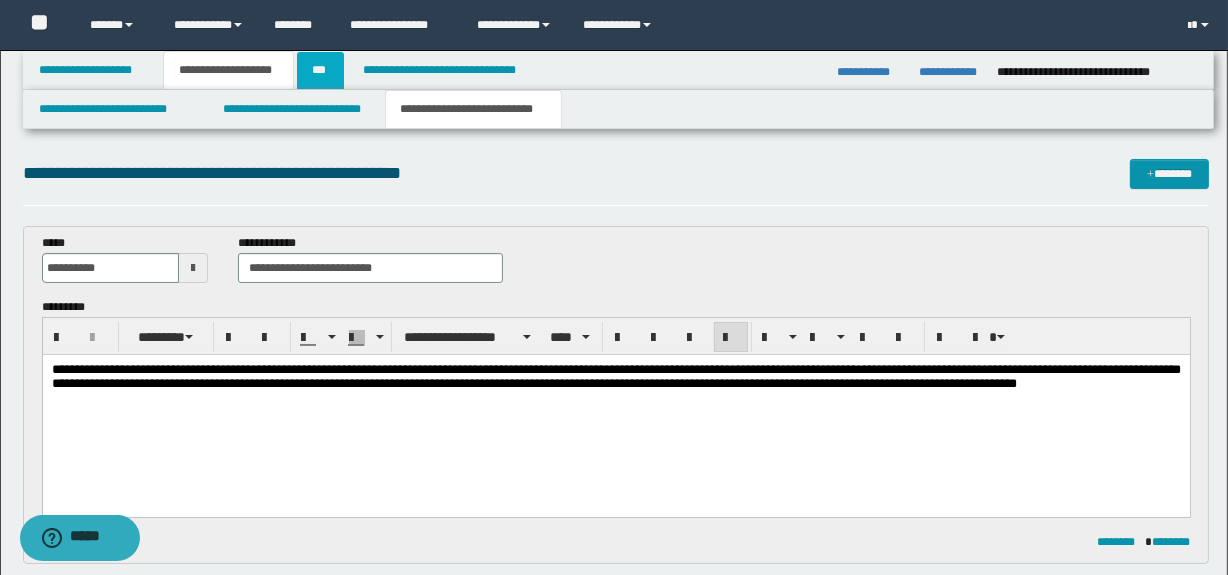 click on "***" at bounding box center [320, 70] 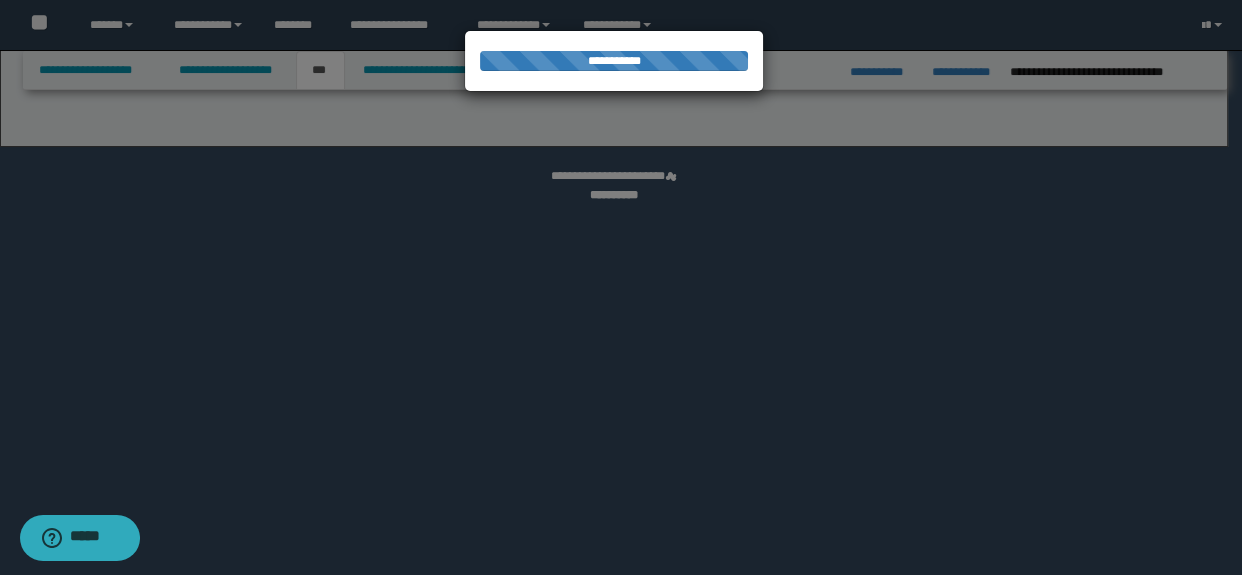 select on "*" 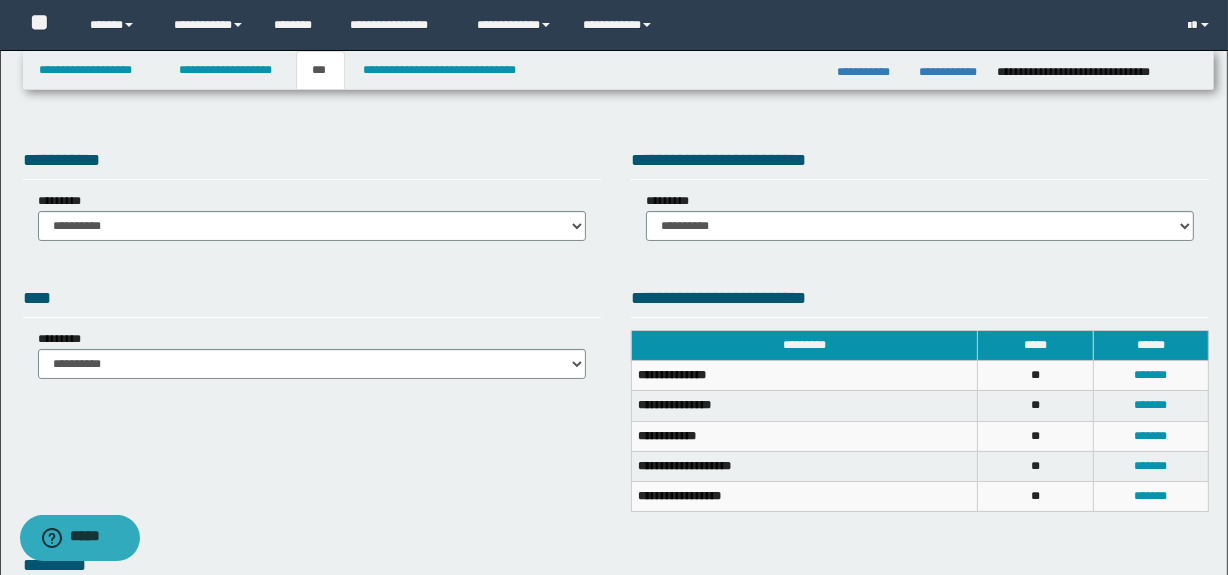 click on "**********" at bounding box center (312, 197) 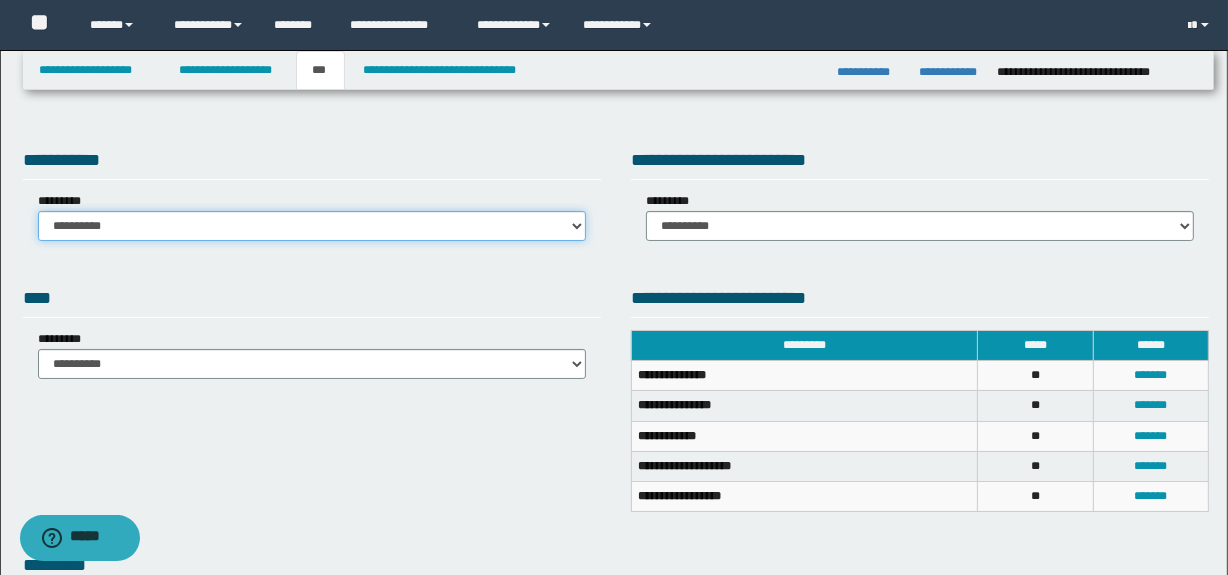 drag, startPoint x: 313, startPoint y: 239, endPoint x: 303, endPoint y: 237, distance: 10.198039 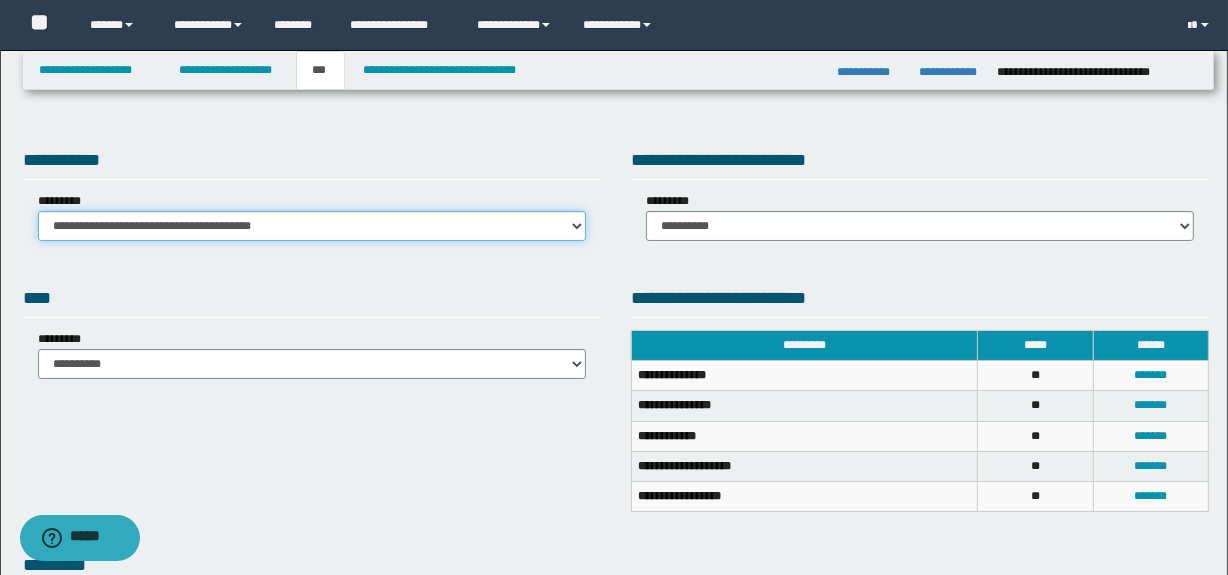 click on "**********" at bounding box center (312, 226) 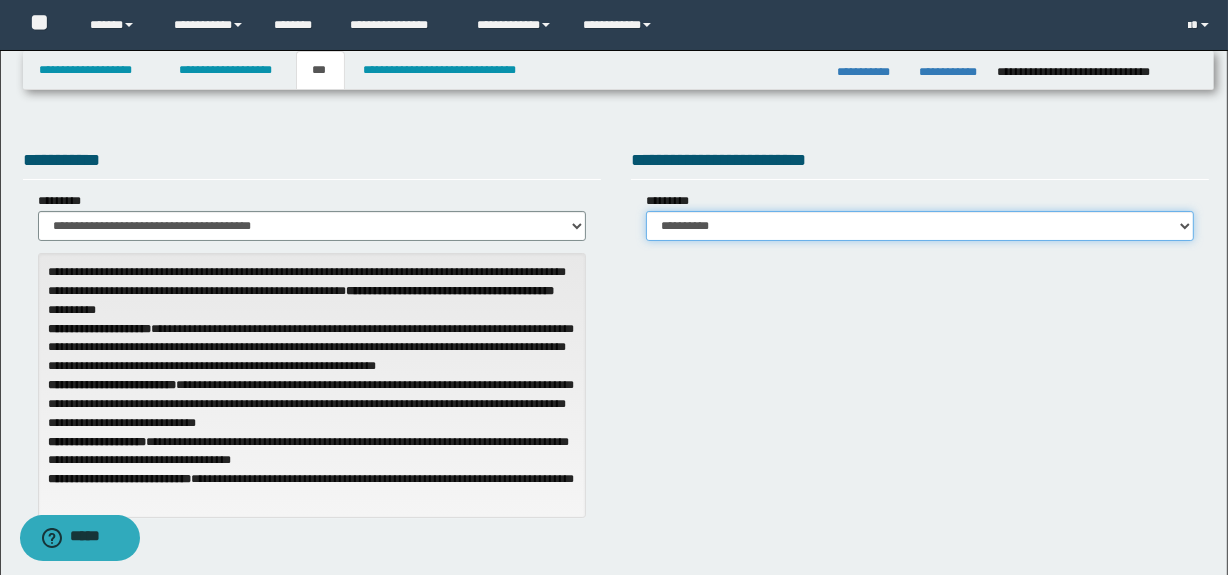 click on "**********" at bounding box center (920, 226) 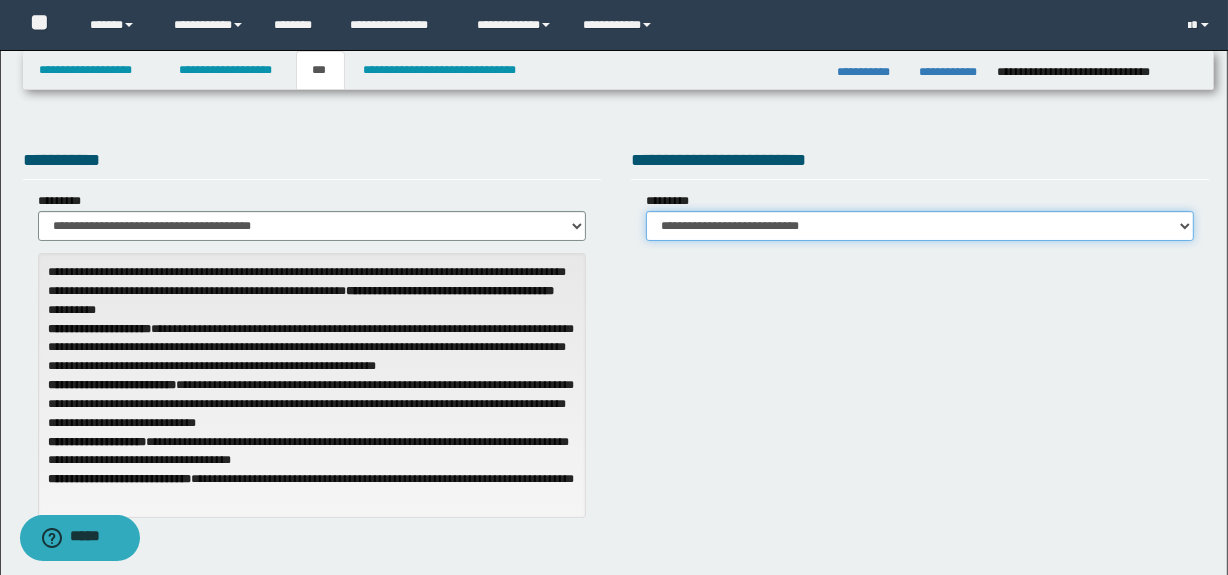 click on "**********" at bounding box center (920, 226) 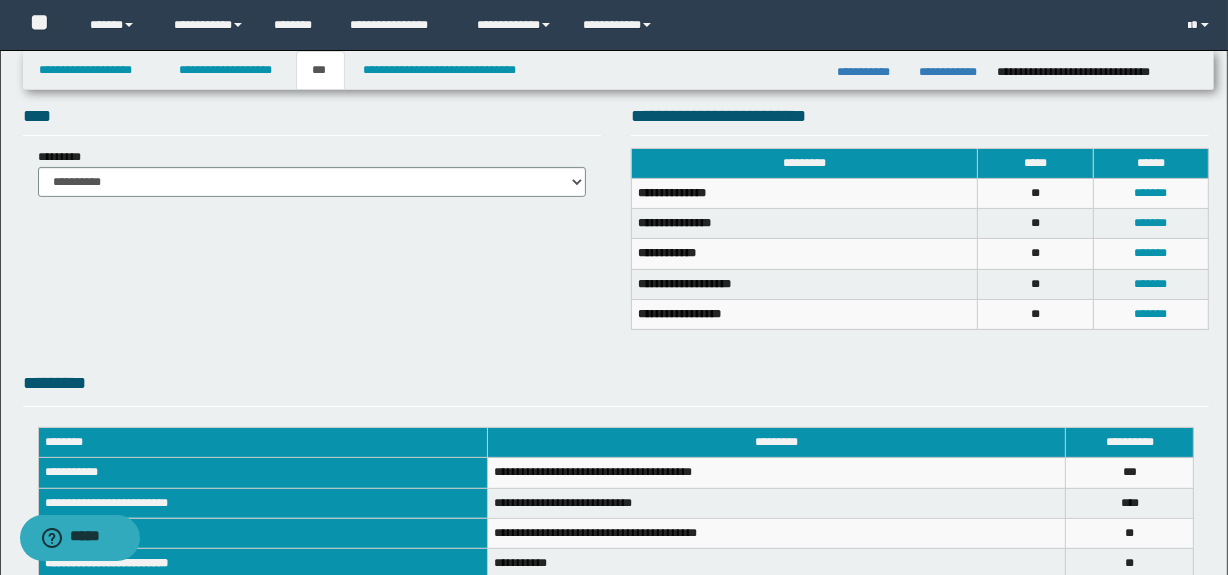 scroll, scrollTop: 477, scrollLeft: 0, axis: vertical 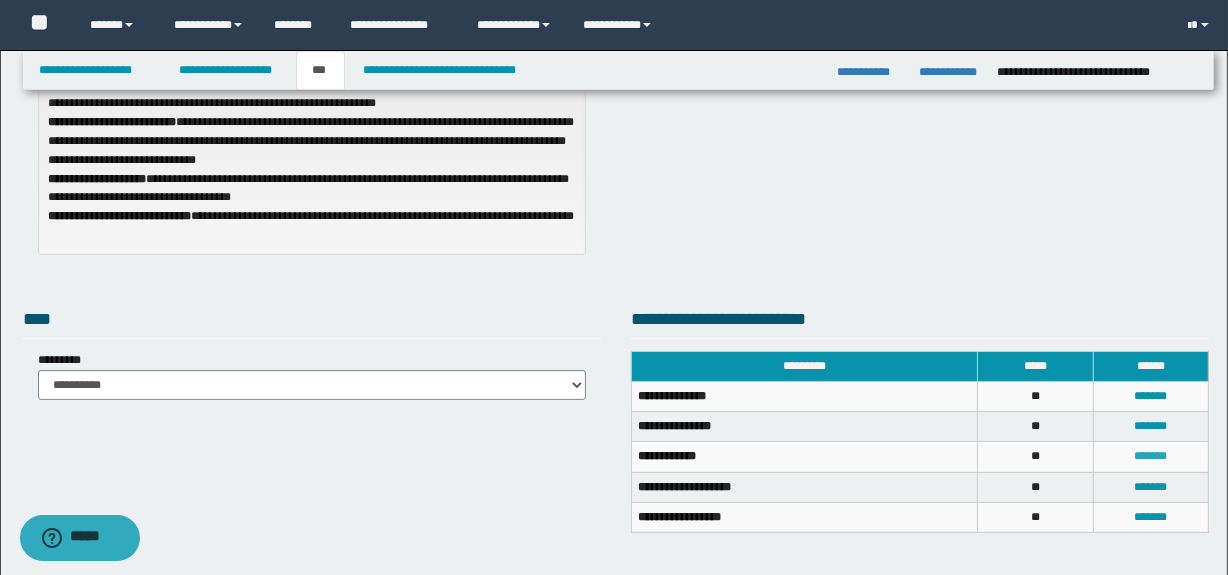 click on "*******" at bounding box center [1151, 456] 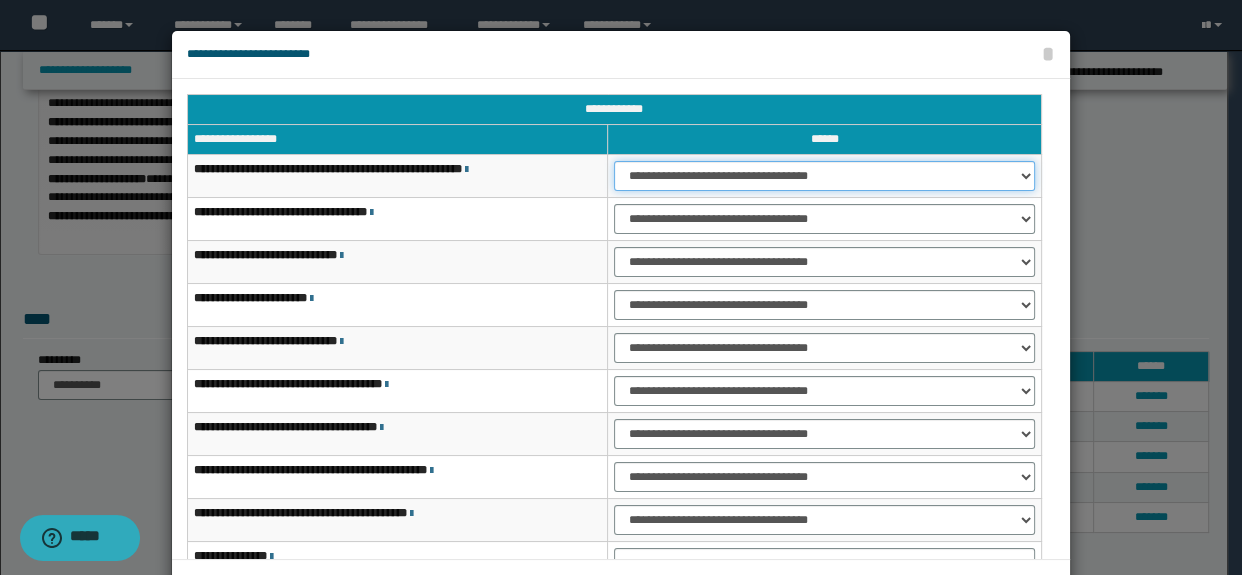 click on "**********" at bounding box center [824, 176] 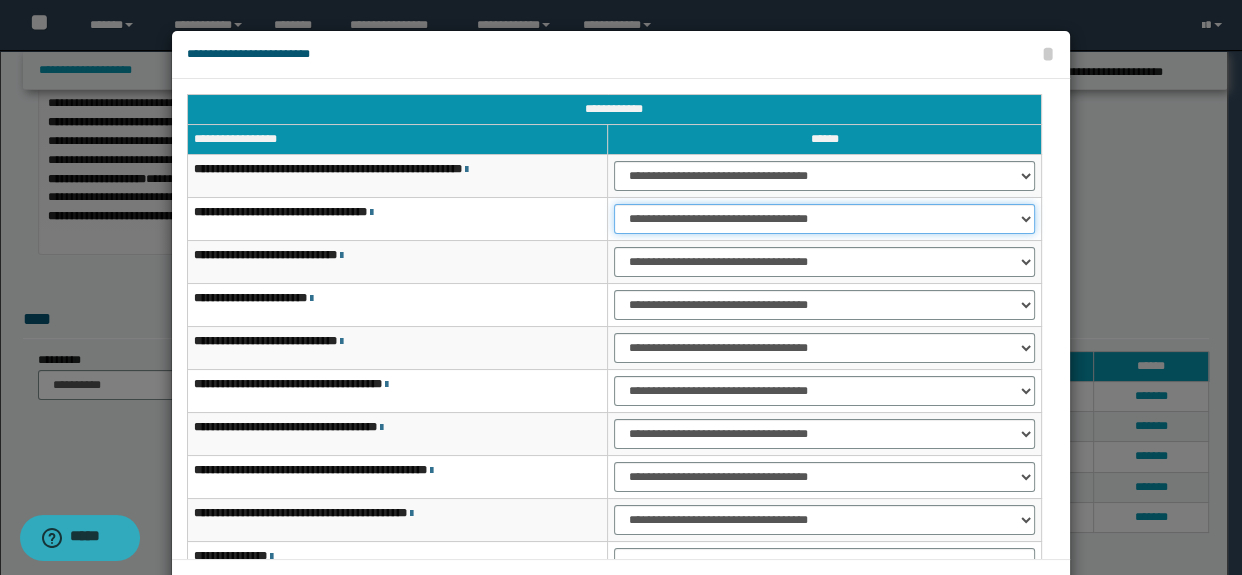drag, startPoint x: 621, startPoint y: 220, endPoint x: 625, endPoint y: 231, distance: 11.7046995 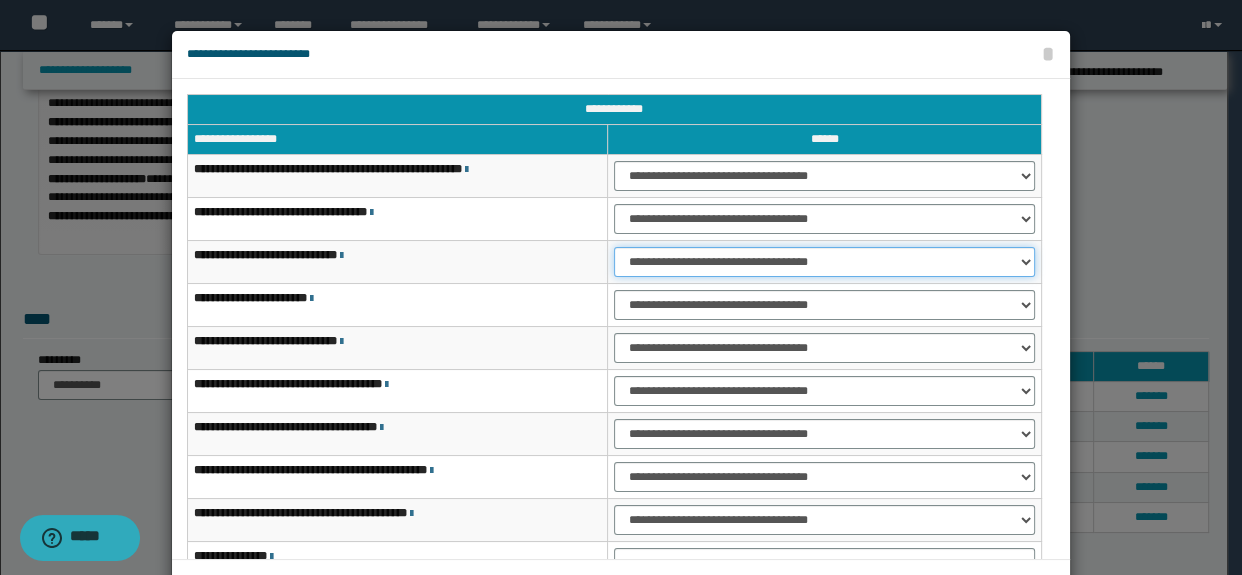 click on "**********" at bounding box center (824, 262) 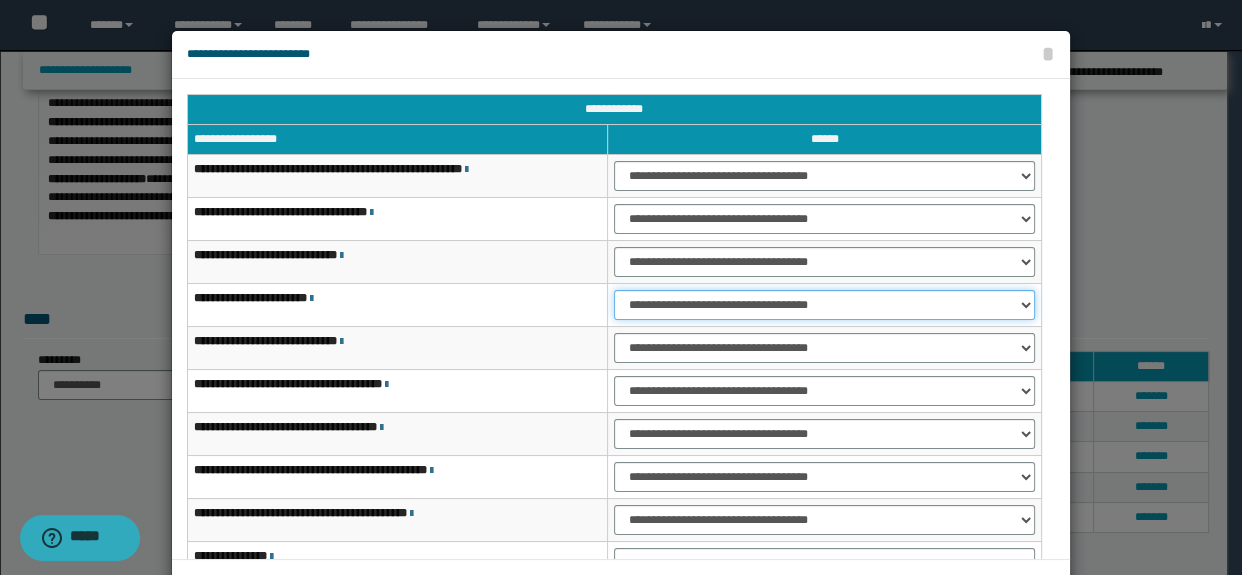 click on "**********" at bounding box center [824, 305] 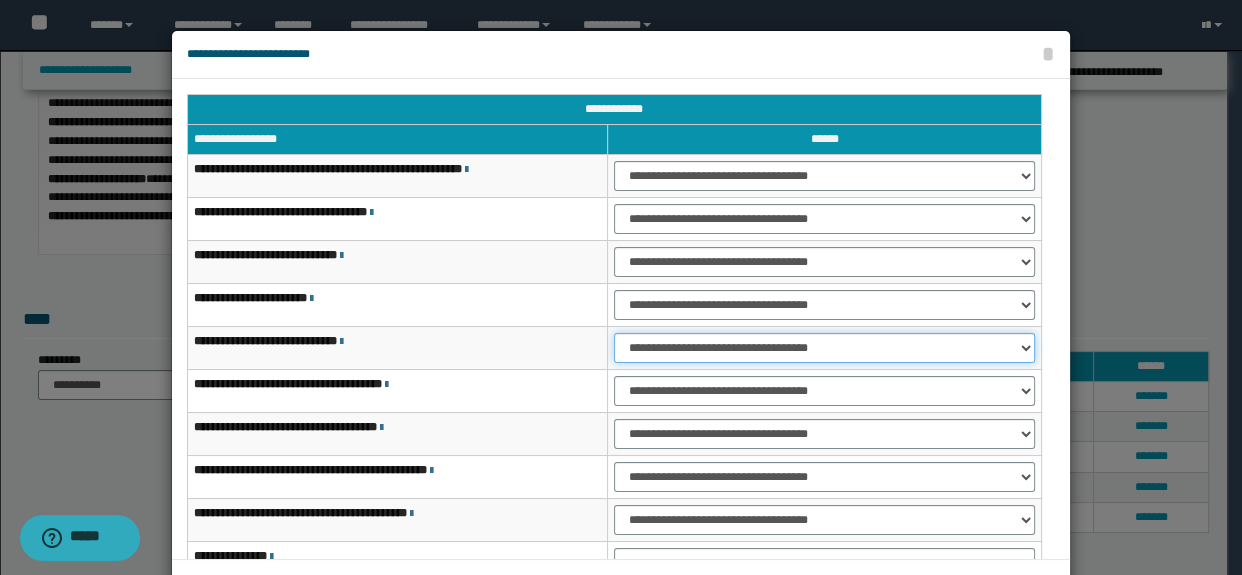 click on "**********" at bounding box center (824, 348) 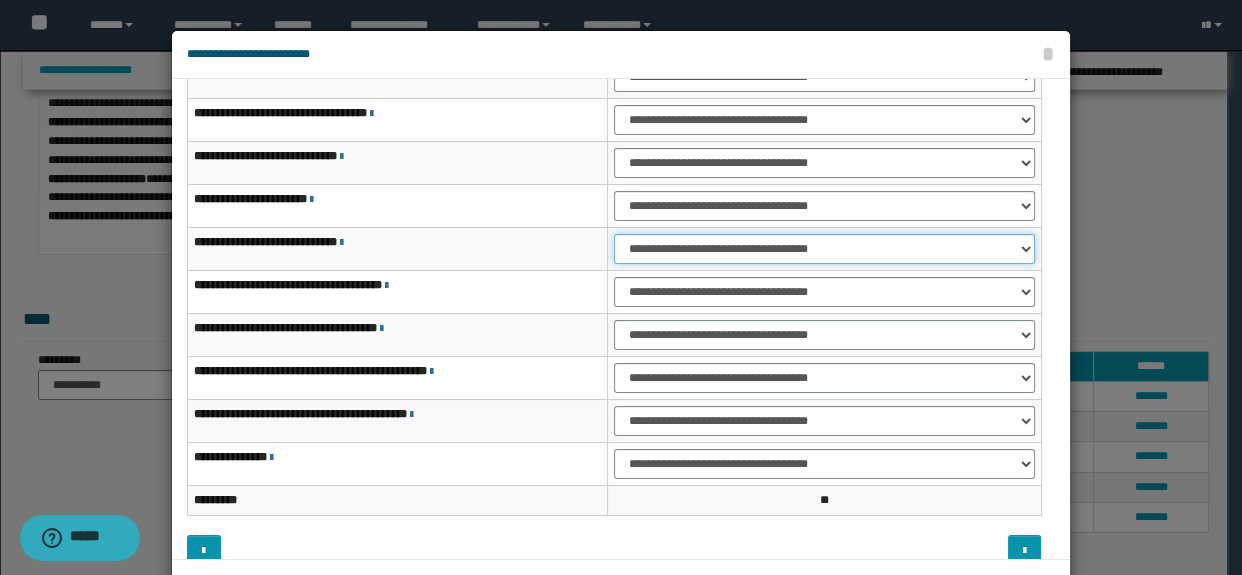 scroll, scrollTop: 120, scrollLeft: 0, axis: vertical 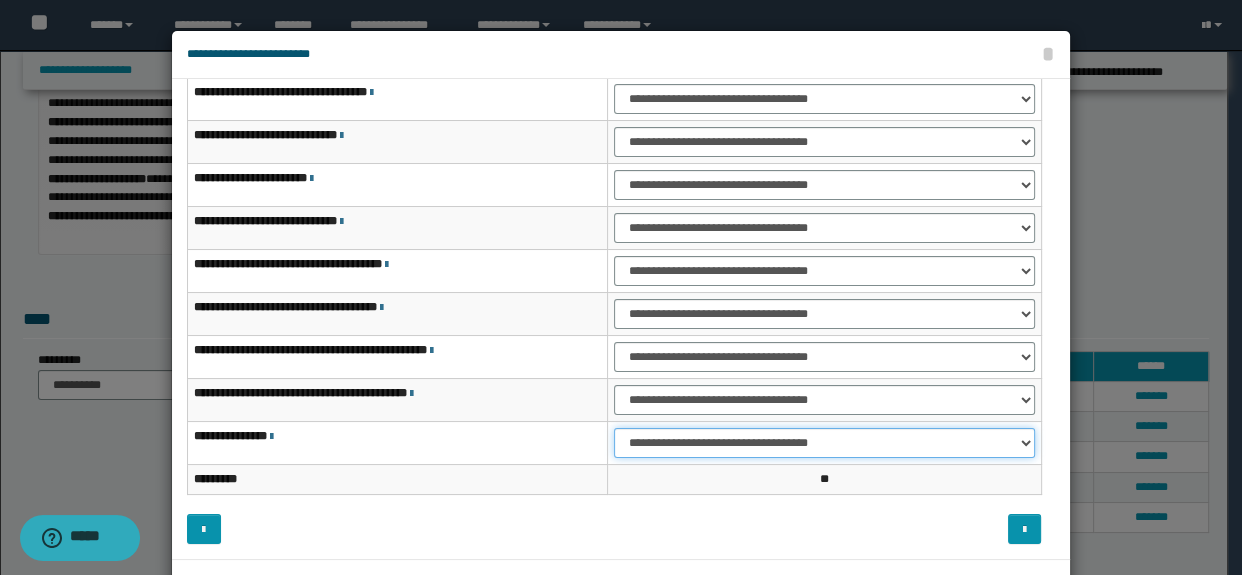 drag, startPoint x: 662, startPoint y: 432, endPoint x: 662, endPoint y: 449, distance: 17 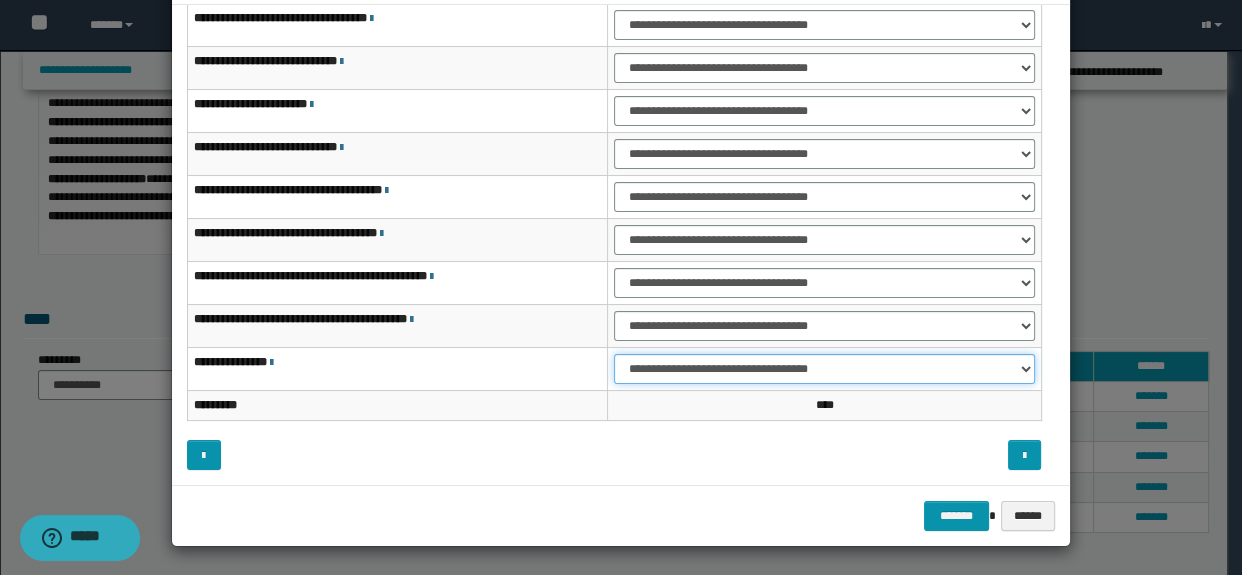 scroll, scrollTop: 75, scrollLeft: 0, axis: vertical 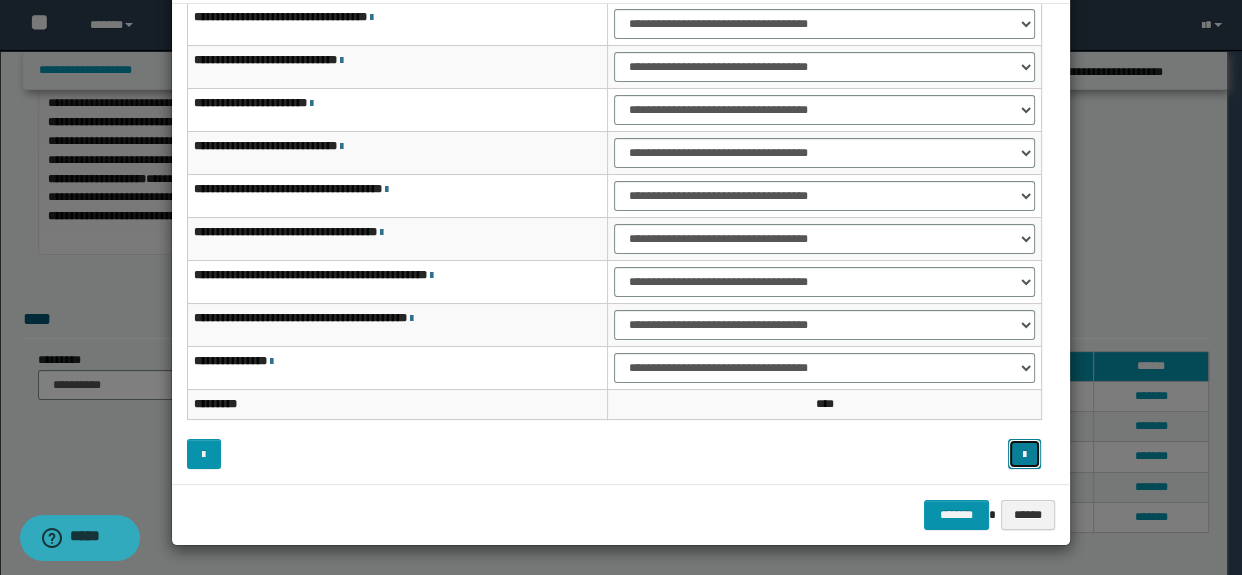 click at bounding box center [1025, 454] 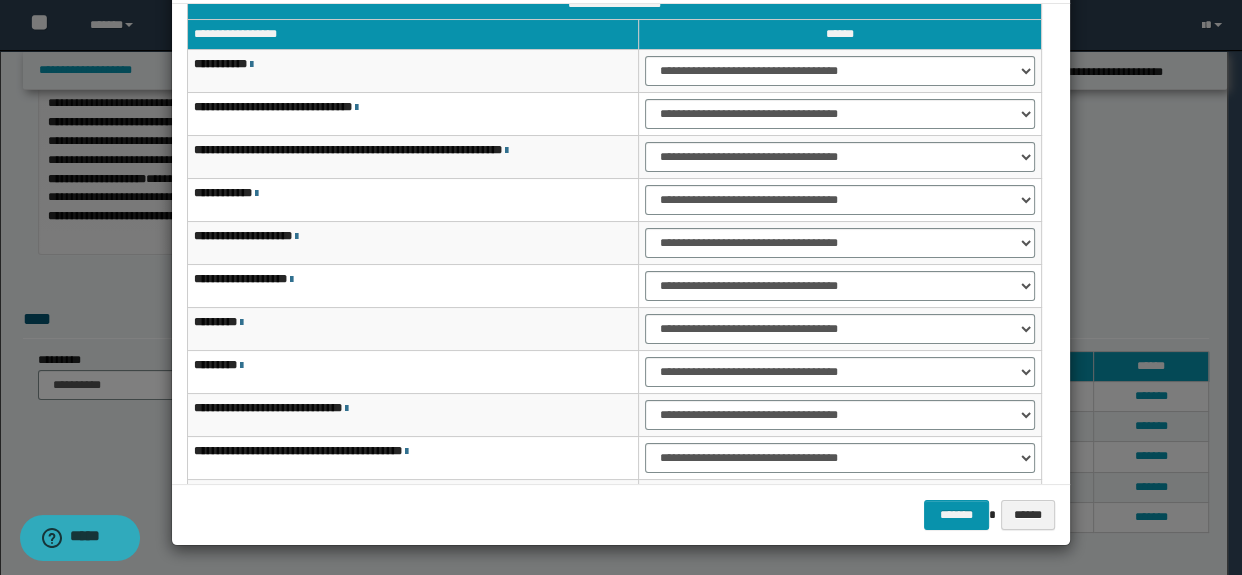 scroll, scrollTop: 29, scrollLeft: 0, axis: vertical 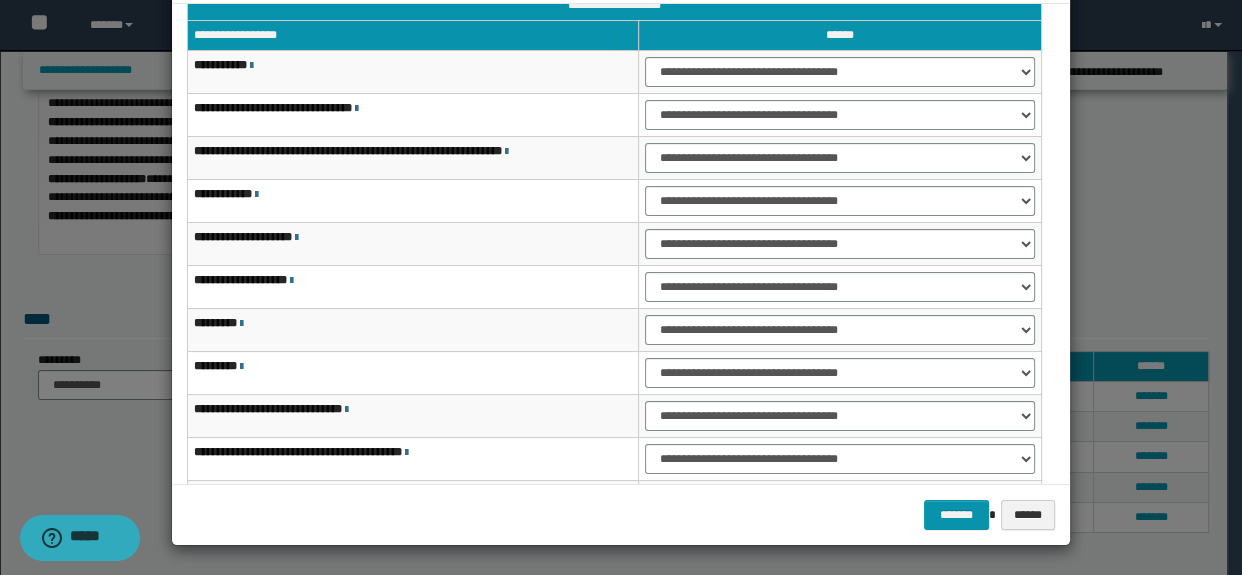 type 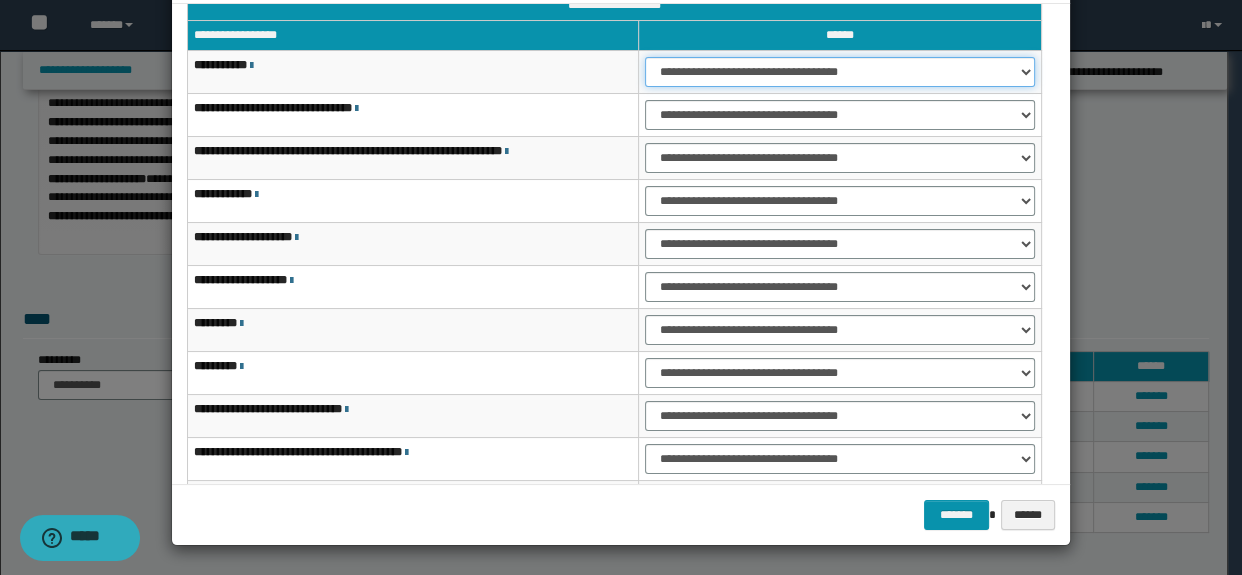 drag, startPoint x: 728, startPoint y: 66, endPoint x: 720, endPoint y: 83, distance: 18.788294 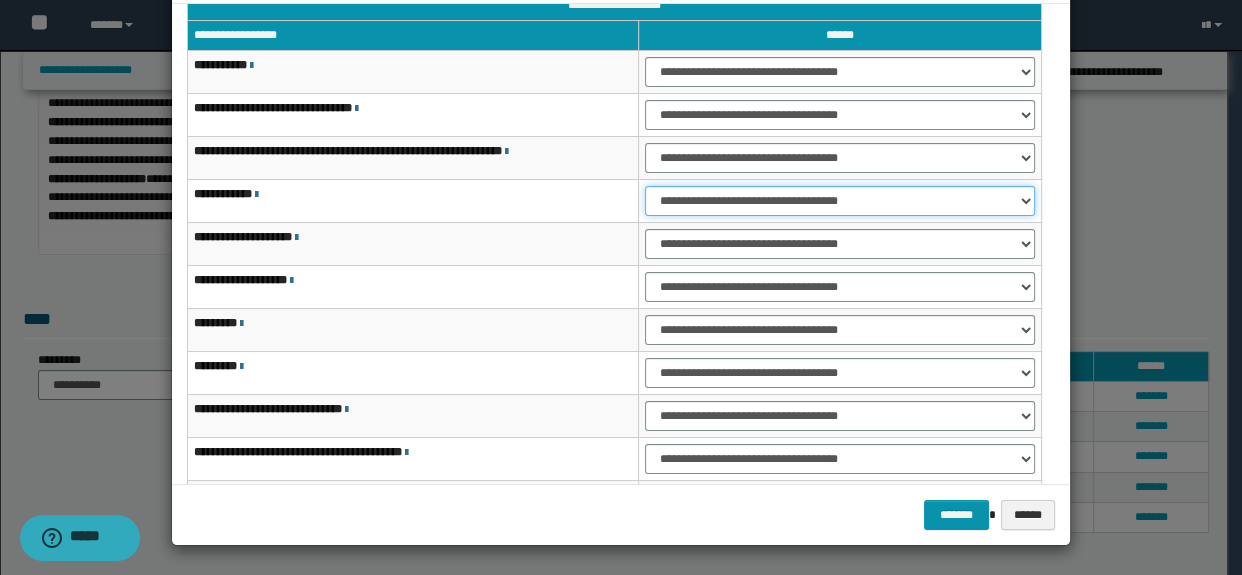click on "**********" at bounding box center [839, 201] 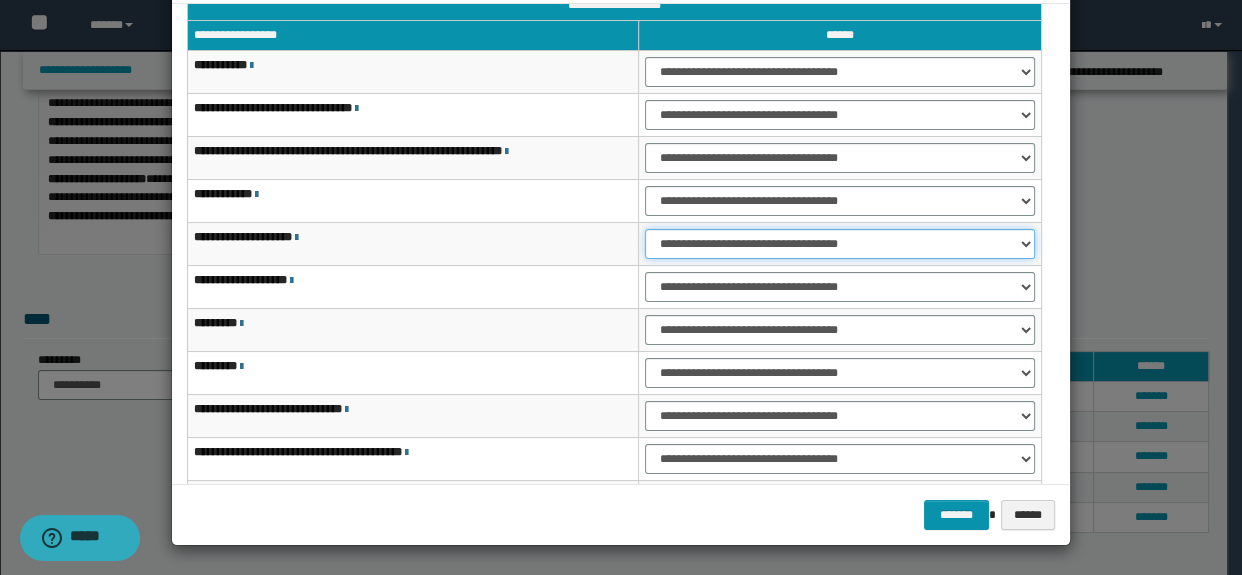 drag, startPoint x: 664, startPoint y: 245, endPoint x: 667, endPoint y: 257, distance: 12.369317 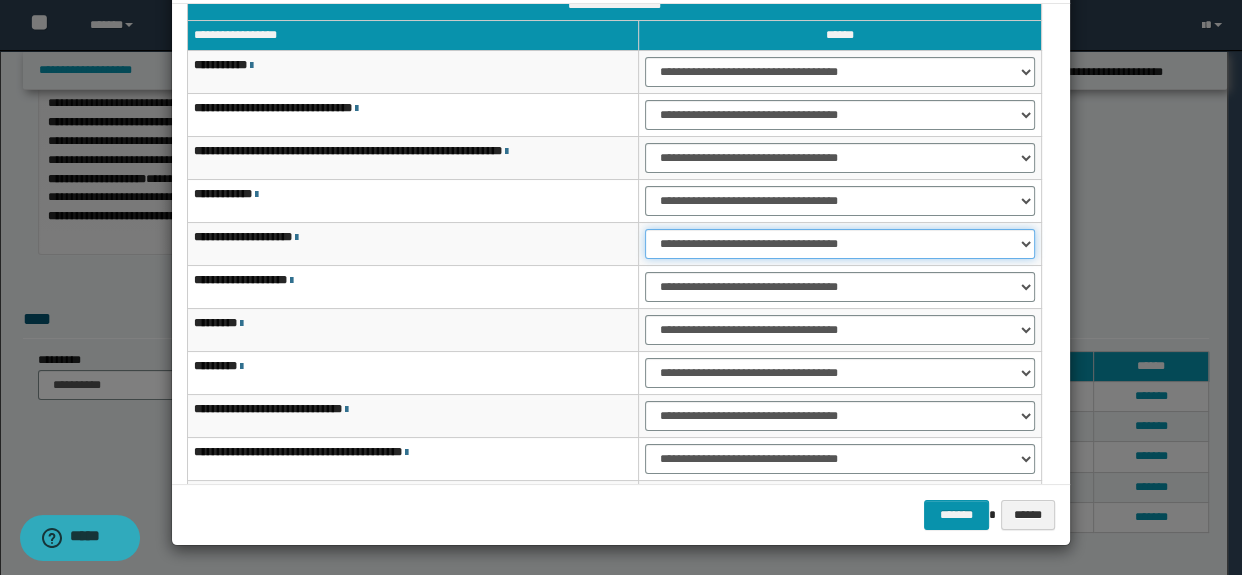 scroll, scrollTop: 120, scrollLeft: 0, axis: vertical 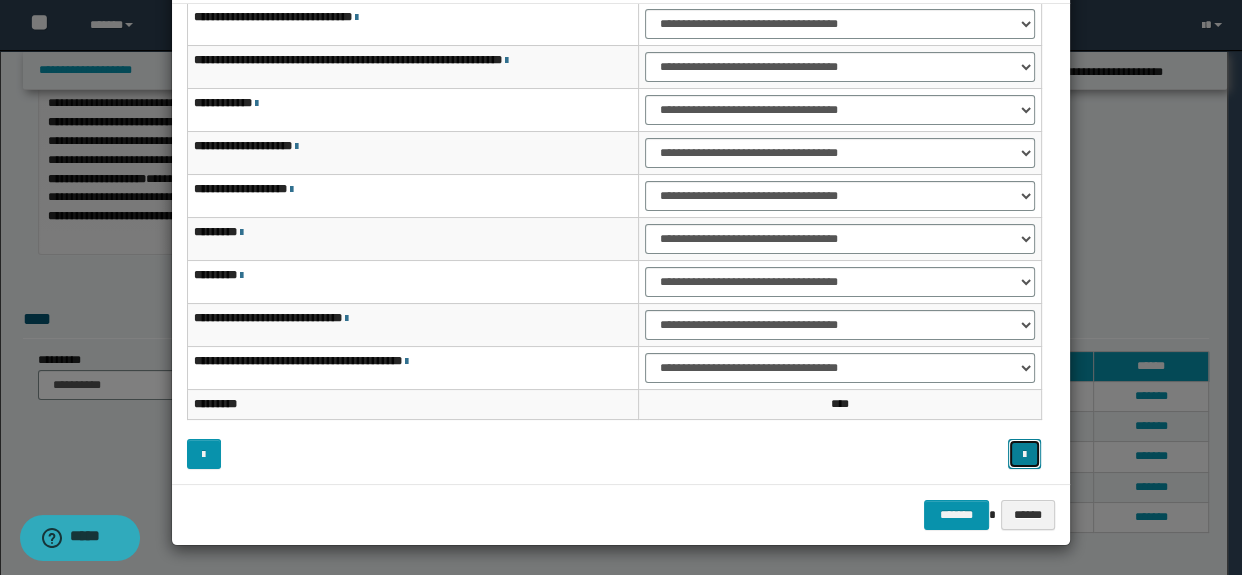 click at bounding box center (1025, 454) 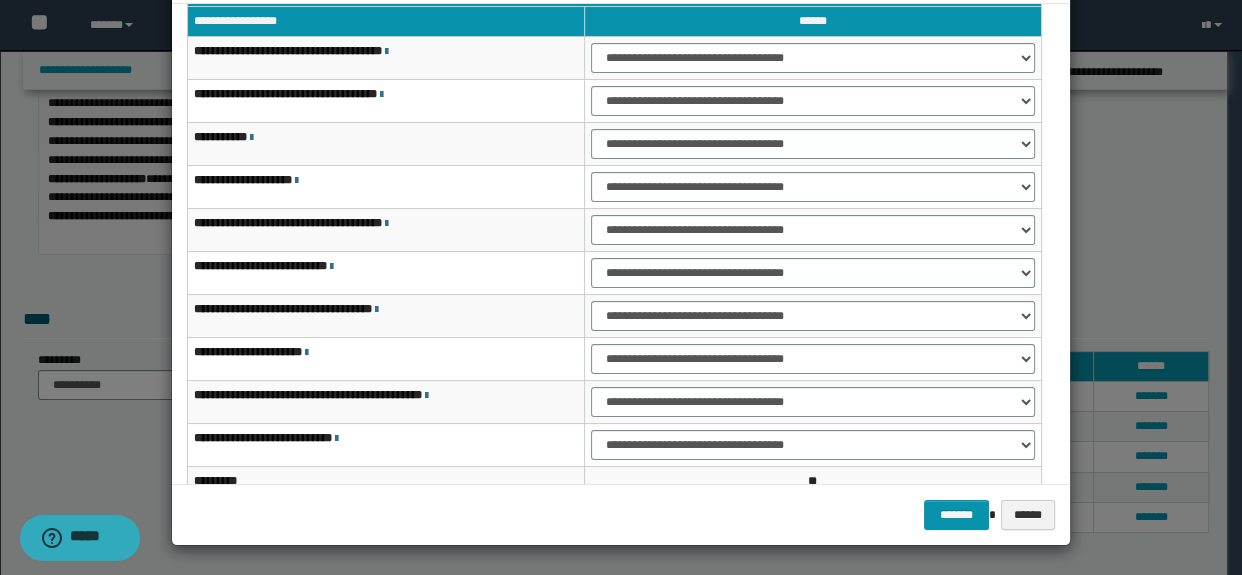 scroll, scrollTop: 29, scrollLeft: 0, axis: vertical 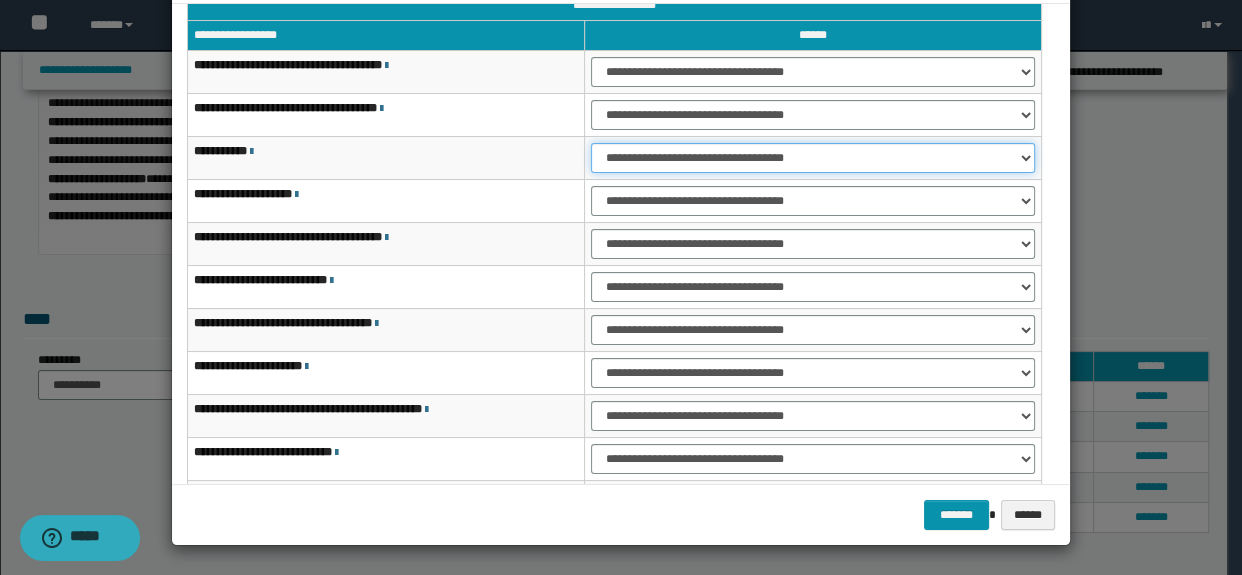 click on "**********" at bounding box center (813, 158) 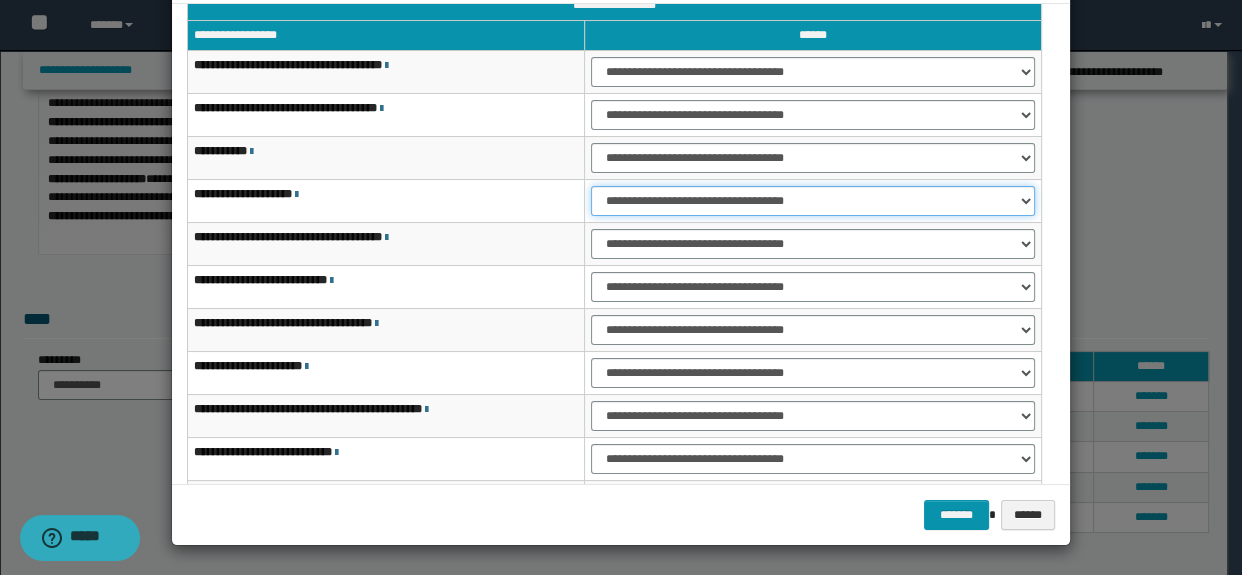 click on "**********" at bounding box center [813, 201] 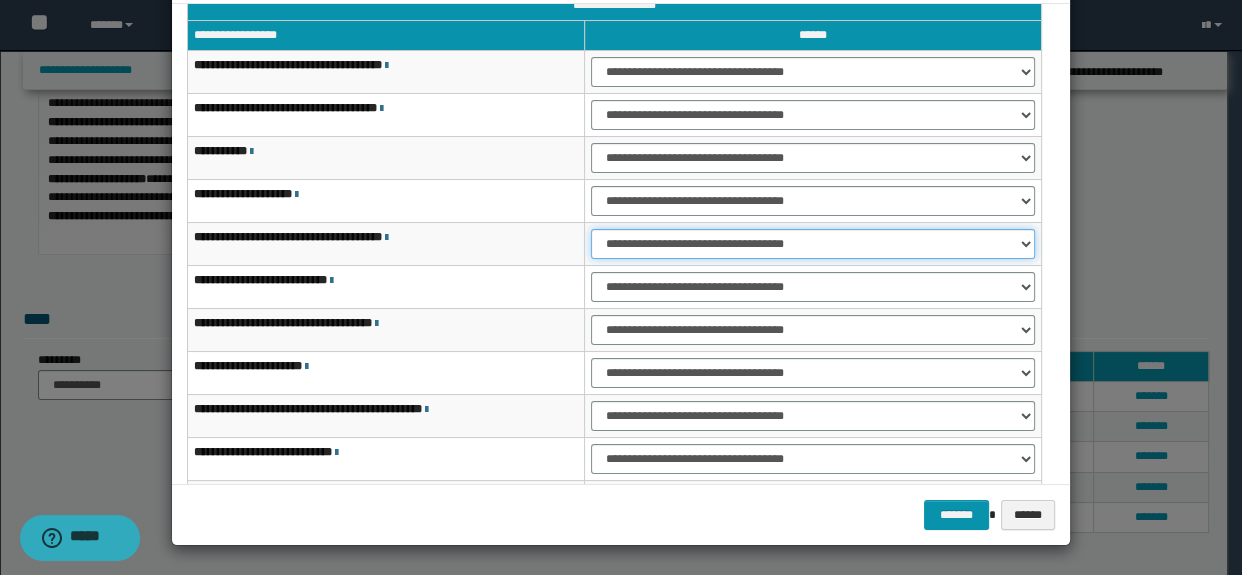 click on "**********" at bounding box center [813, 244] 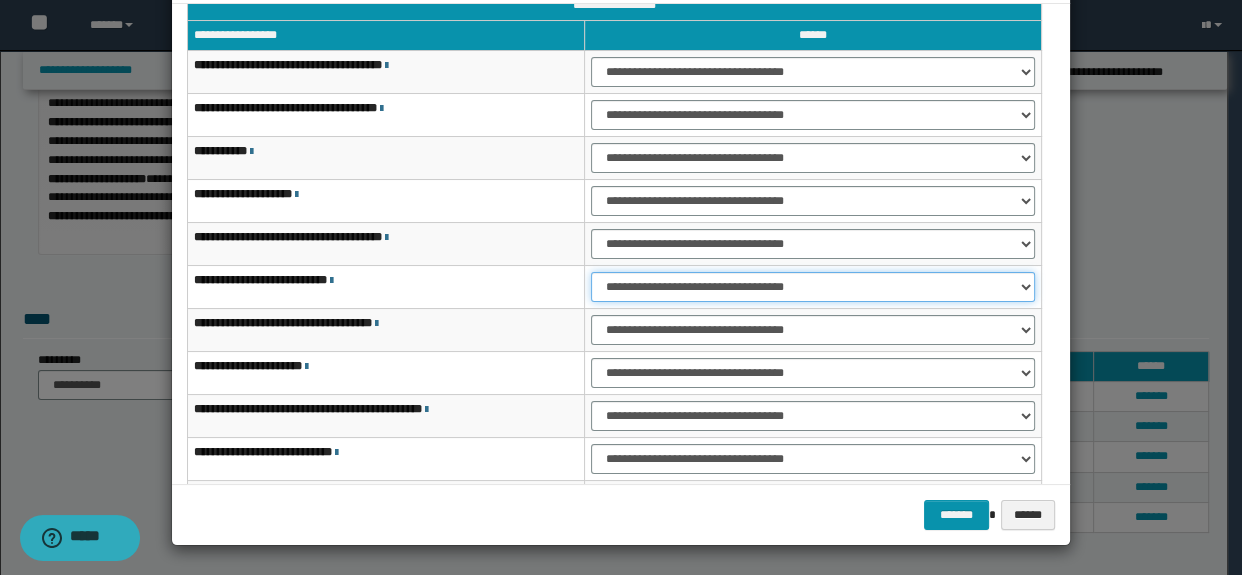 drag, startPoint x: 618, startPoint y: 283, endPoint x: 620, endPoint y: 295, distance: 12.165525 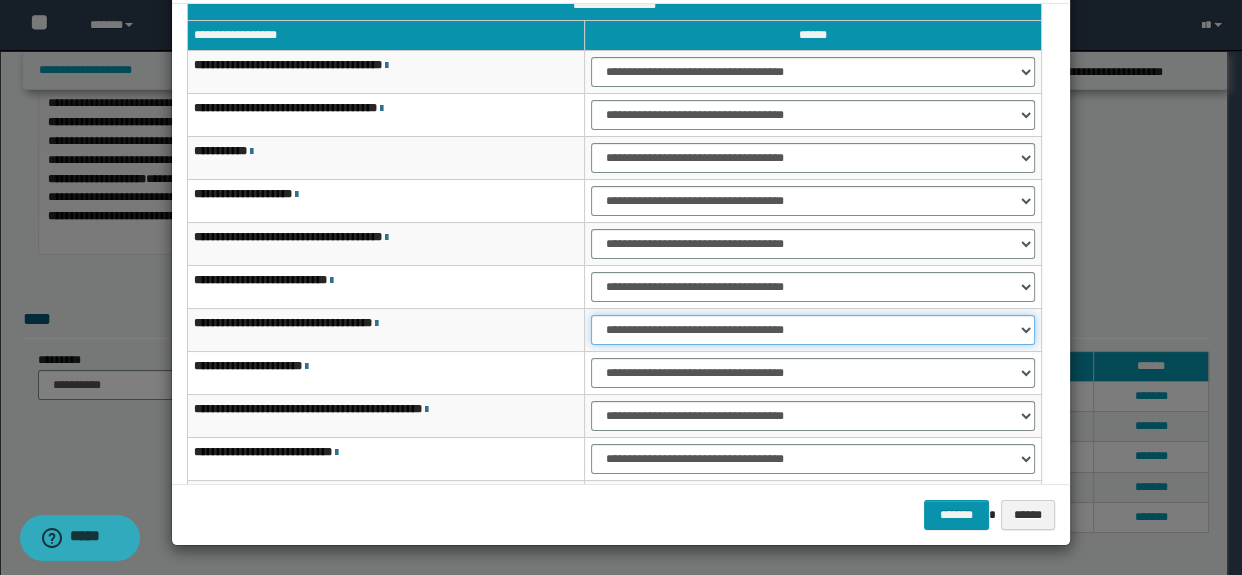 click on "**********" at bounding box center [813, 330] 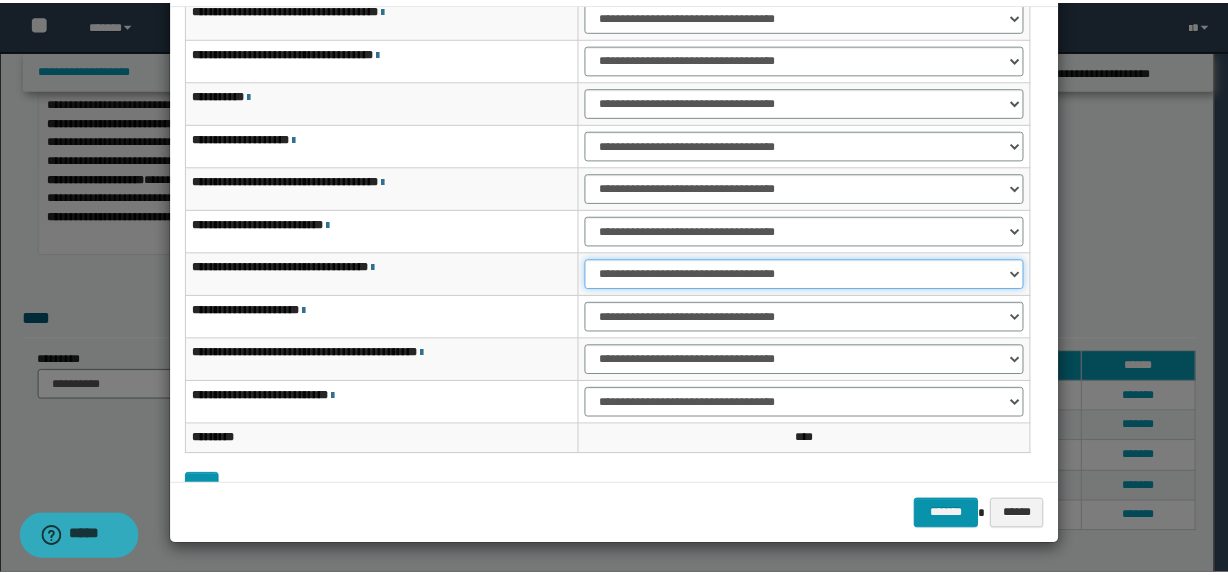 scroll, scrollTop: 120, scrollLeft: 0, axis: vertical 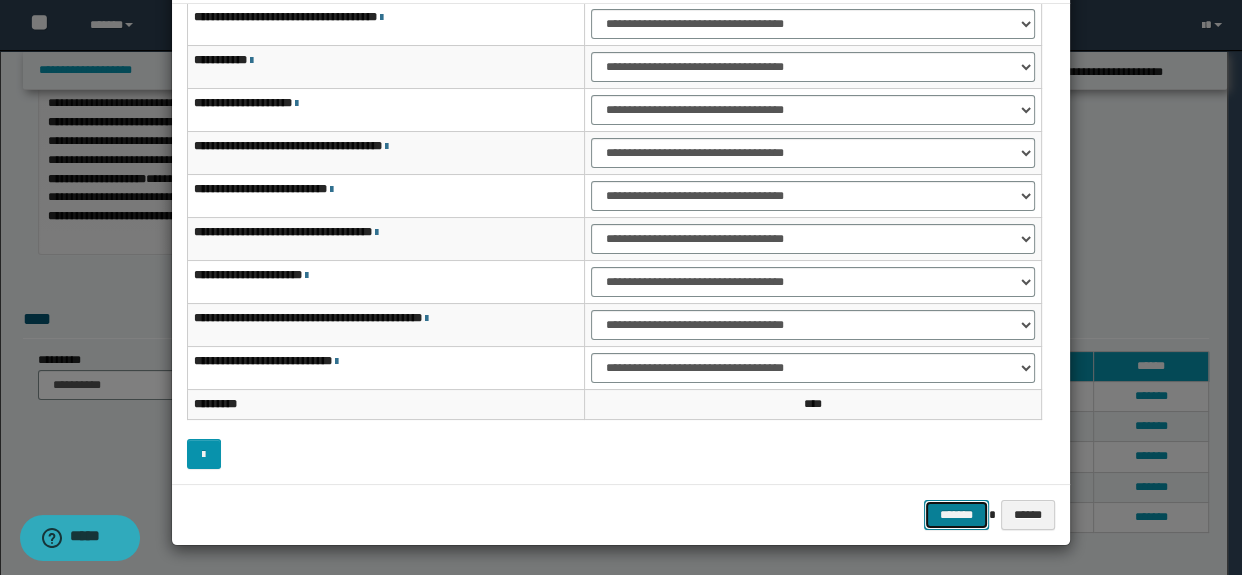 click on "*******" at bounding box center [956, 515] 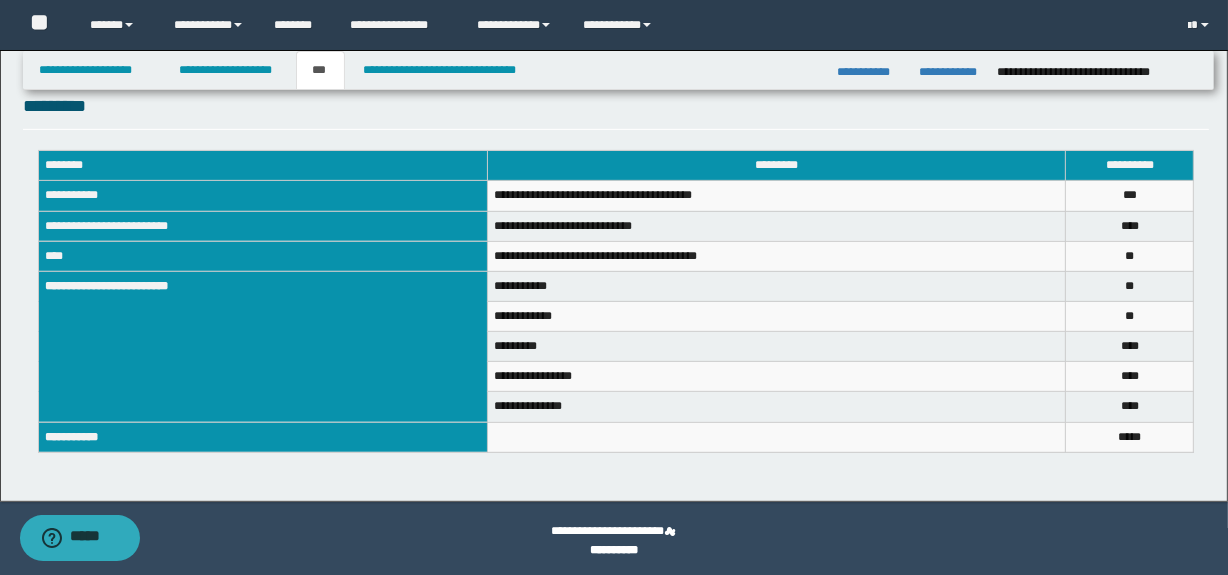 scroll, scrollTop: 748, scrollLeft: 0, axis: vertical 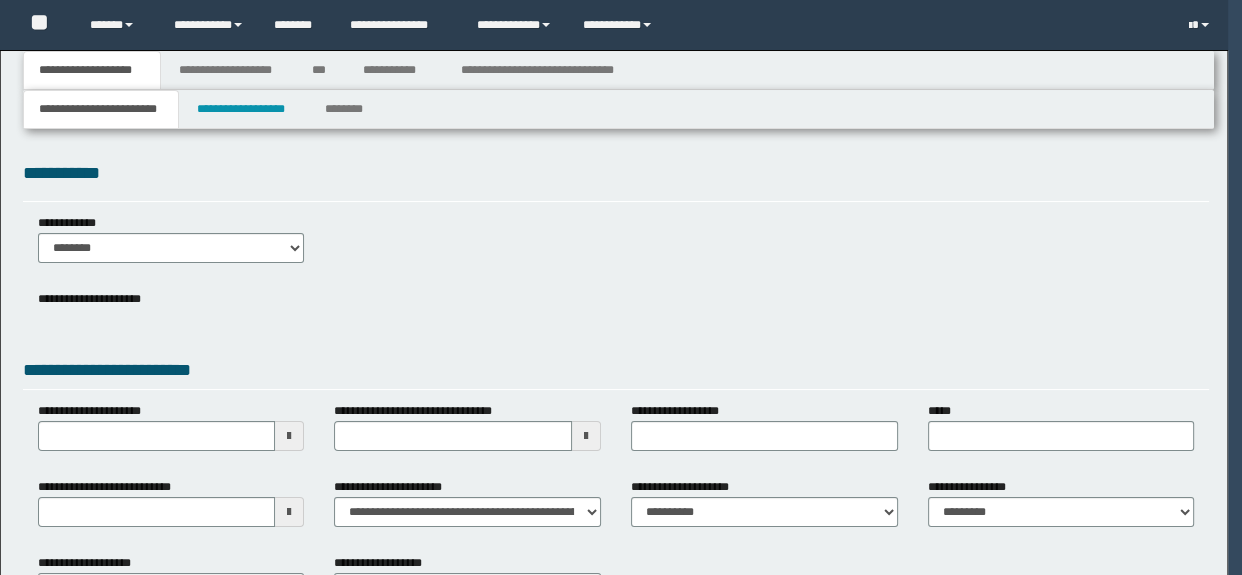 type 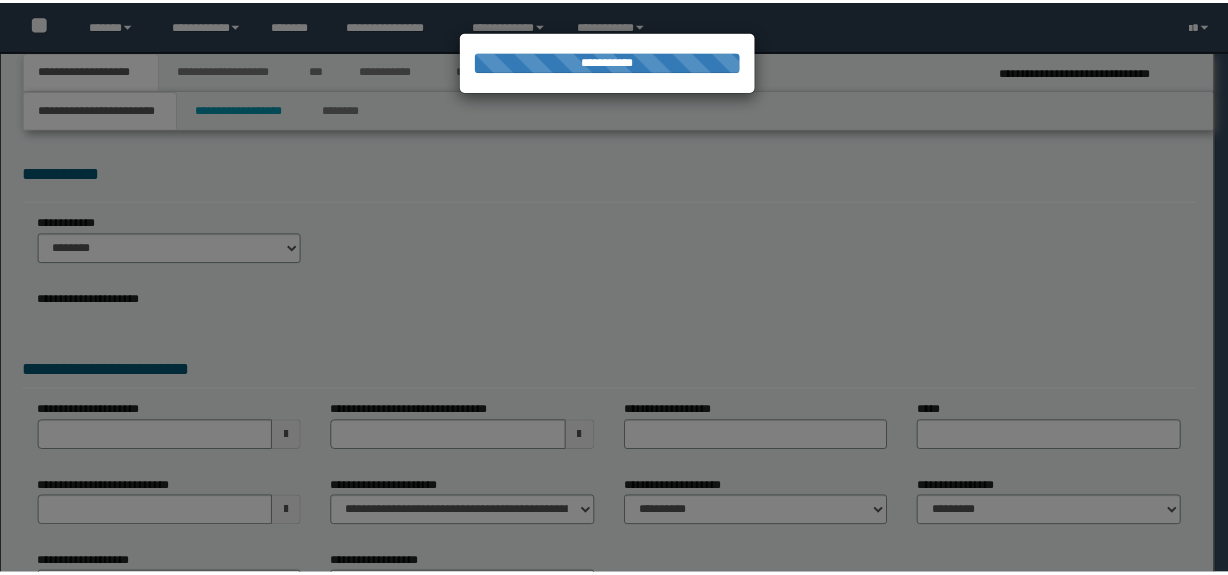 scroll, scrollTop: 0, scrollLeft: 0, axis: both 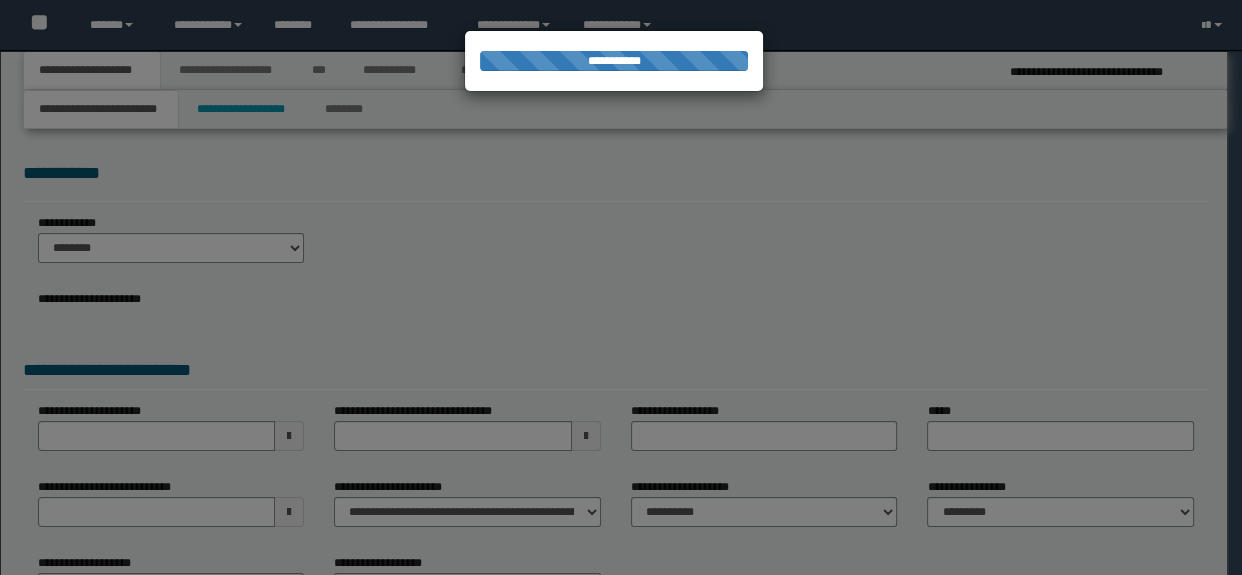 type on "**********" 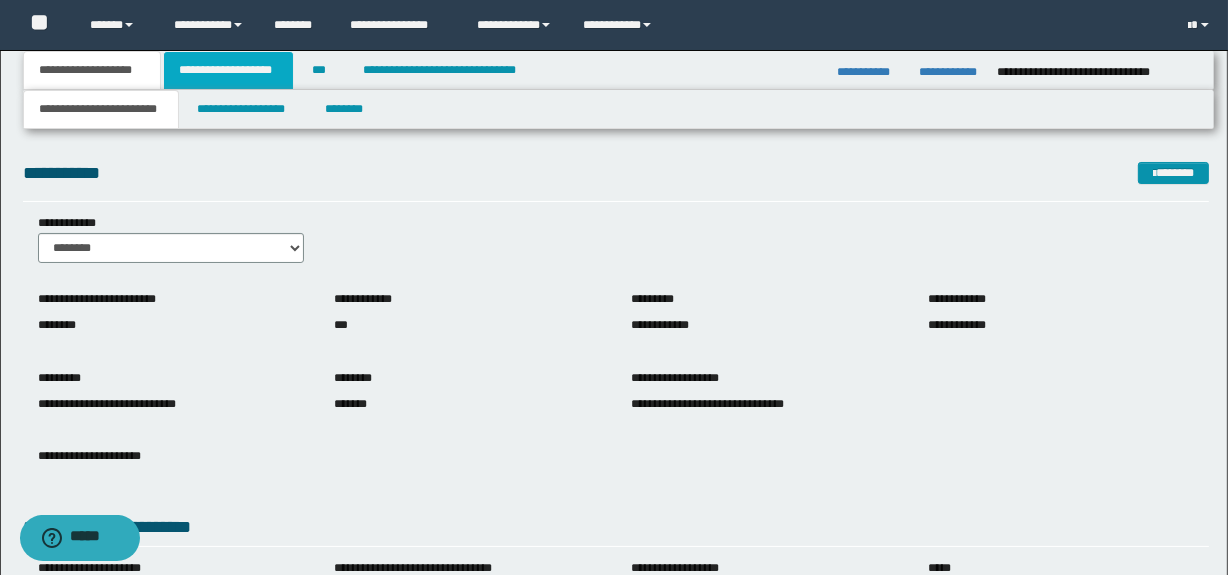 click on "**********" at bounding box center (228, 70) 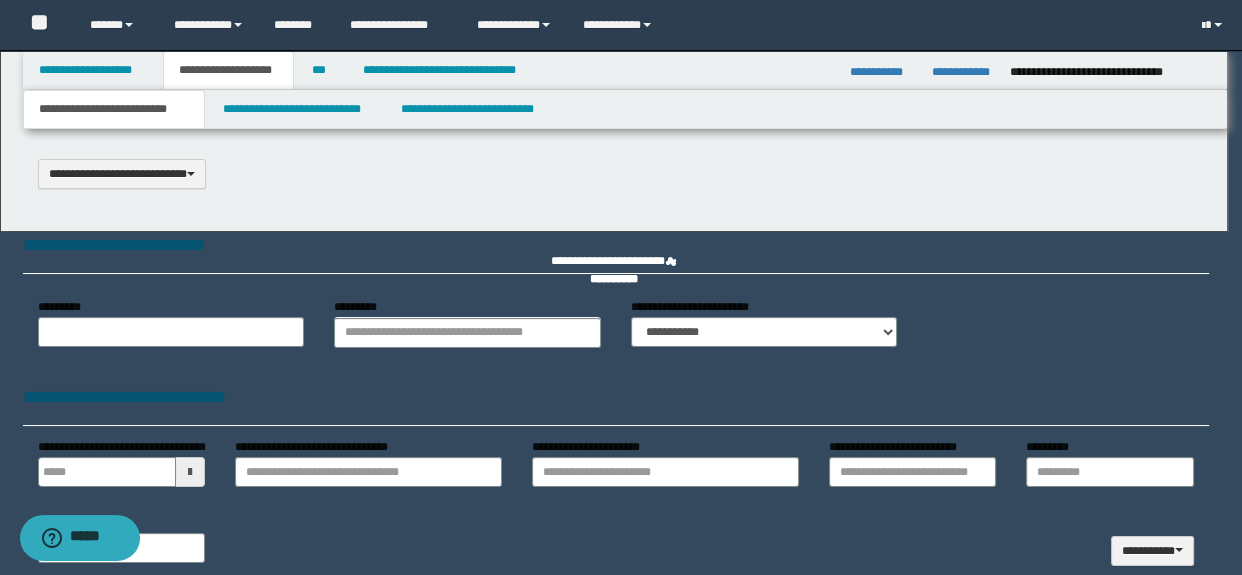 type 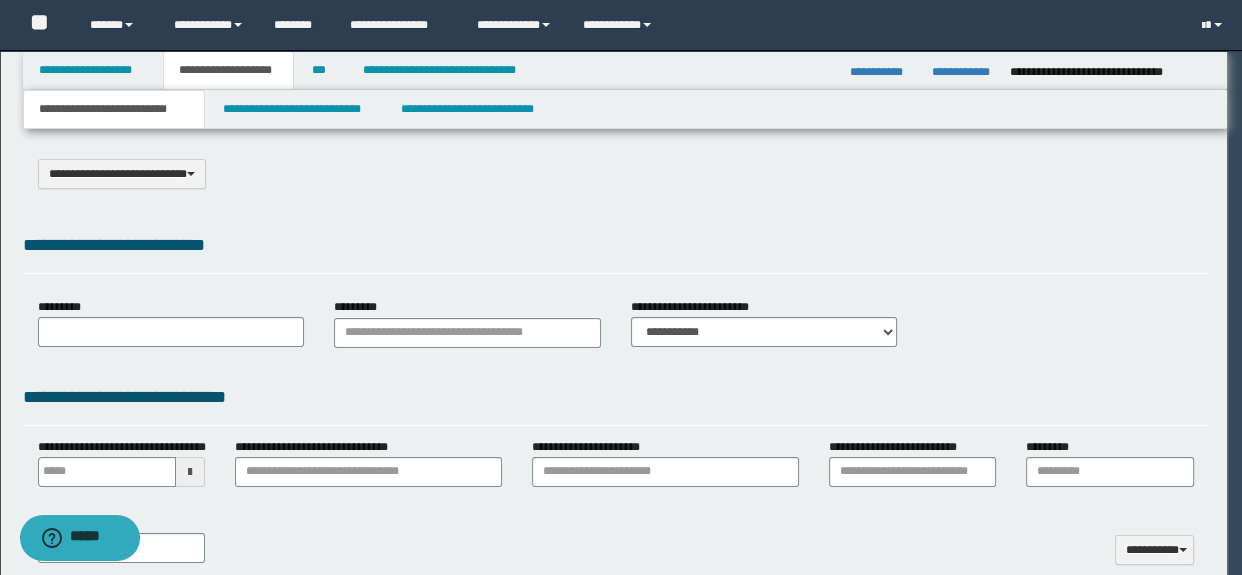 type on "**********" 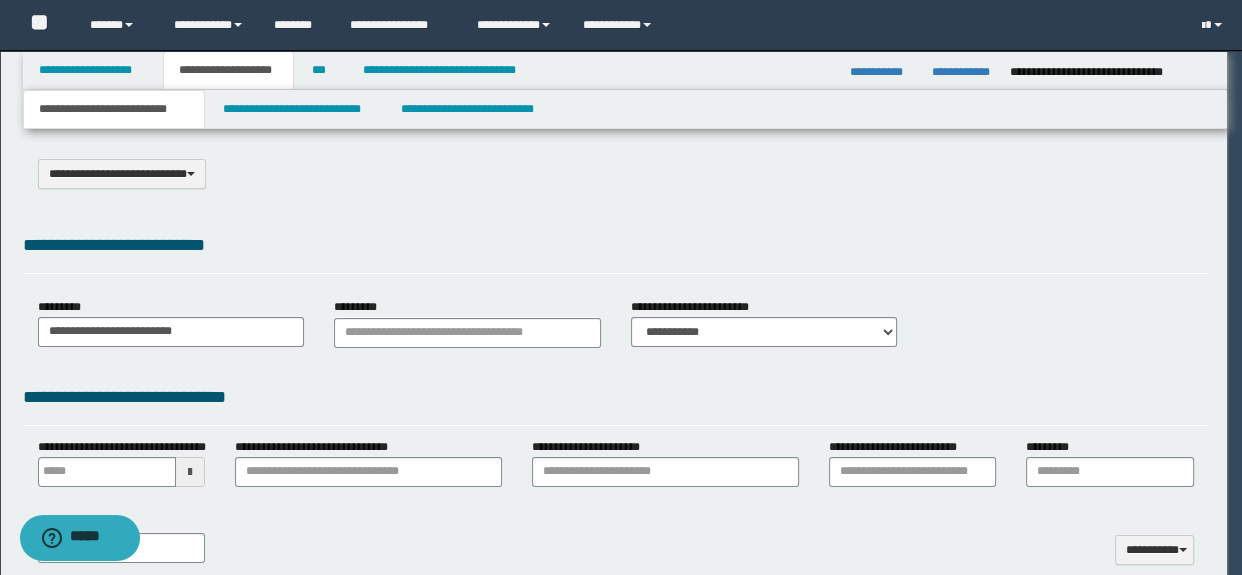 select on "*" 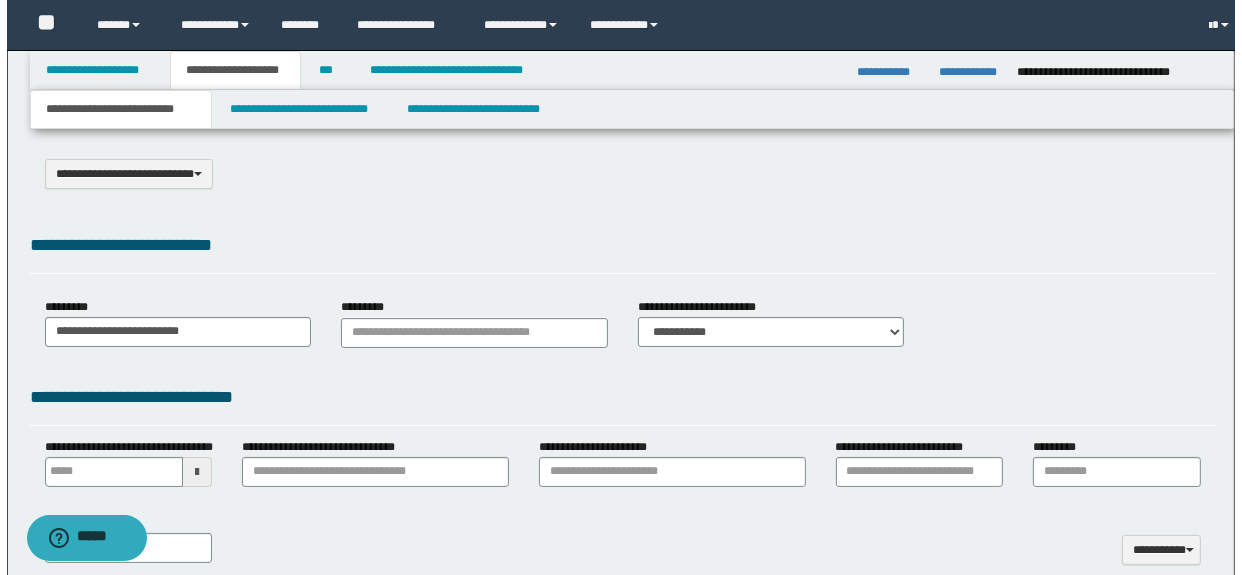scroll, scrollTop: 0, scrollLeft: 0, axis: both 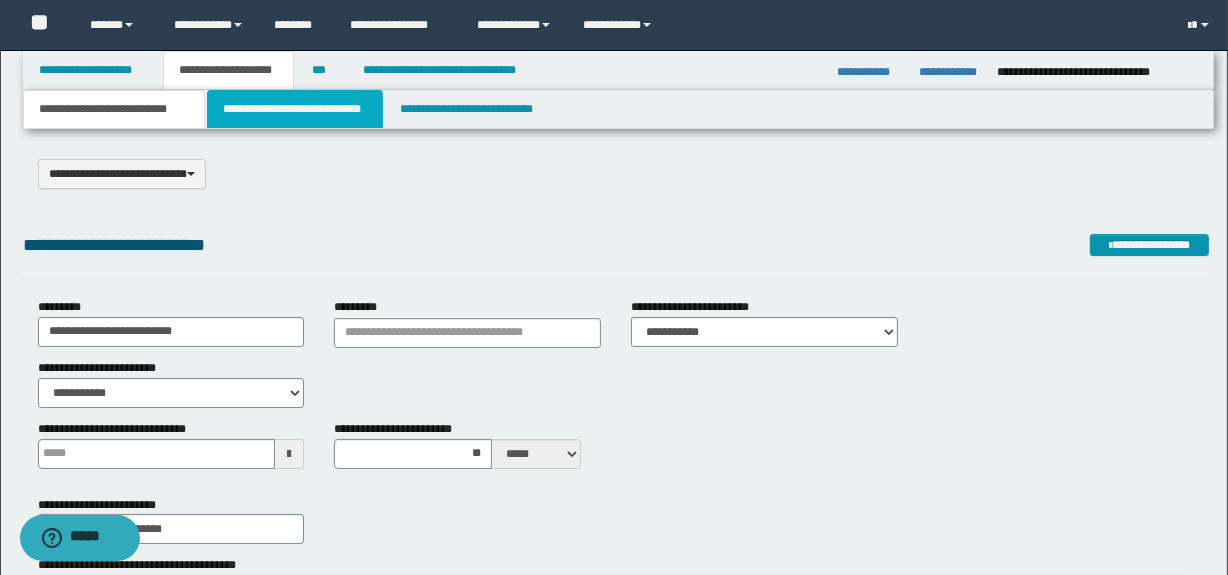 click on "**********" at bounding box center (294, 109) 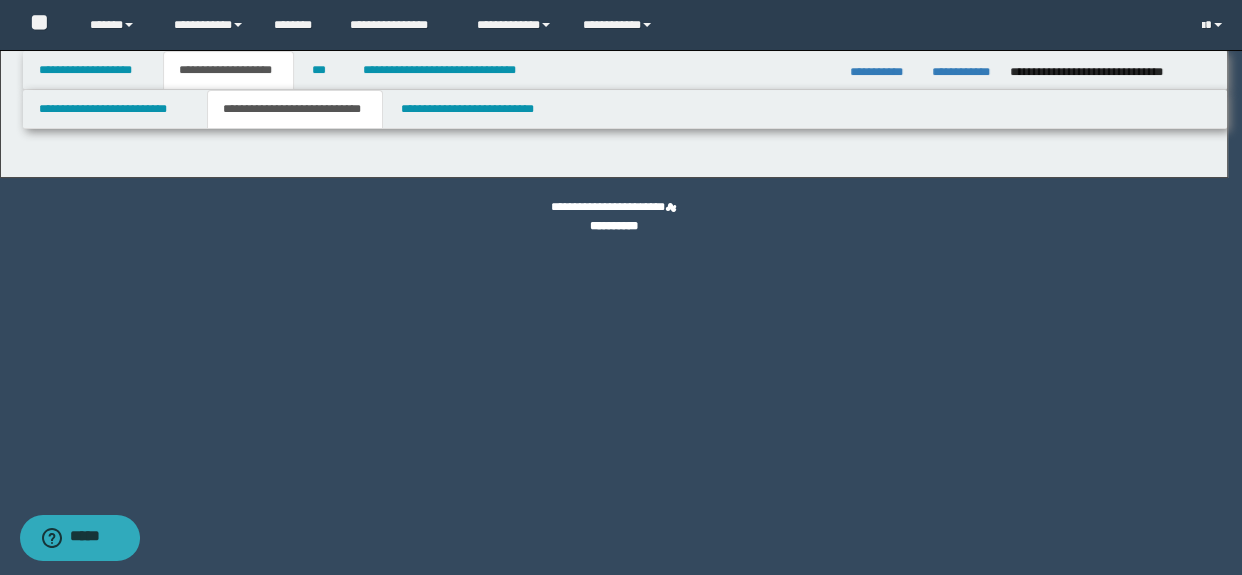 select on "*" 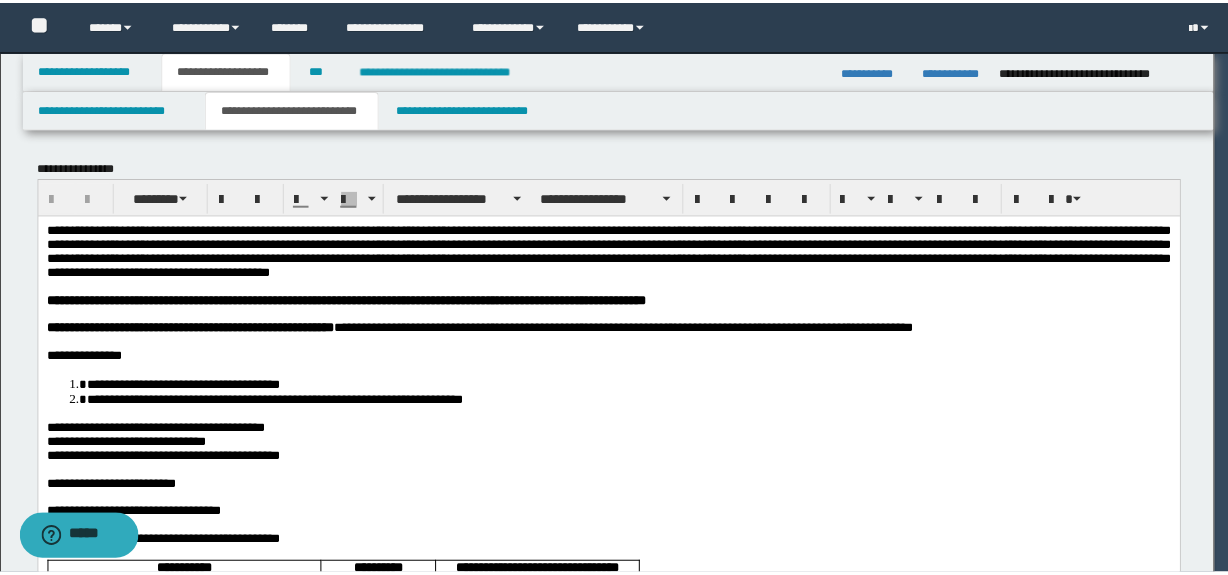 scroll, scrollTop: 0, scrollLeft: 0, axis: both 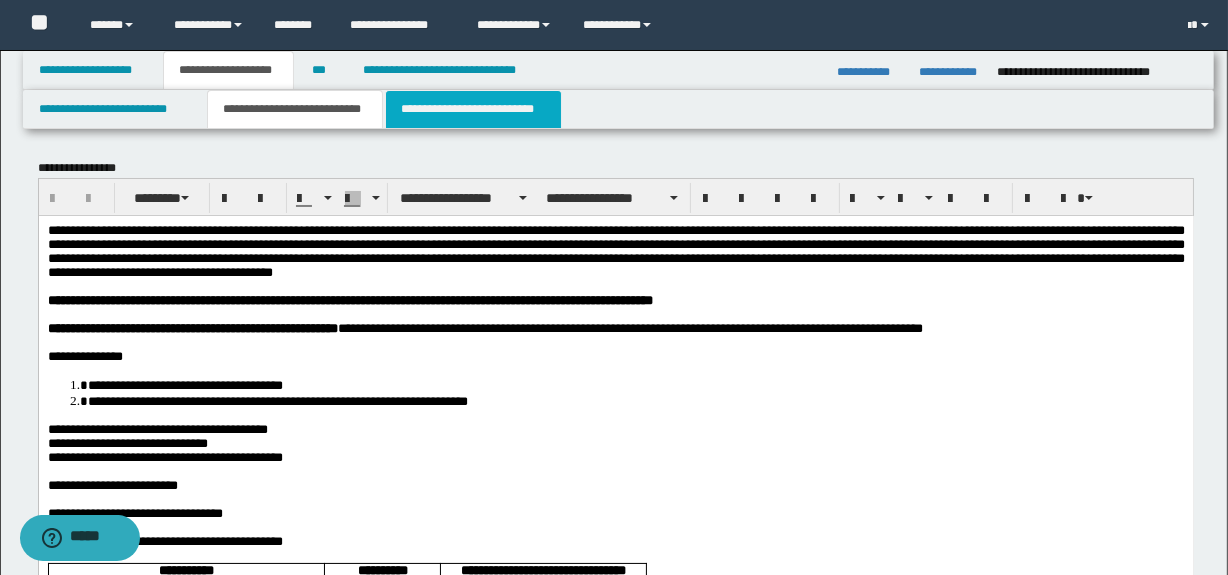 click on "**********" at bounding box center (473, 109) 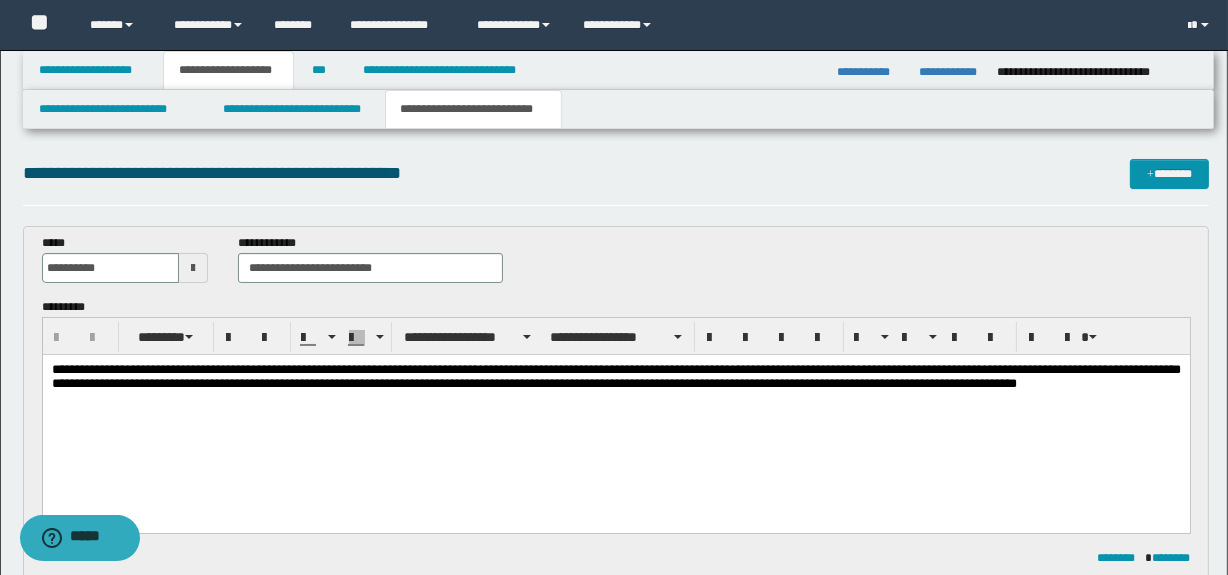 scroll, scrollTop: 0, scrollLeft: 0, axis: both 